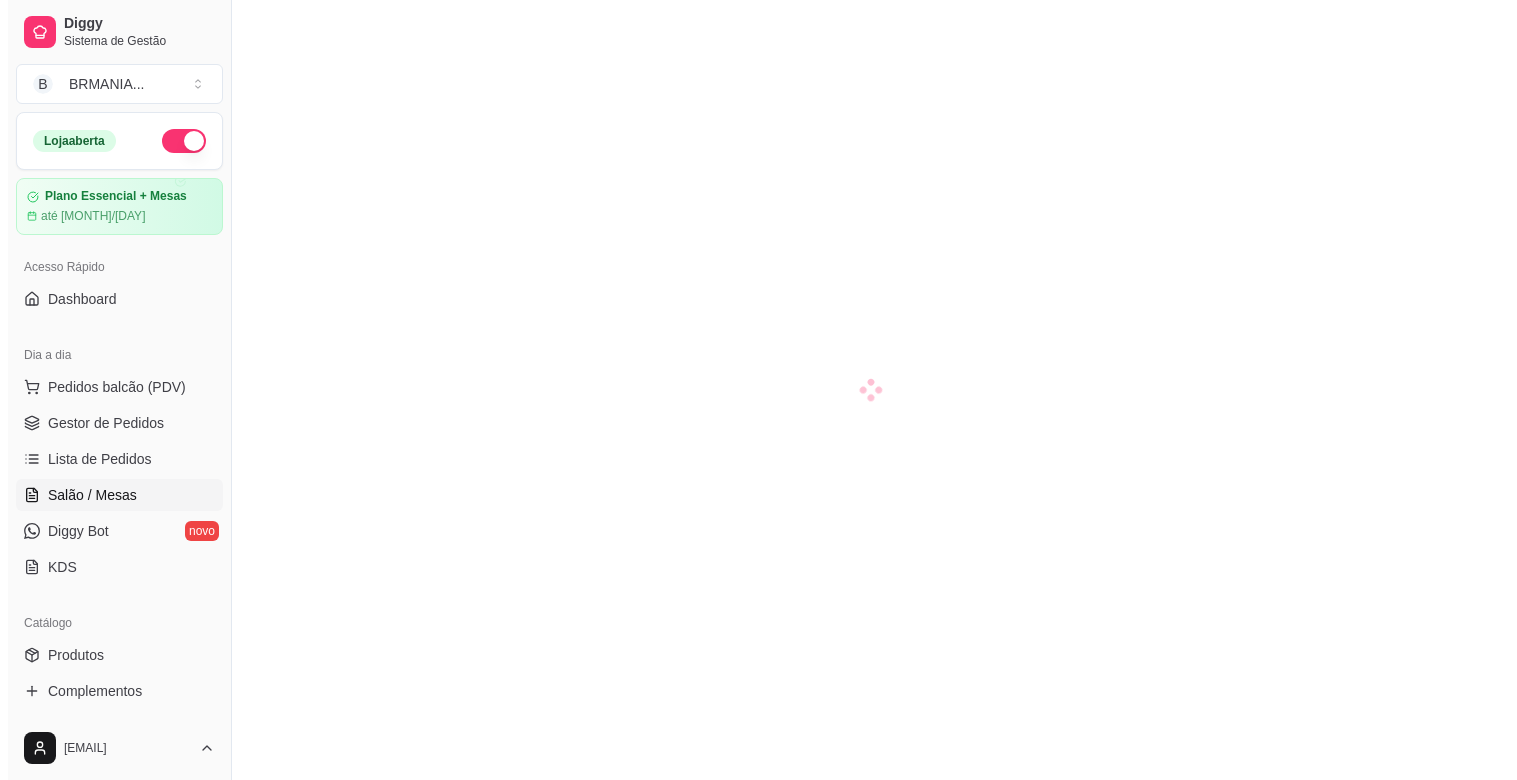 scroll, scrollTop: 0, scrollLeft: 0, axis: both 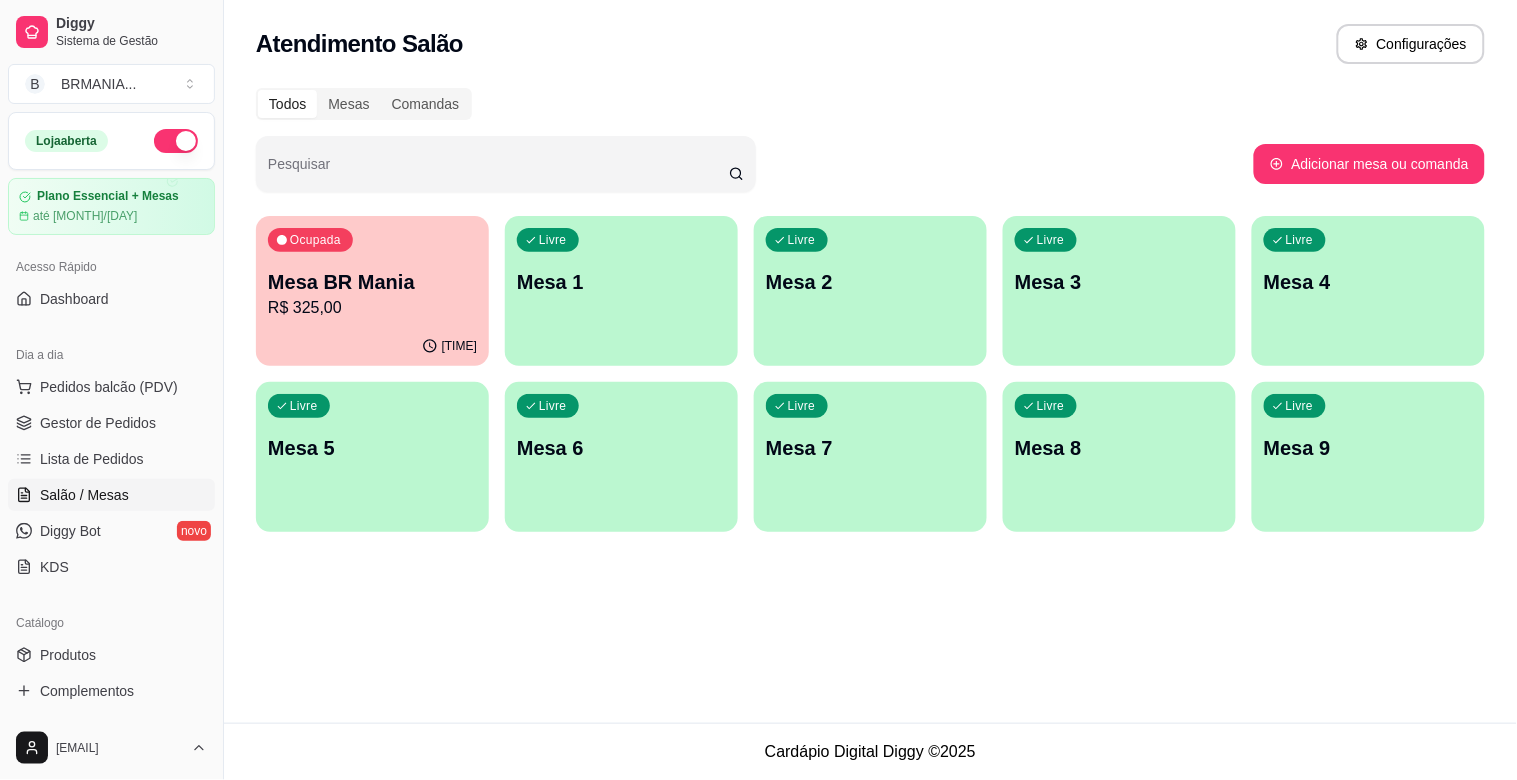 click on "Livre Mesa 1" at bounding box center [621, 279] 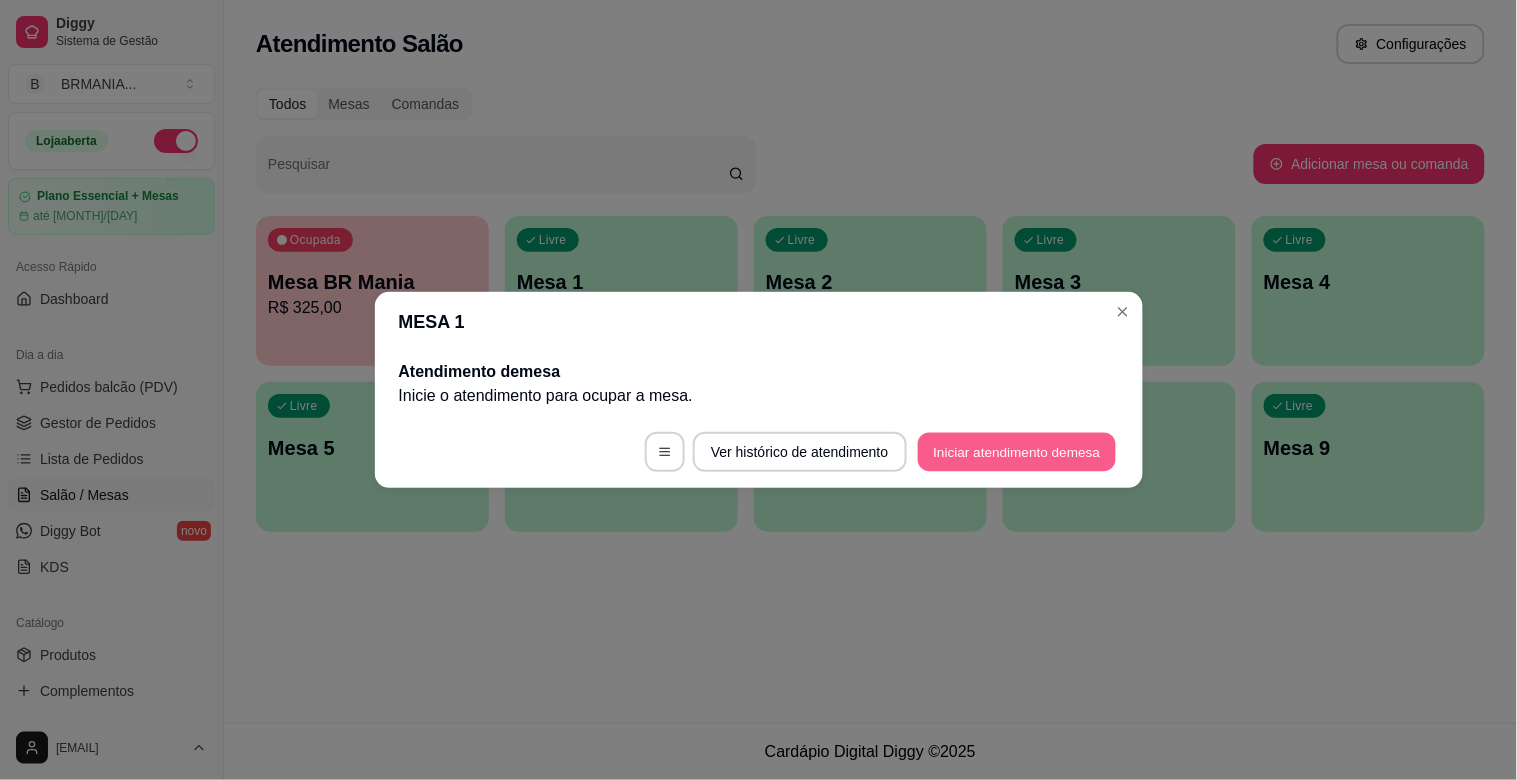 click on "Iniciar atendimento de  mesa" at bounding box center (1017, 452) 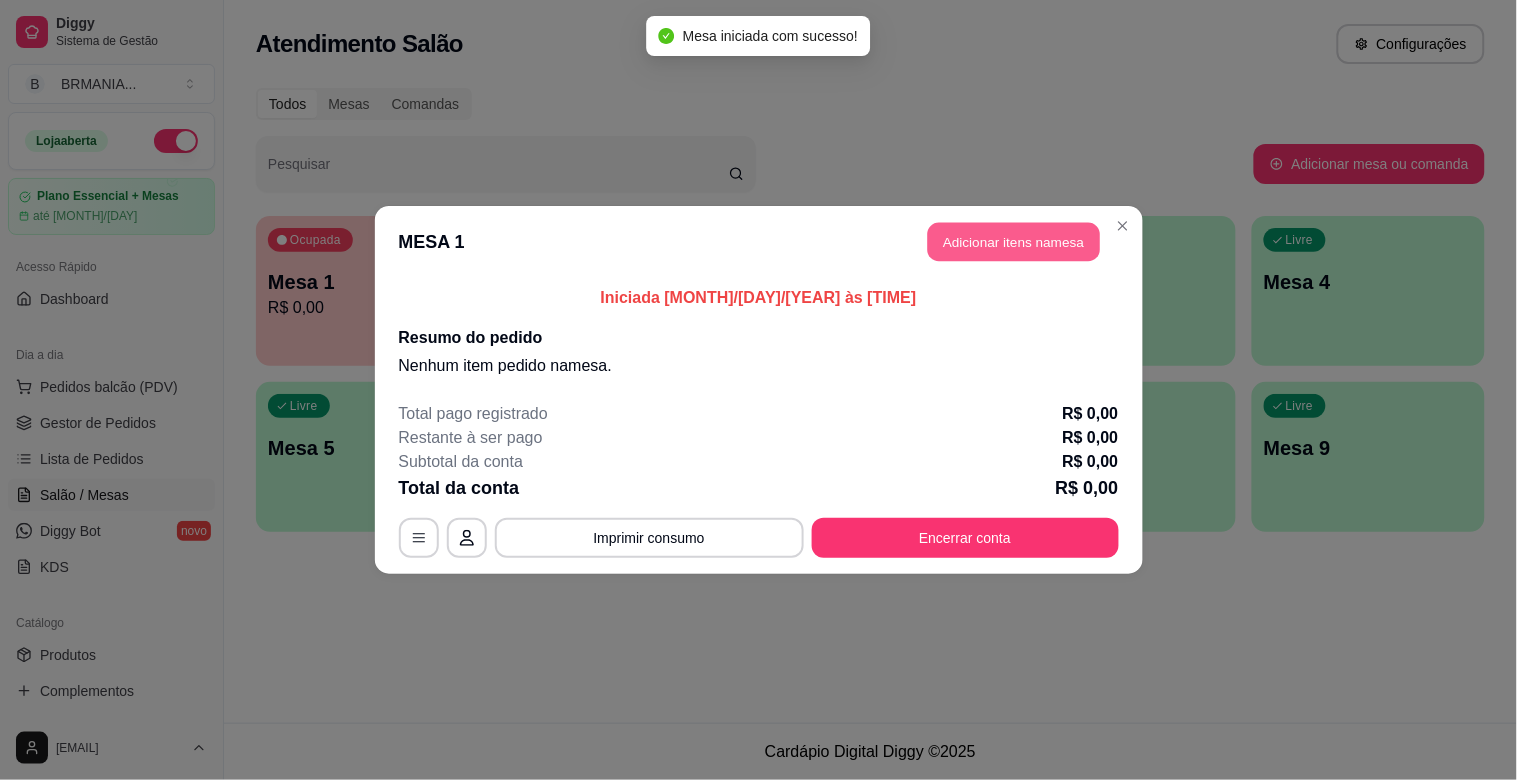 click on "Adicionar itens na  mesa" at bounding box center (1014, 242) 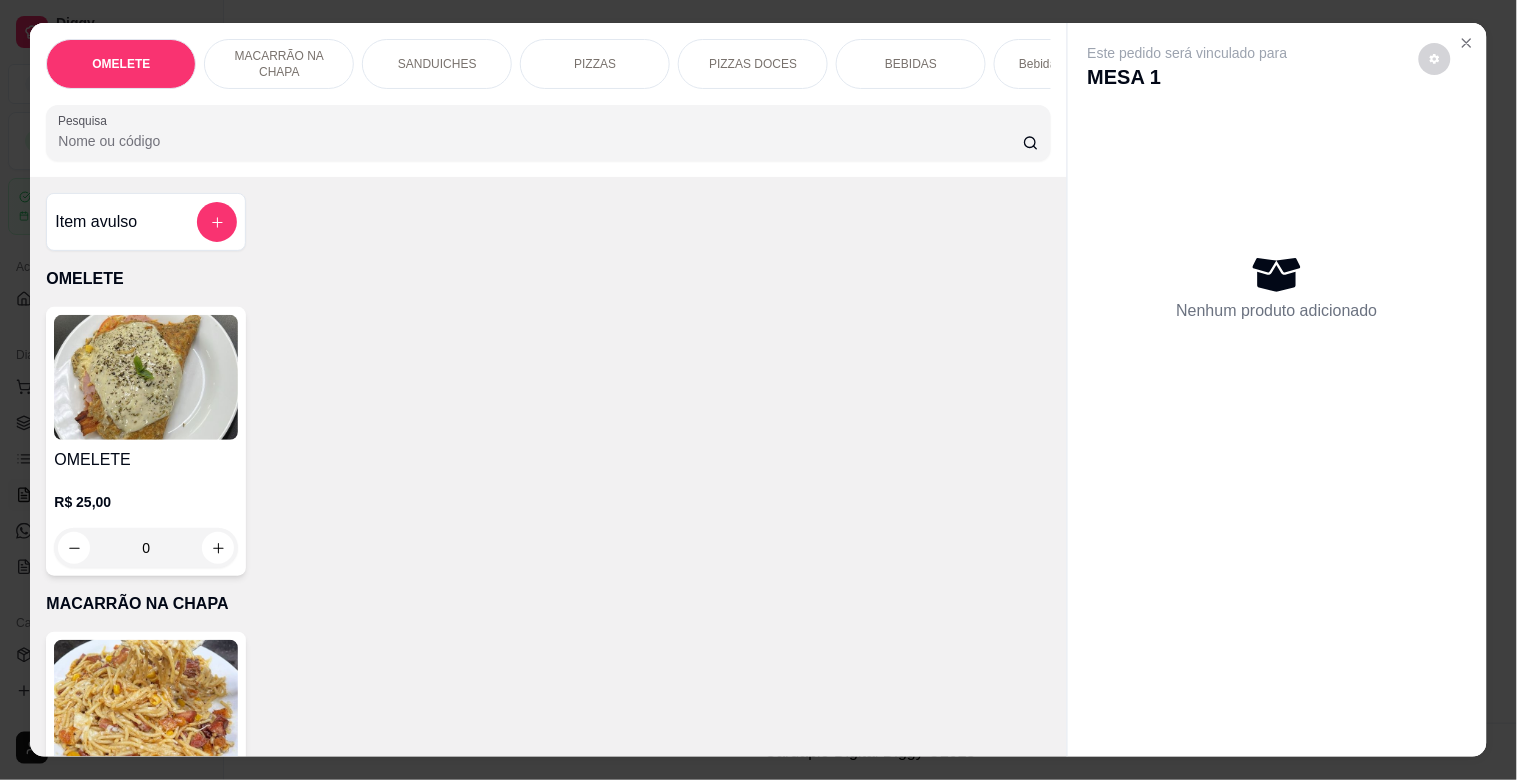 click on "PIZZAS" at bounding box center (595, 64) 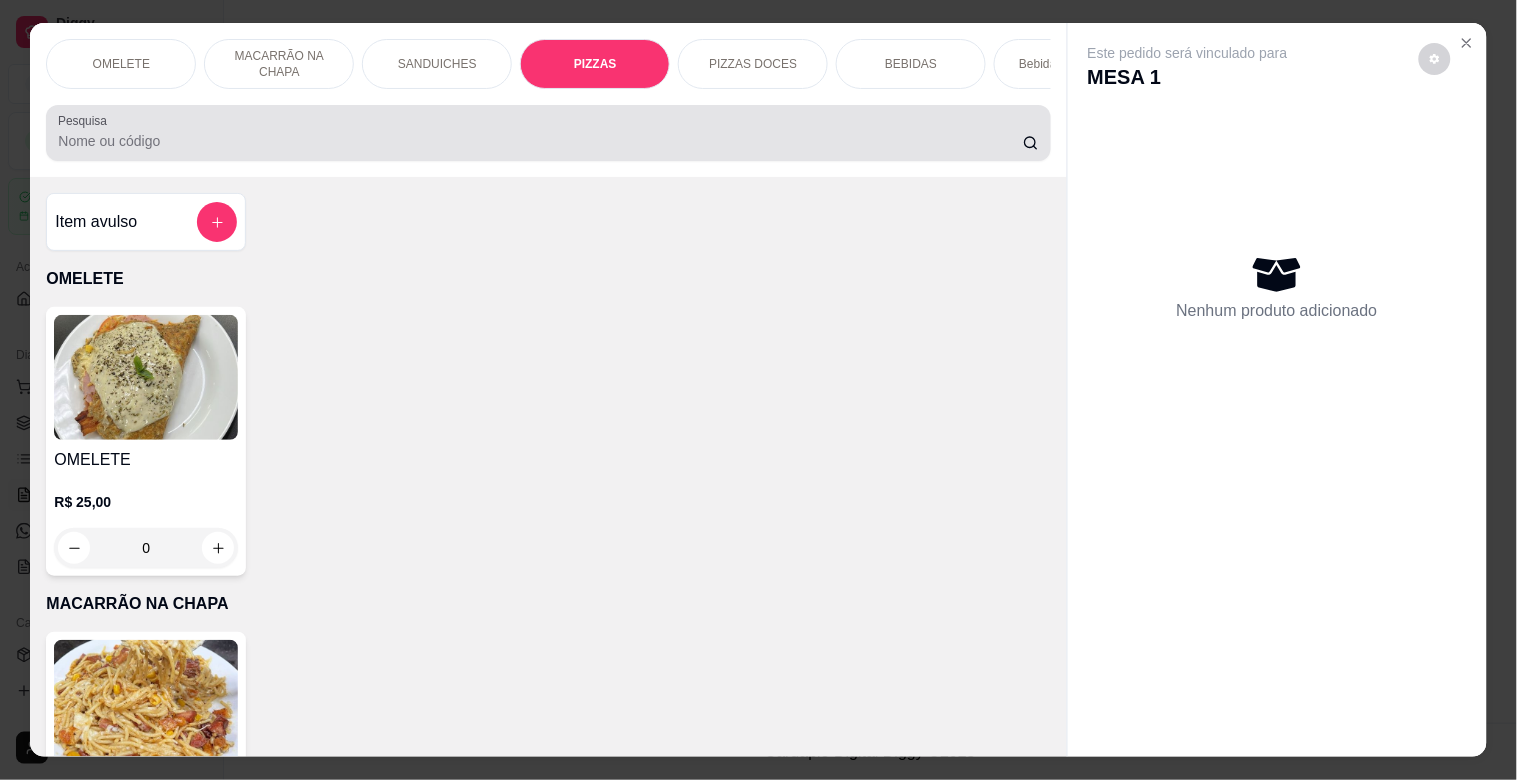 scroll, scrollTop: 1634, scrollLeft: 0, axis: vertical 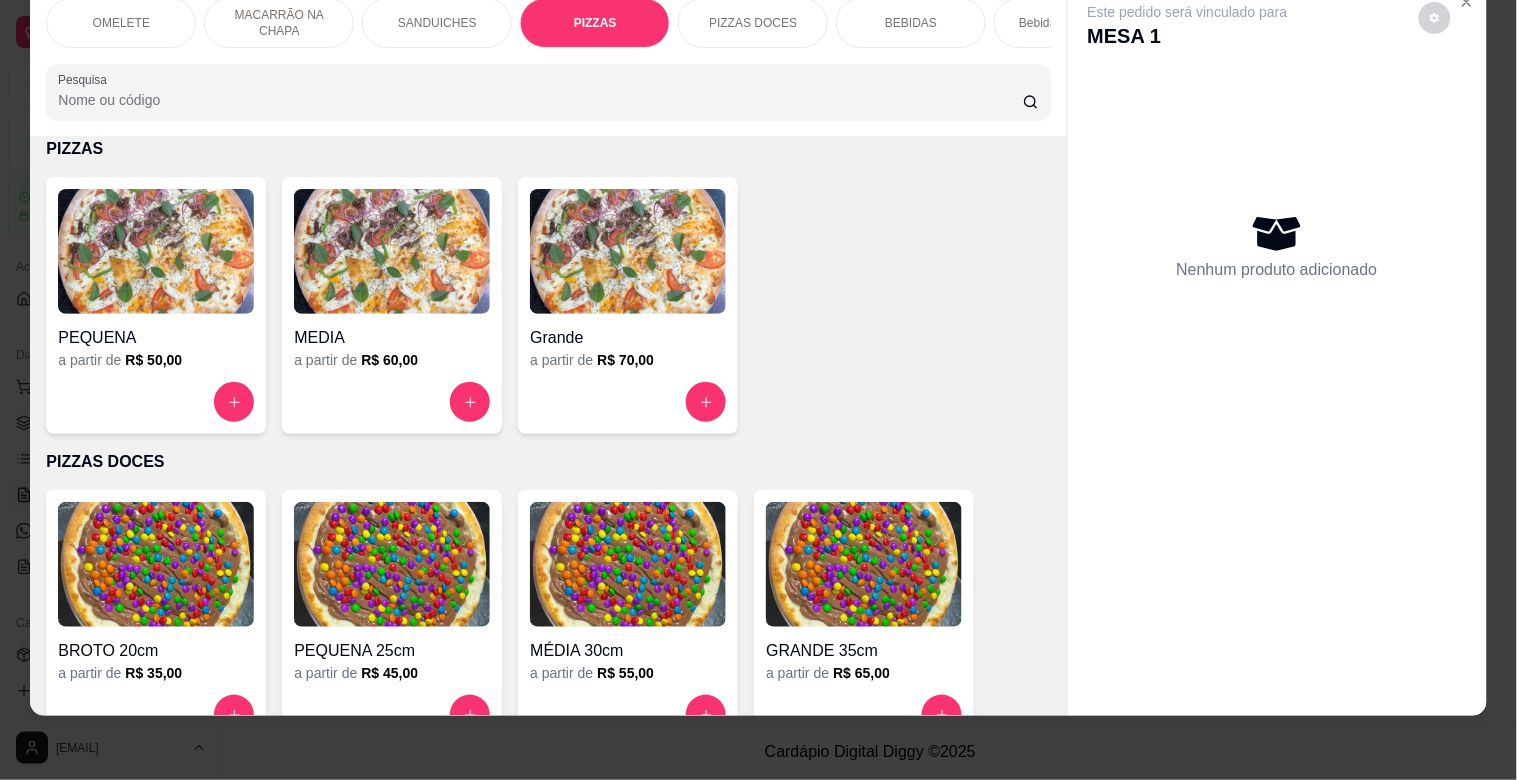 click on "MEDIA" at bounding box center [392, 332] 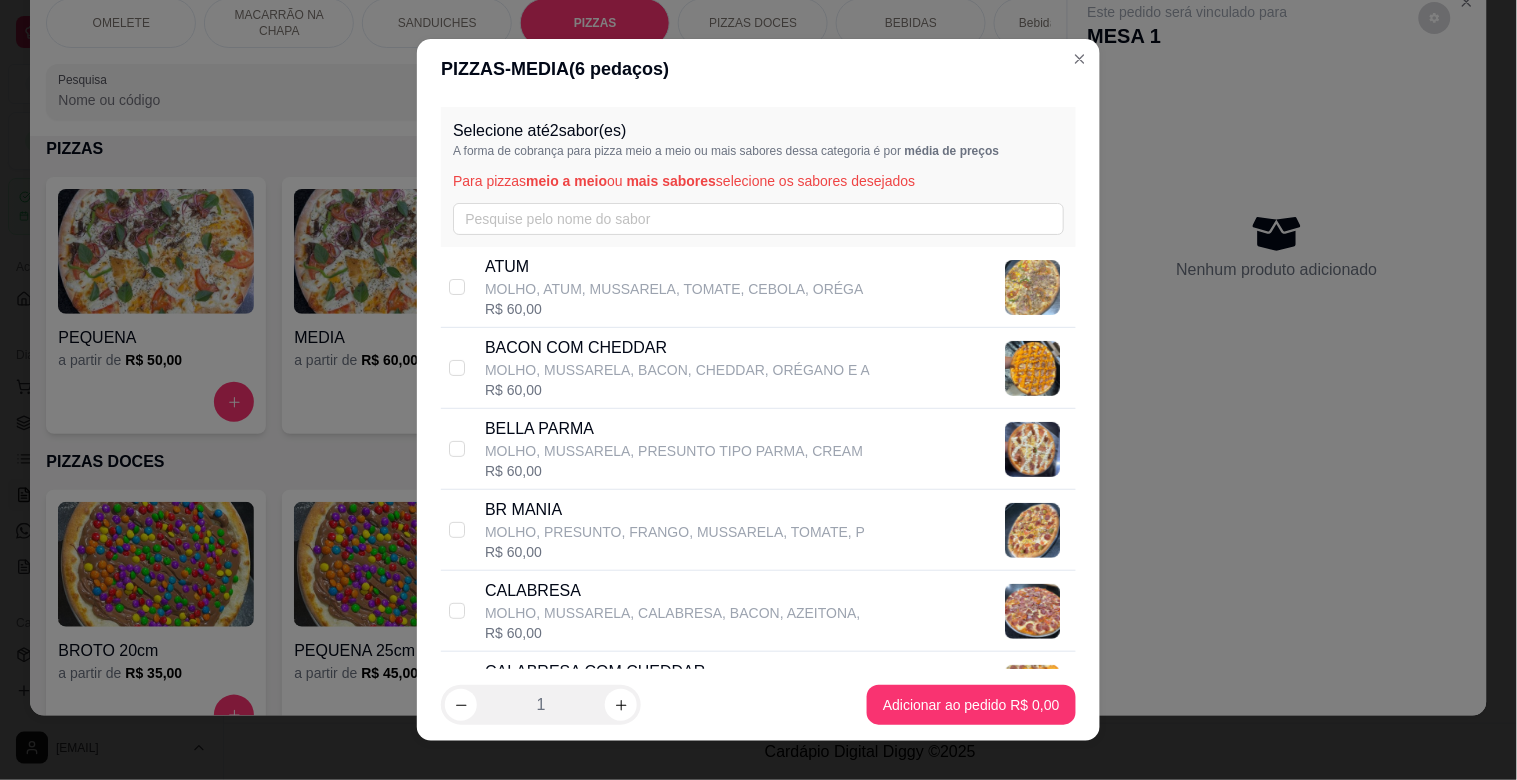 click on "BELLA PARMA" at bounding box center (674, 429) 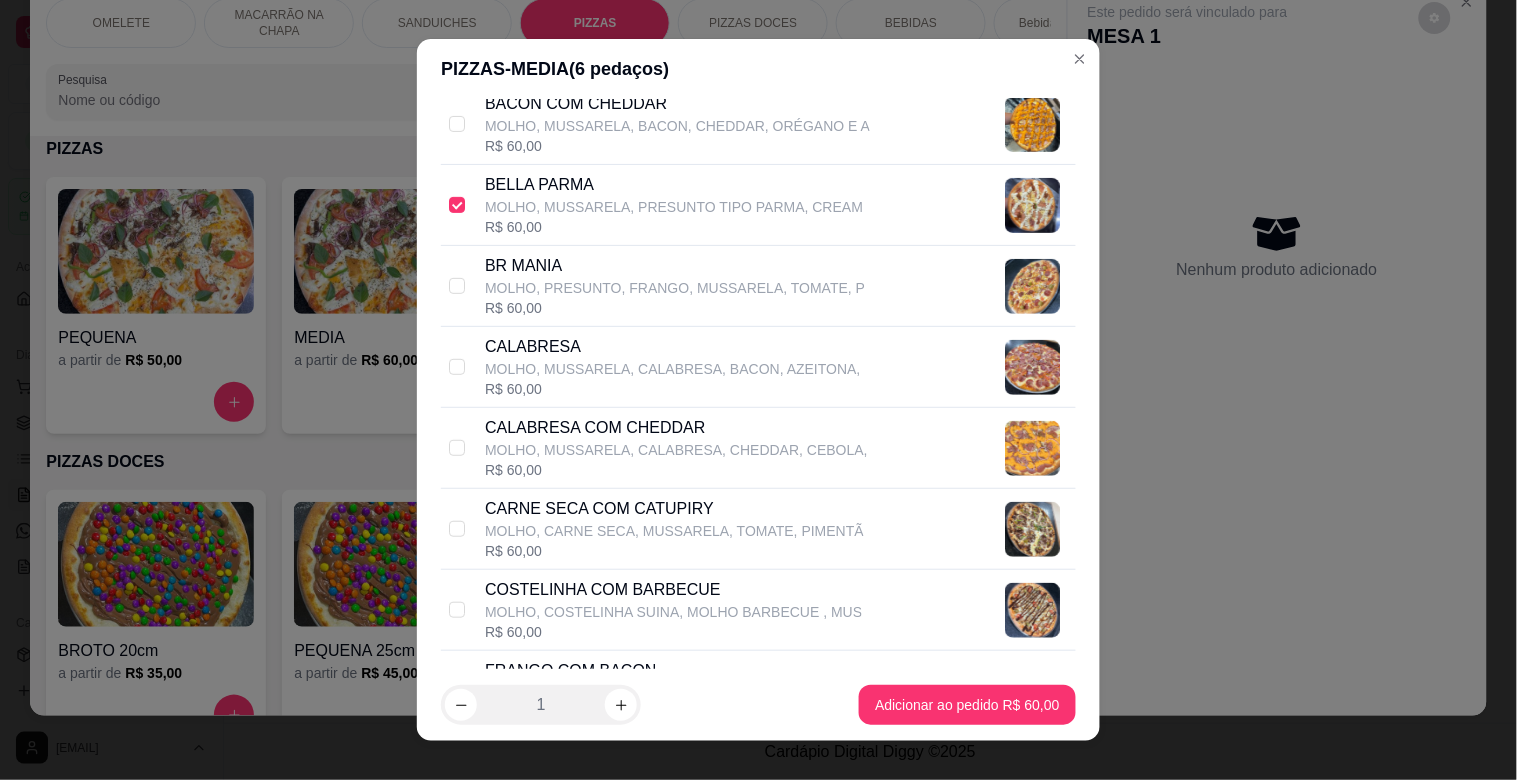scroll, scrollTop: 311, scrollLeft: 0, axis: vertical 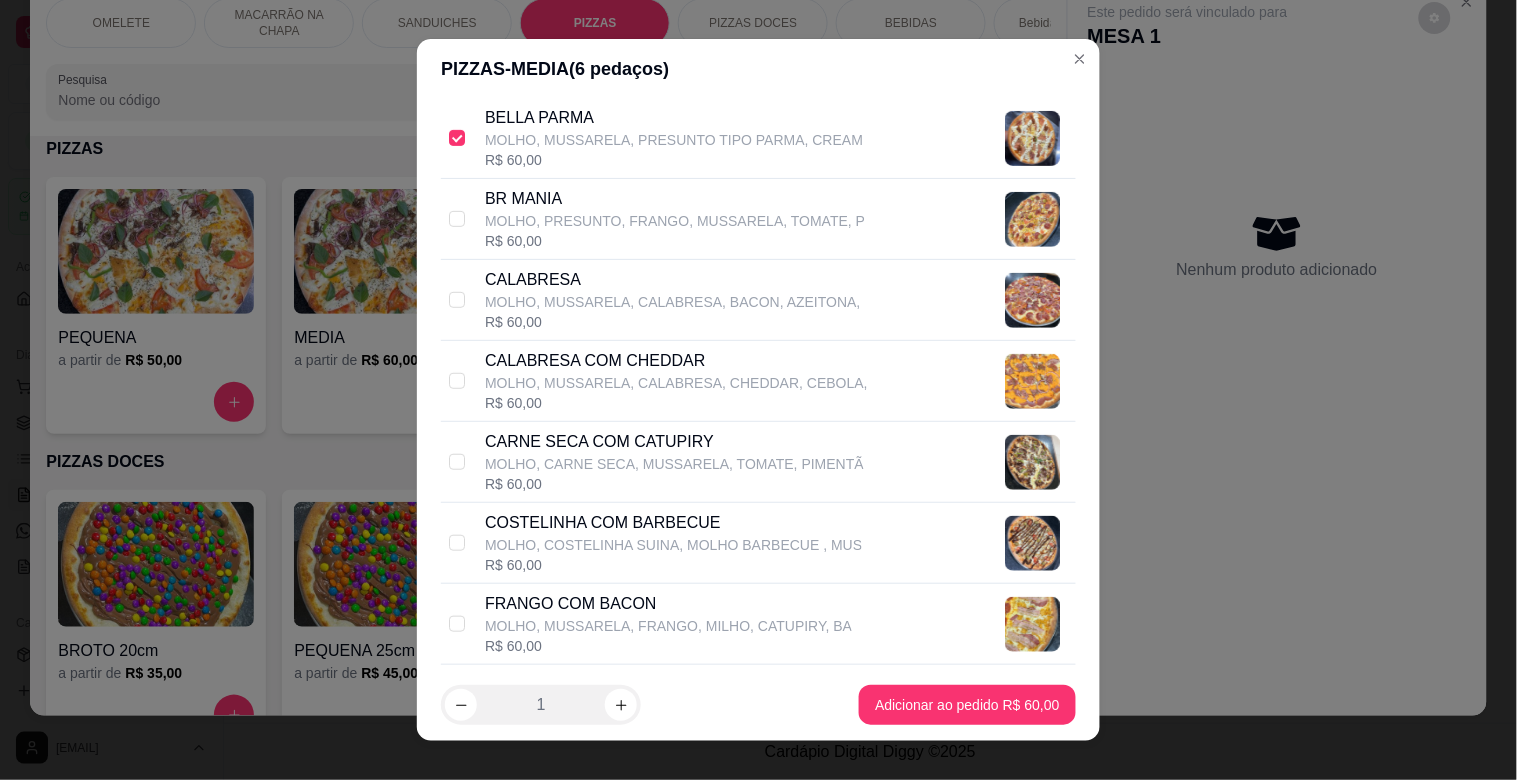 click on "CARNE SECA COM CATUPIRY" at bounding box center (674, 442) 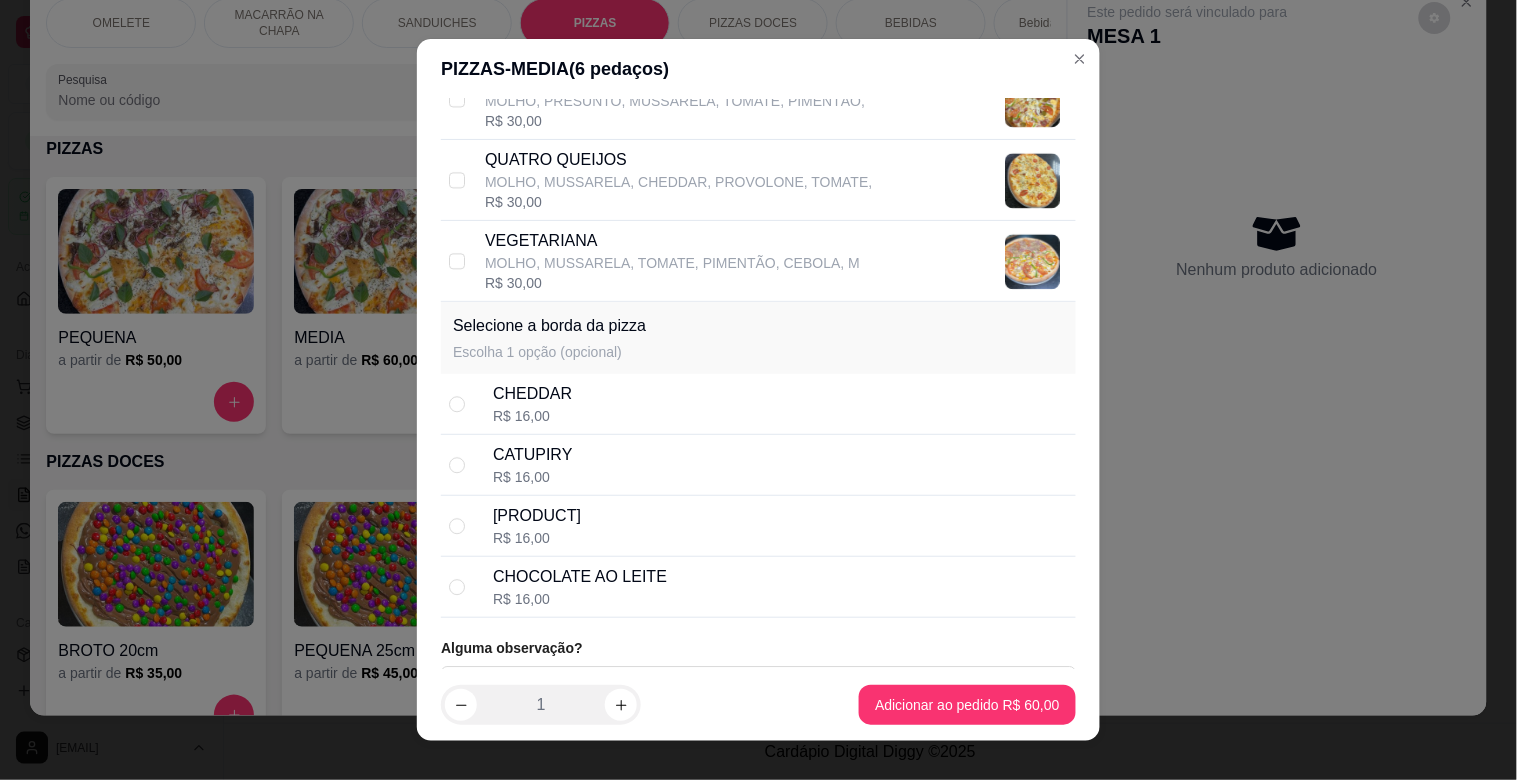 scroll, scrollTop: 1280, scrollLeft: 0, axis: vertical 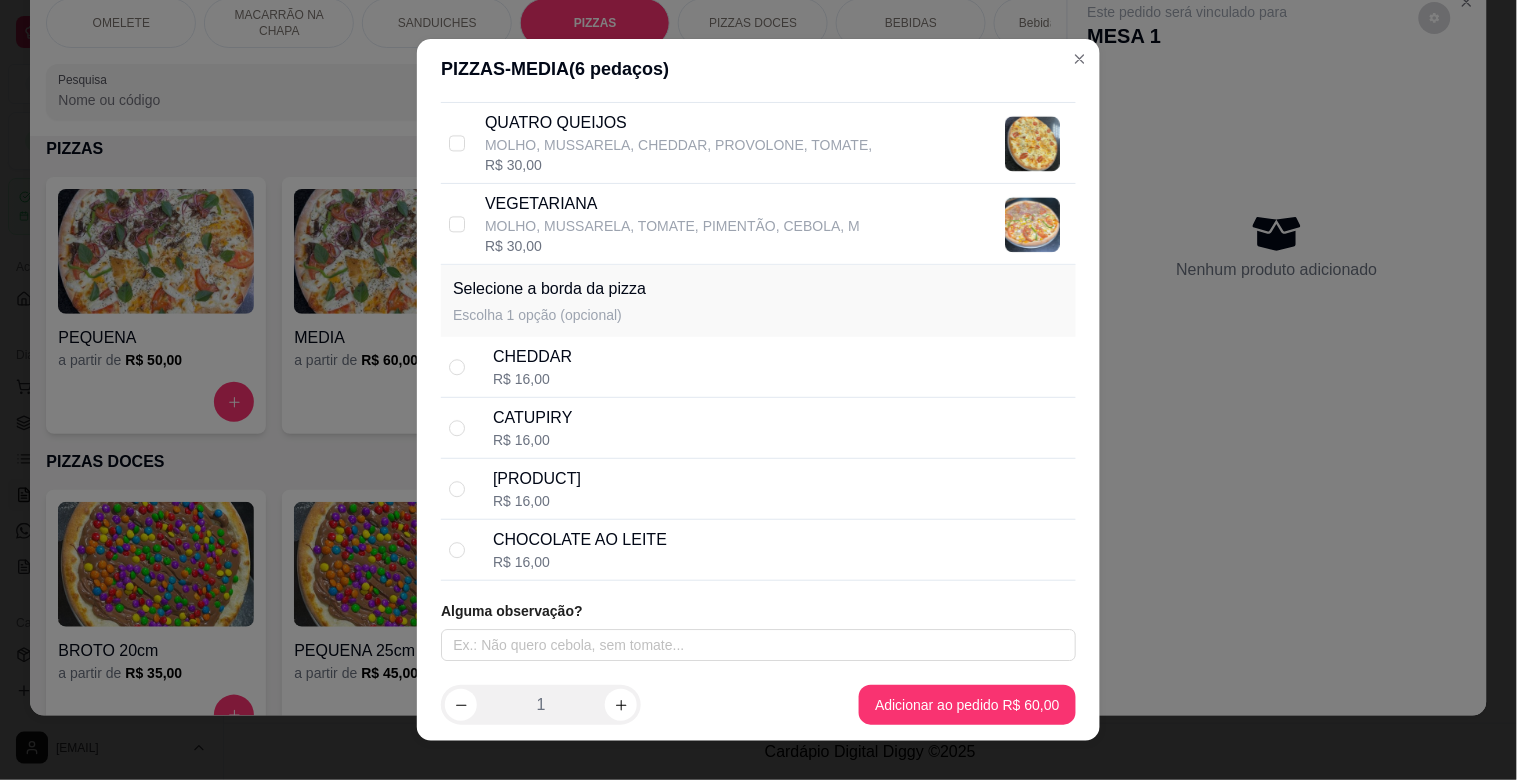 click on "R$ 16,00" at bounding box center (537, 501) 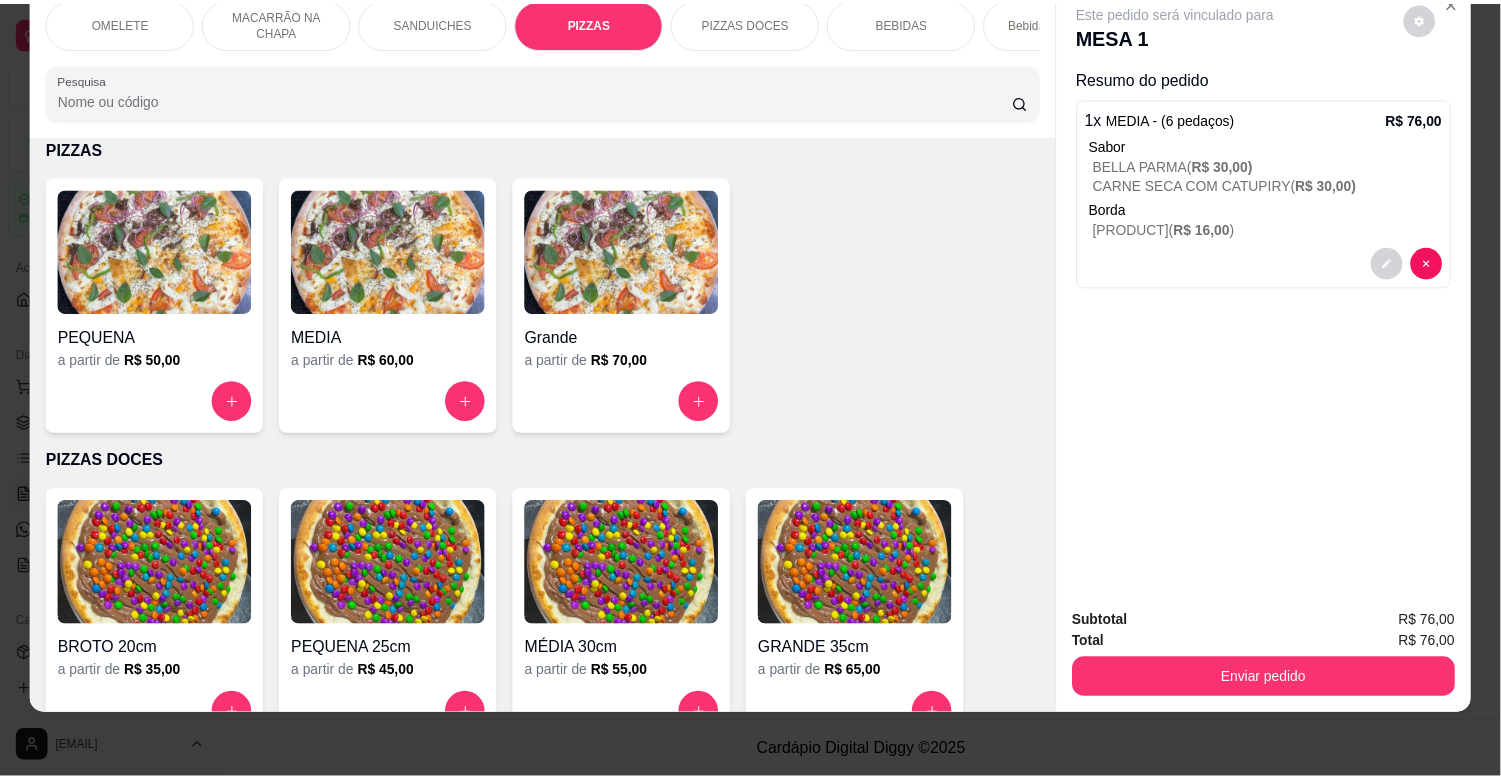 scroll, scrollTop: 0, scrollLeft: 0, axis: both 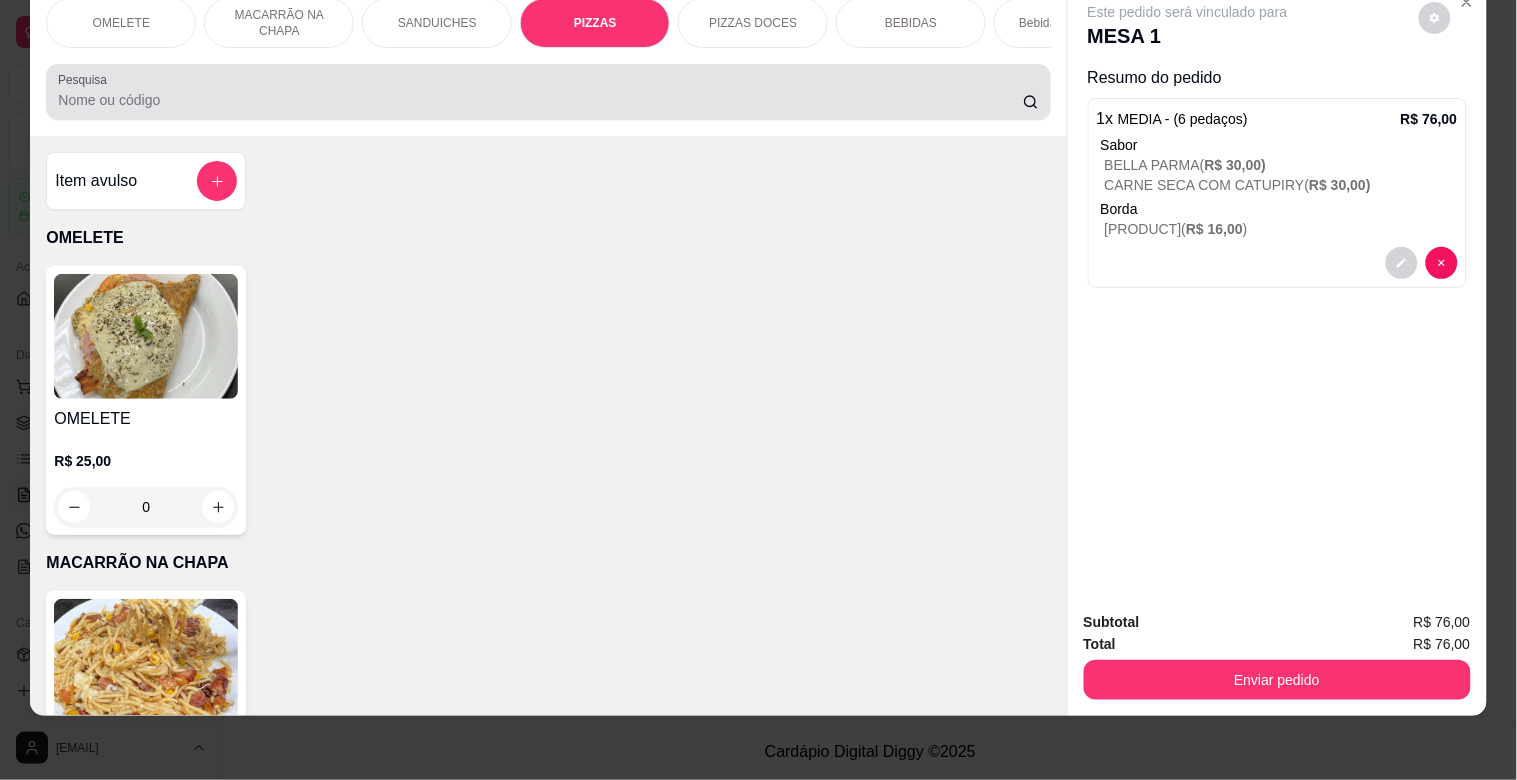 click at bounding box center [548, 92] 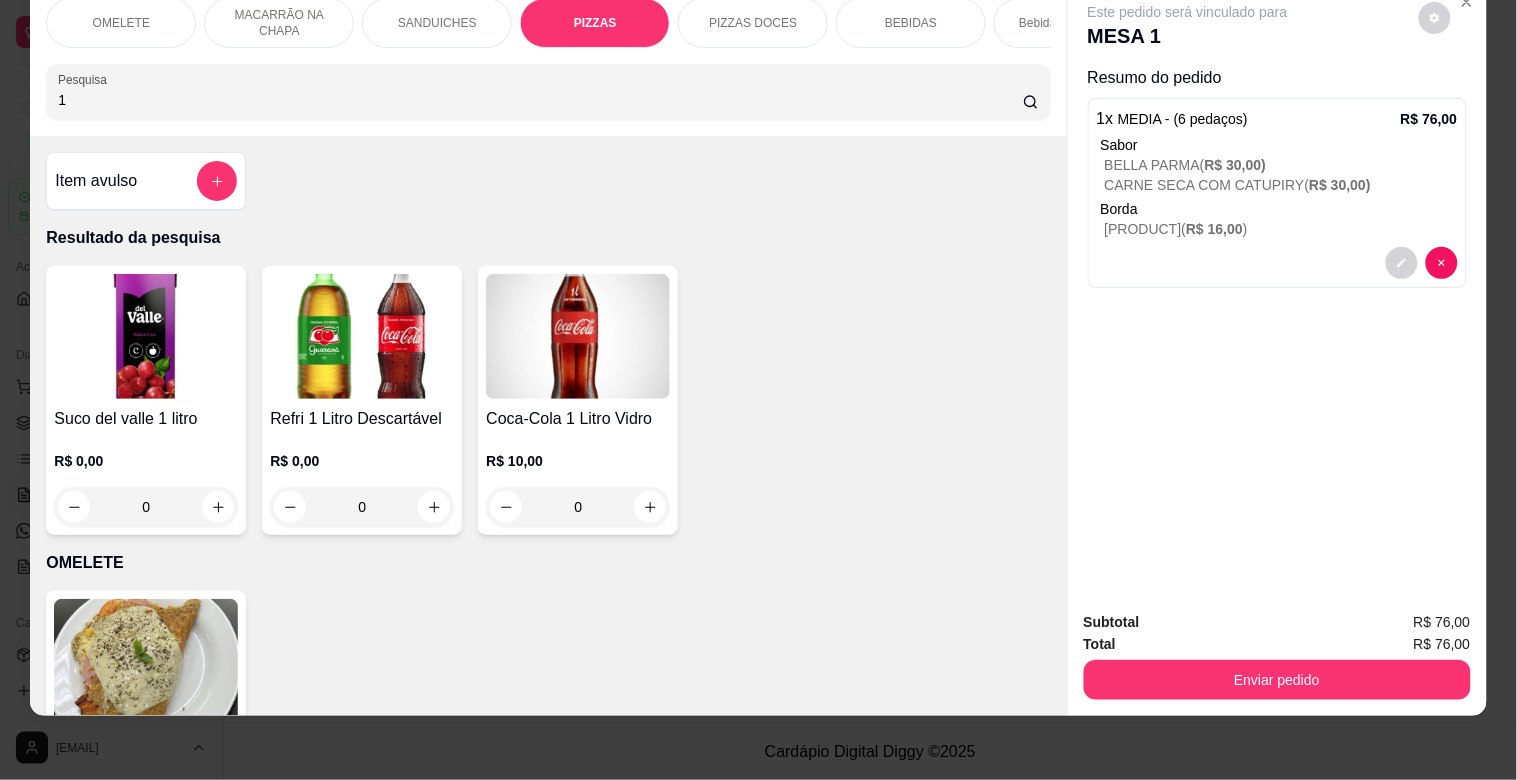 type on "1" 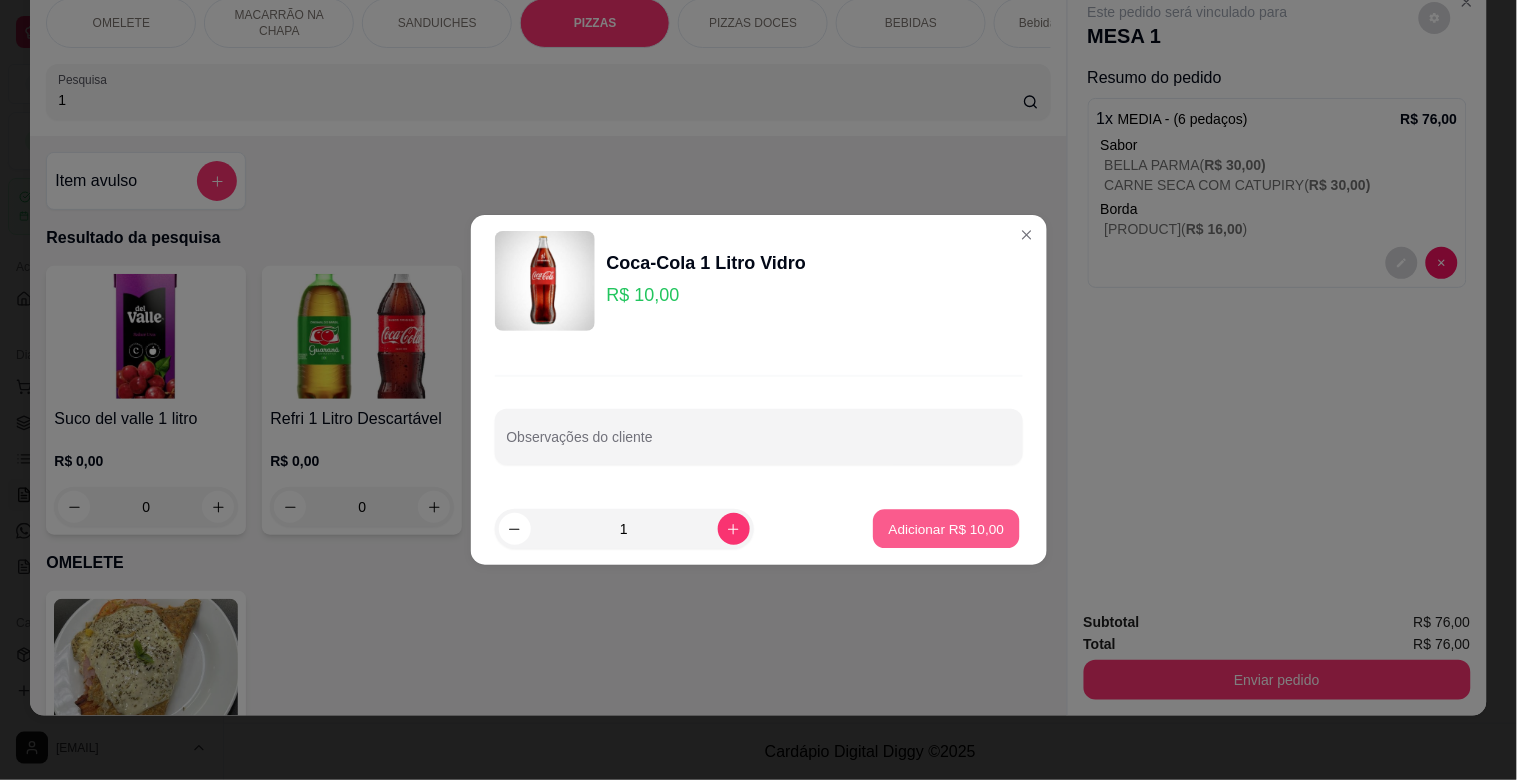 click on "Adicionar   R$ 10,00" at bounding box center [947, 528] 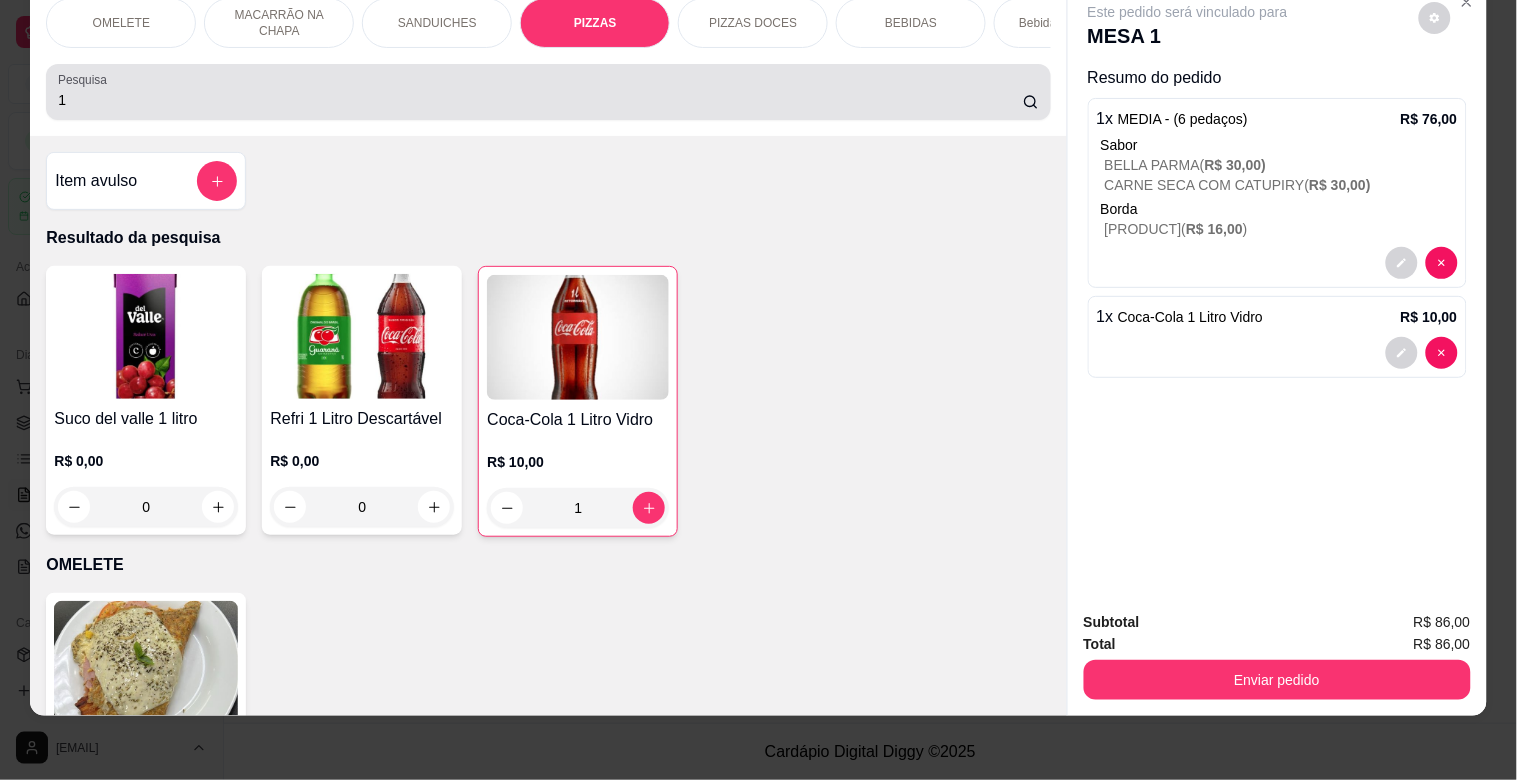 drag, startPoint x: 98, startPoint y: 86, endPoint x: 4, endPoint y: 92, distance: 94.19129 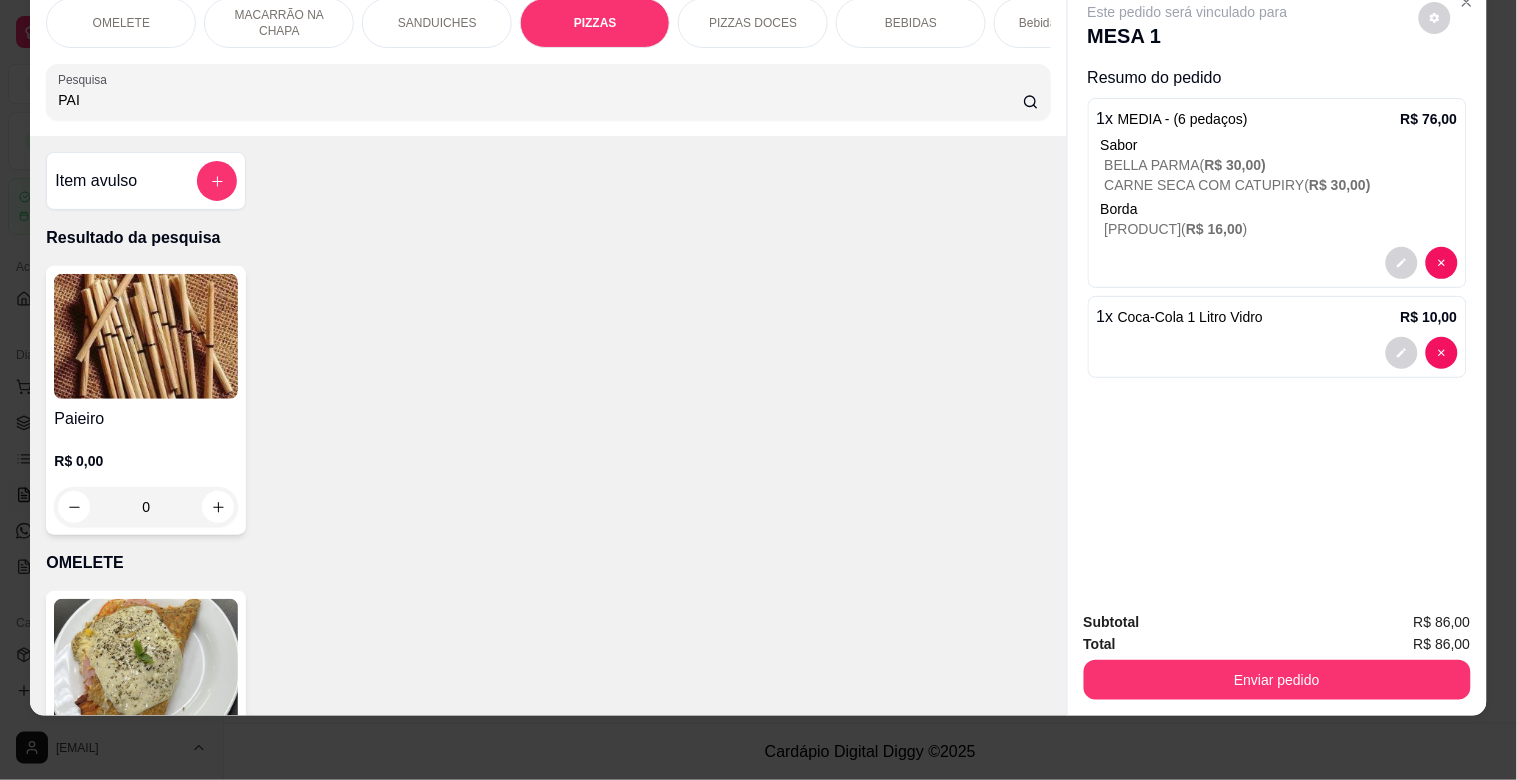 type on "PAI" 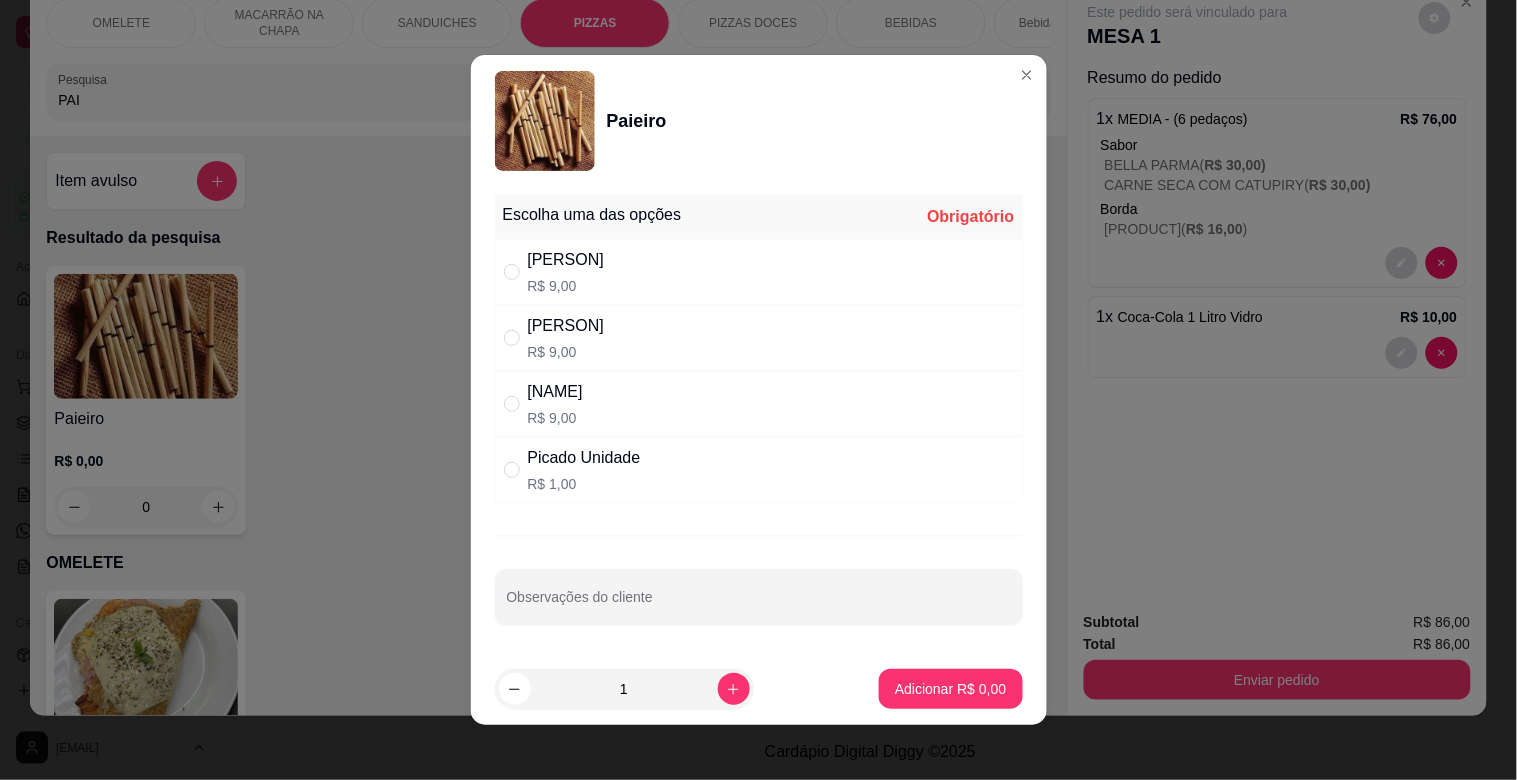 click on "[FIRST]  R$ [VALUE]" at bounding box center (759, 272) 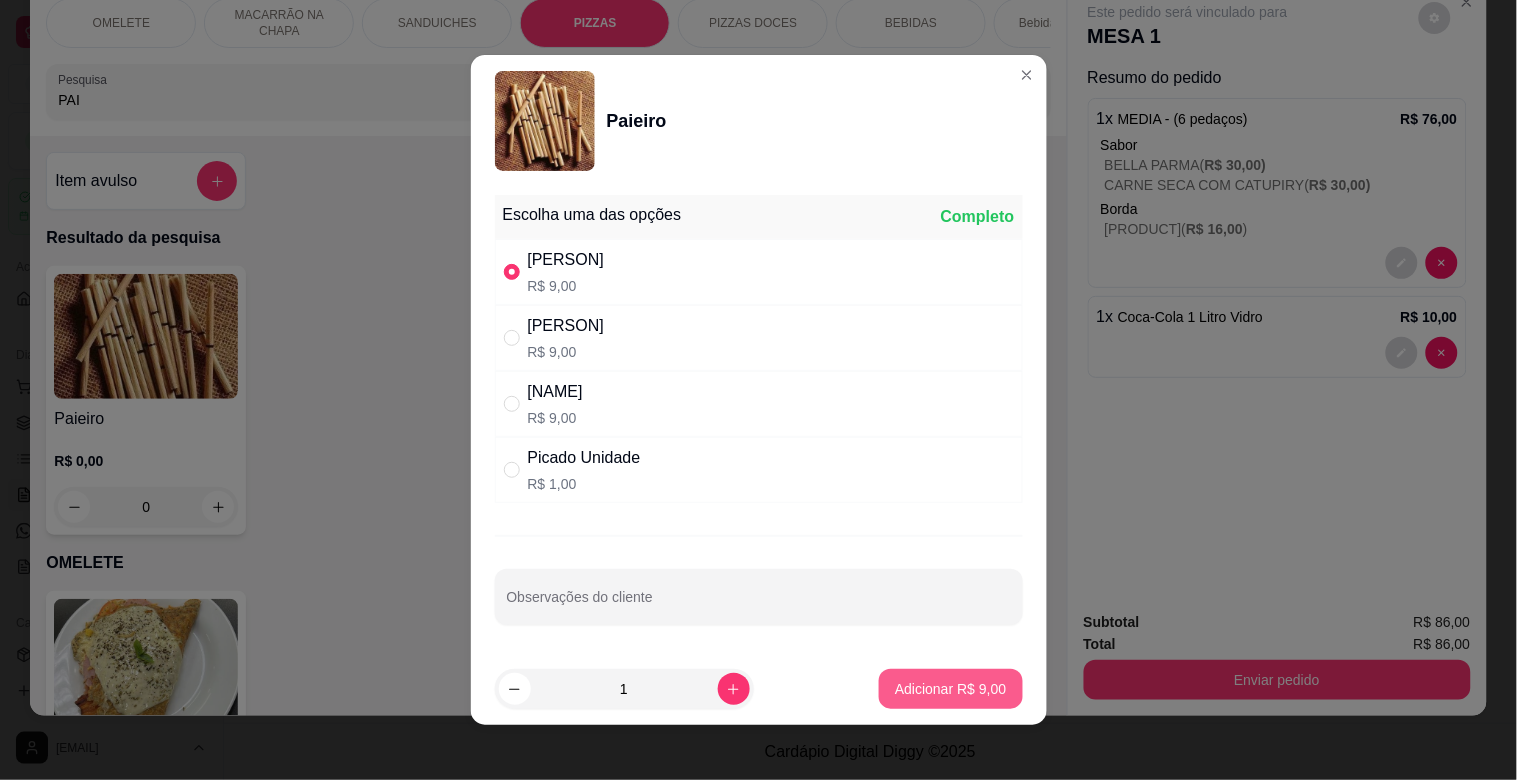 click on "Adicionar   R$ 9,00" at bounding box center (950, 689) 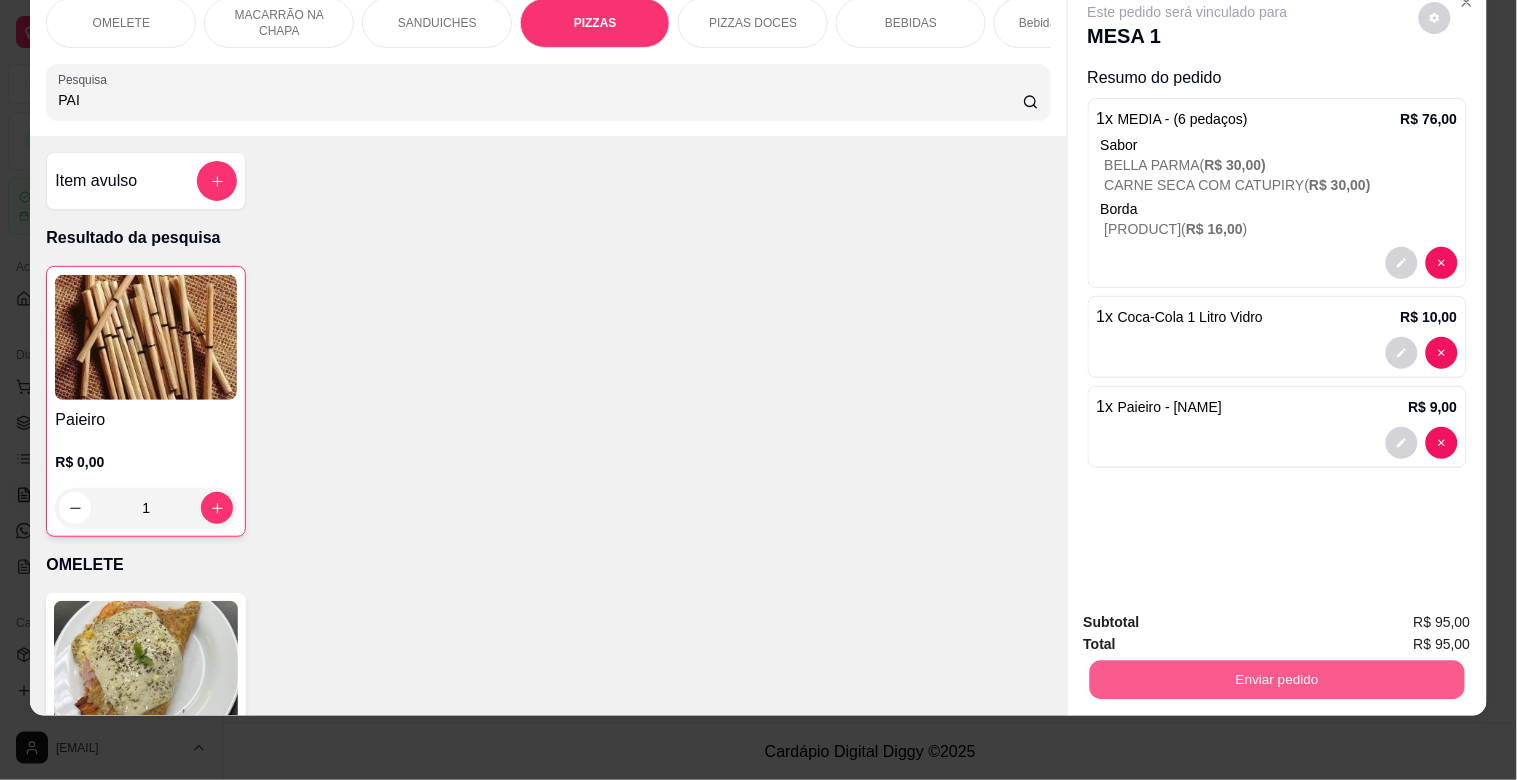 click on "Enviar pedido" at bounding box center (1276, 679) 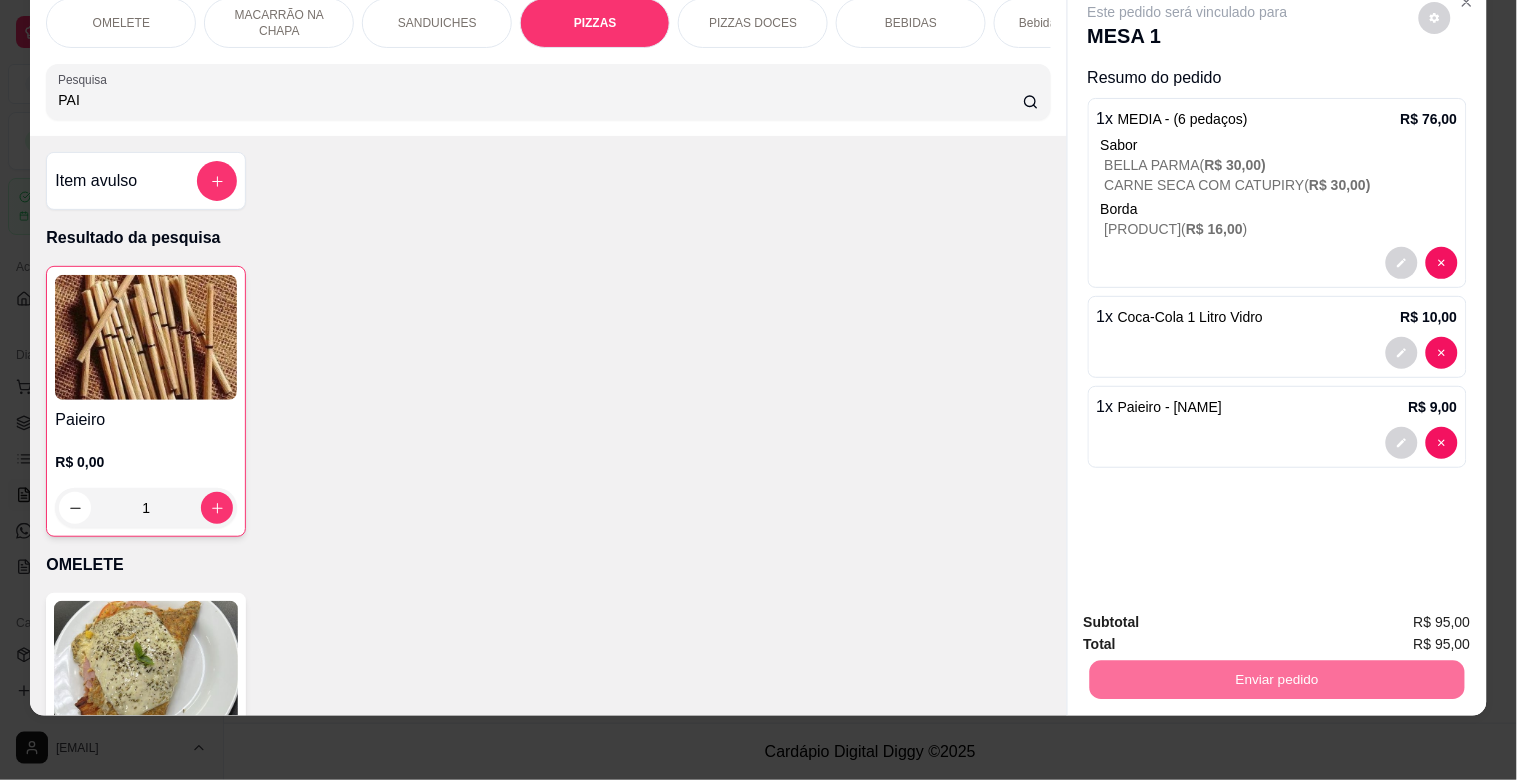 click on "Não registrar e enviar pedido" at bounding box center (1211, 614) 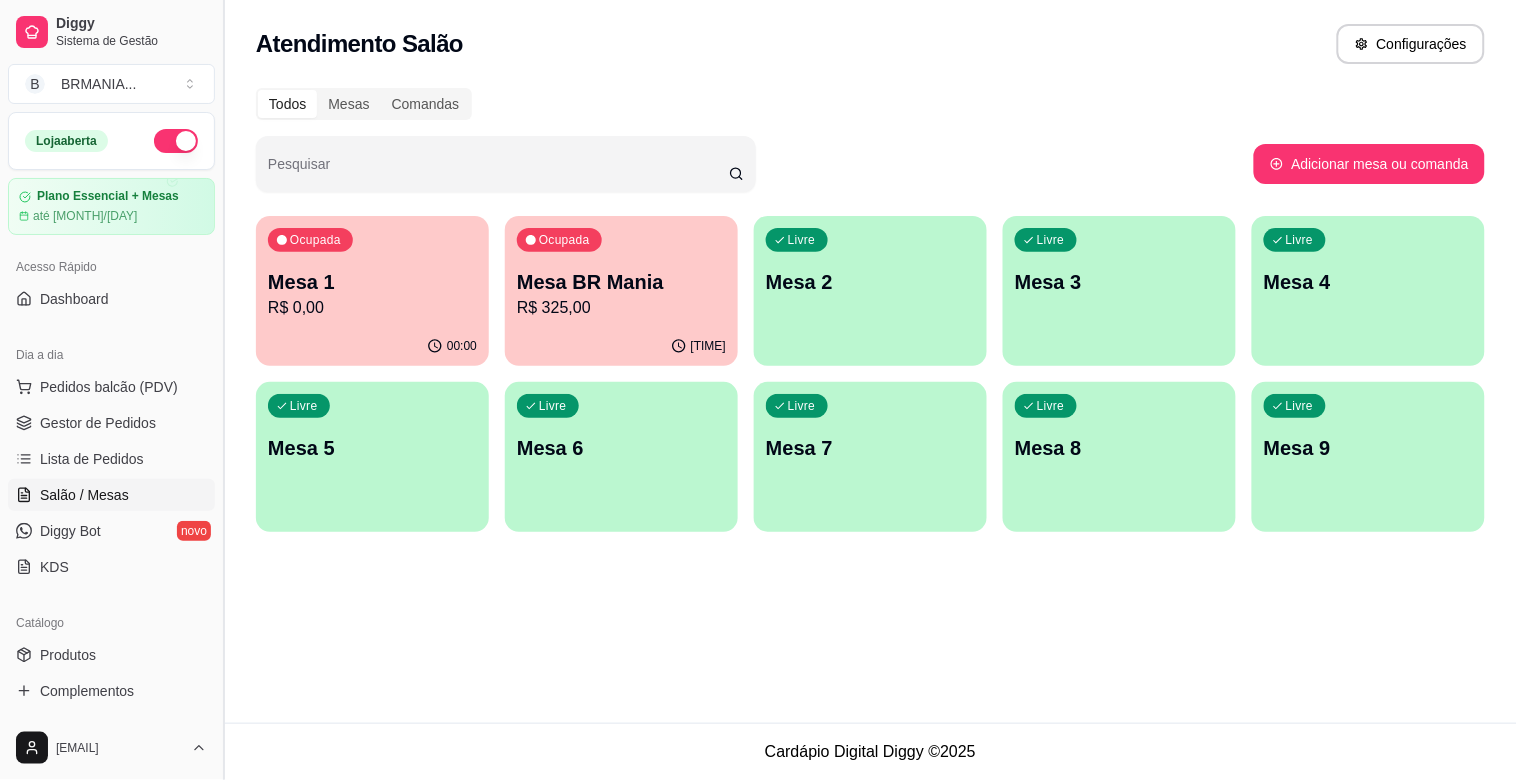 click at bounding box center (223, 390) 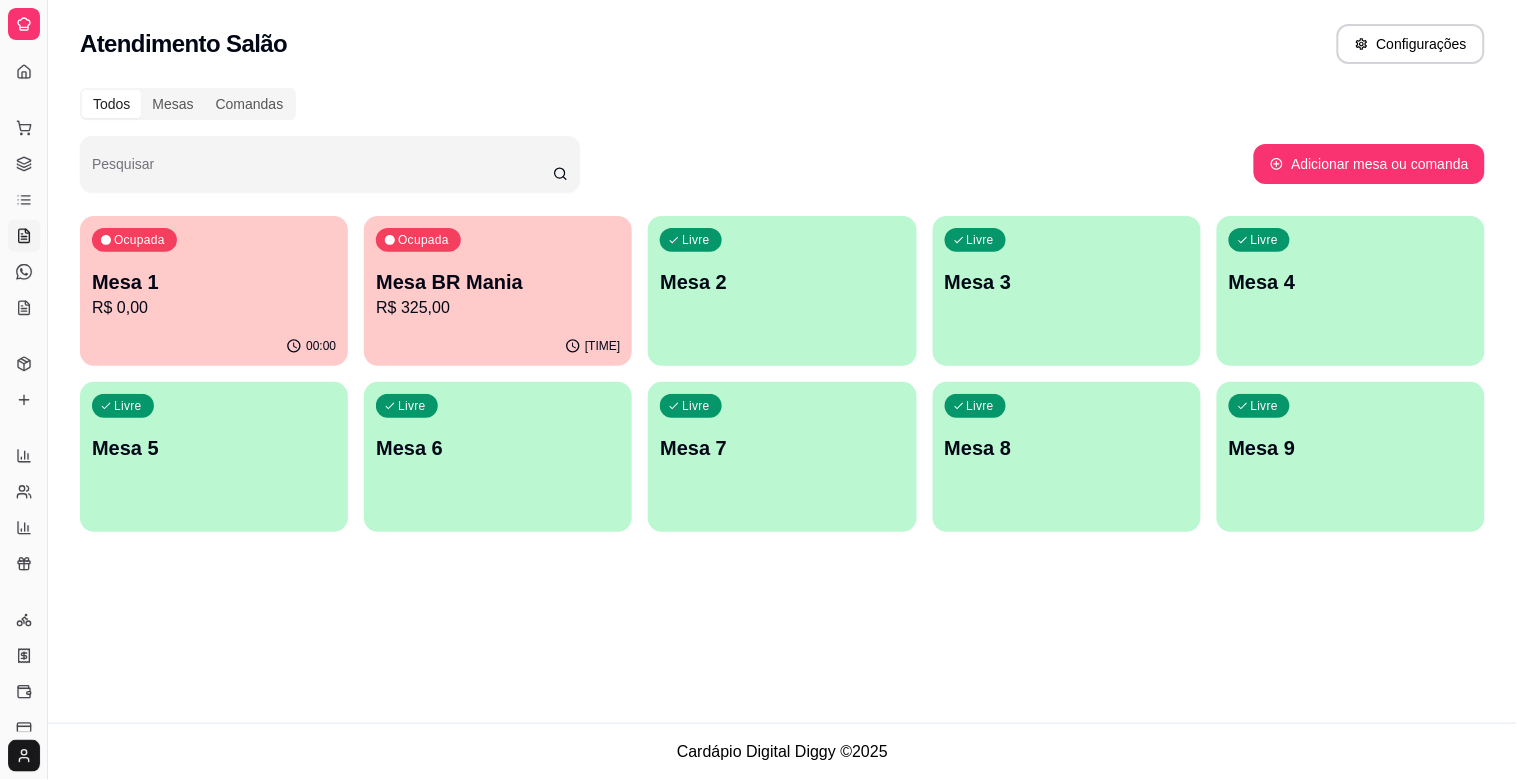 click on "Todos Mesas Comandas" at bounding box center [782, 104] 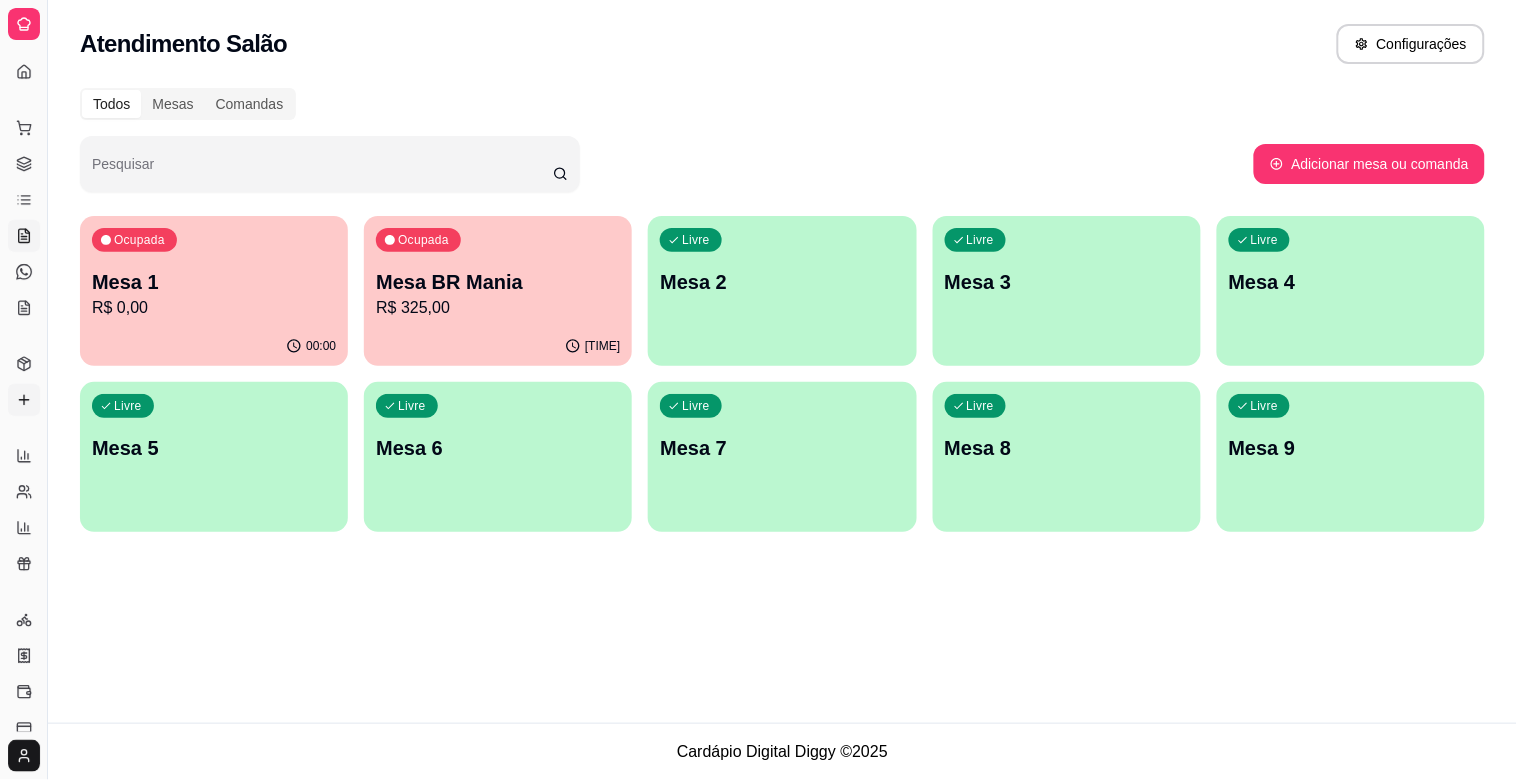 click 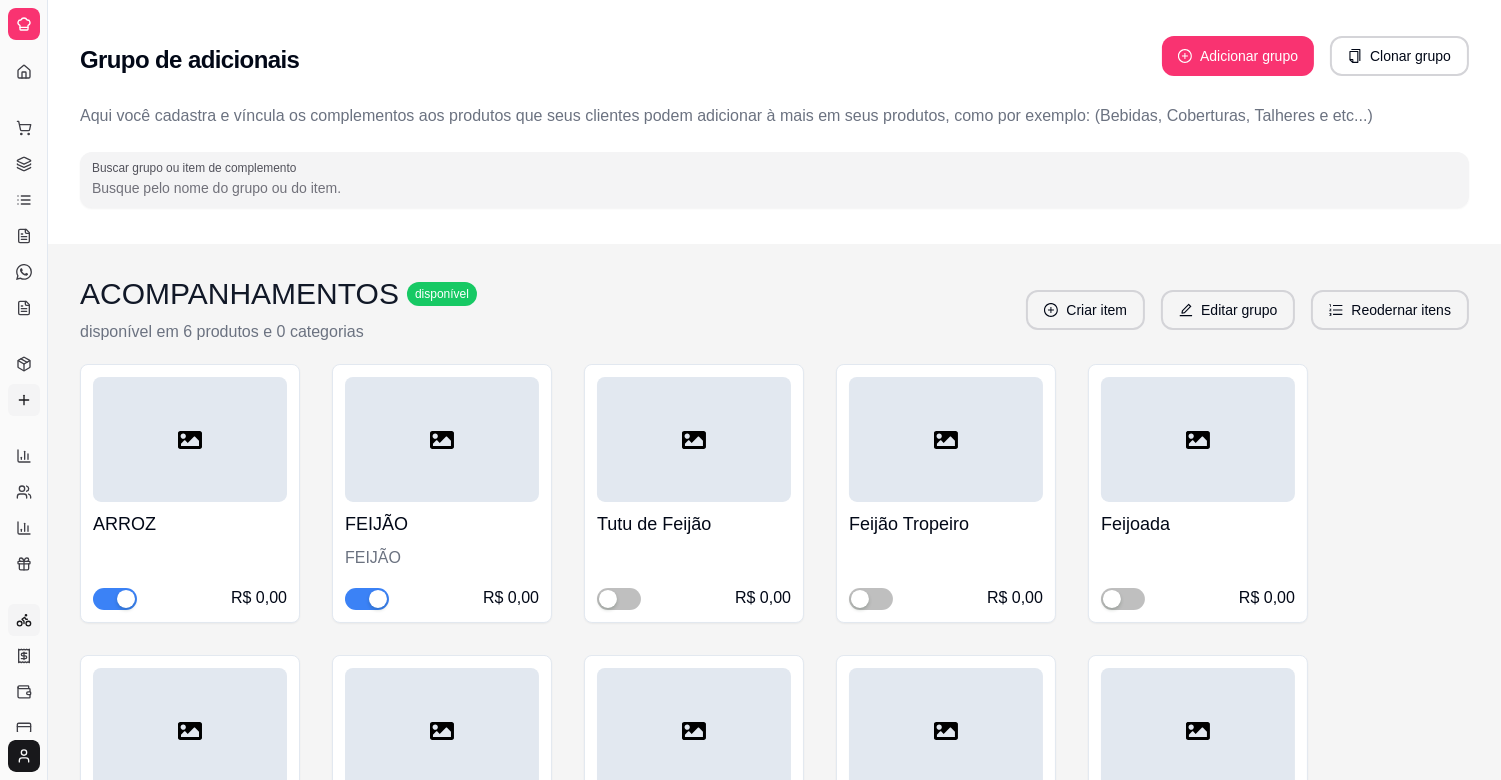click 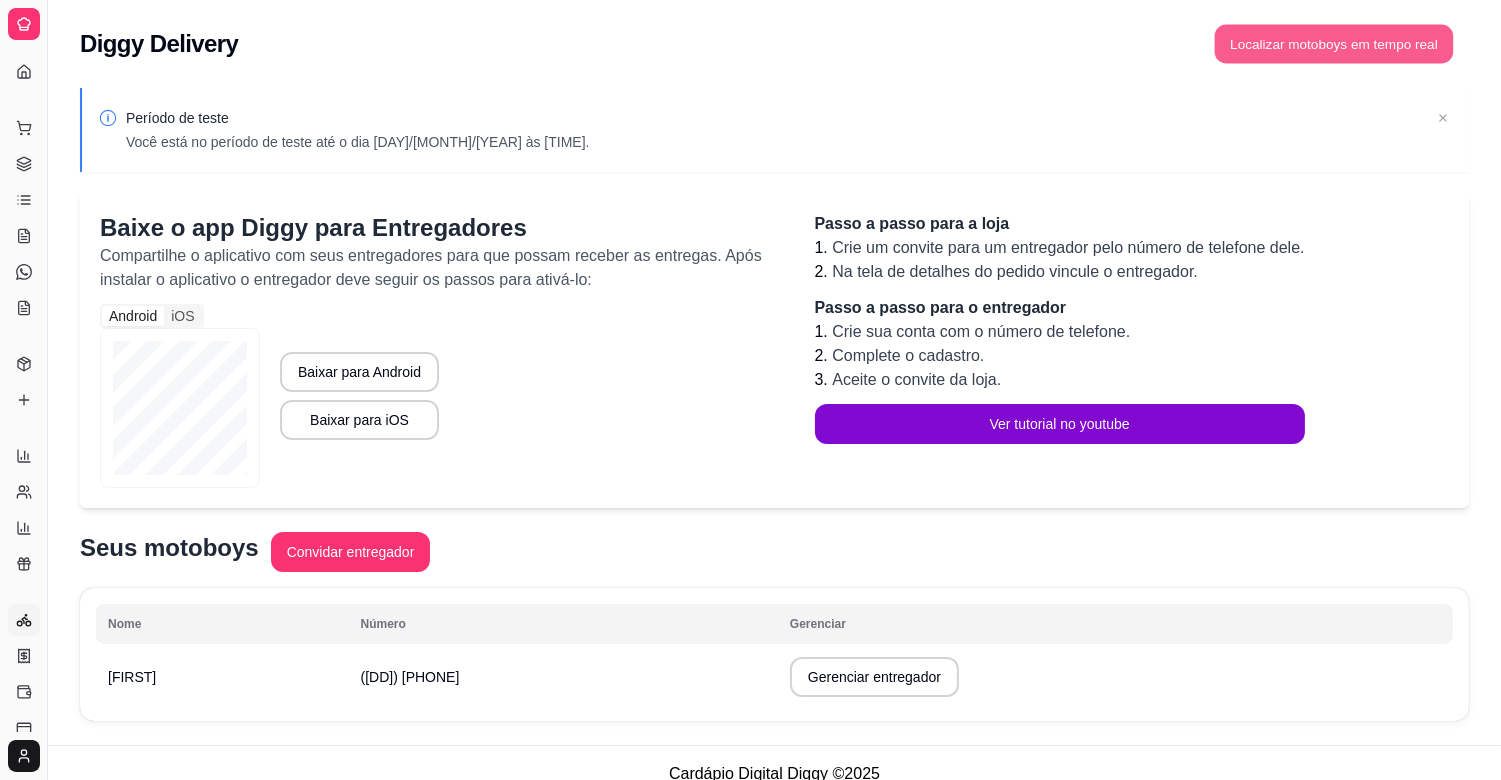 click on "Localizar motoboys em tempo real" at bounding box center [1334, 44] 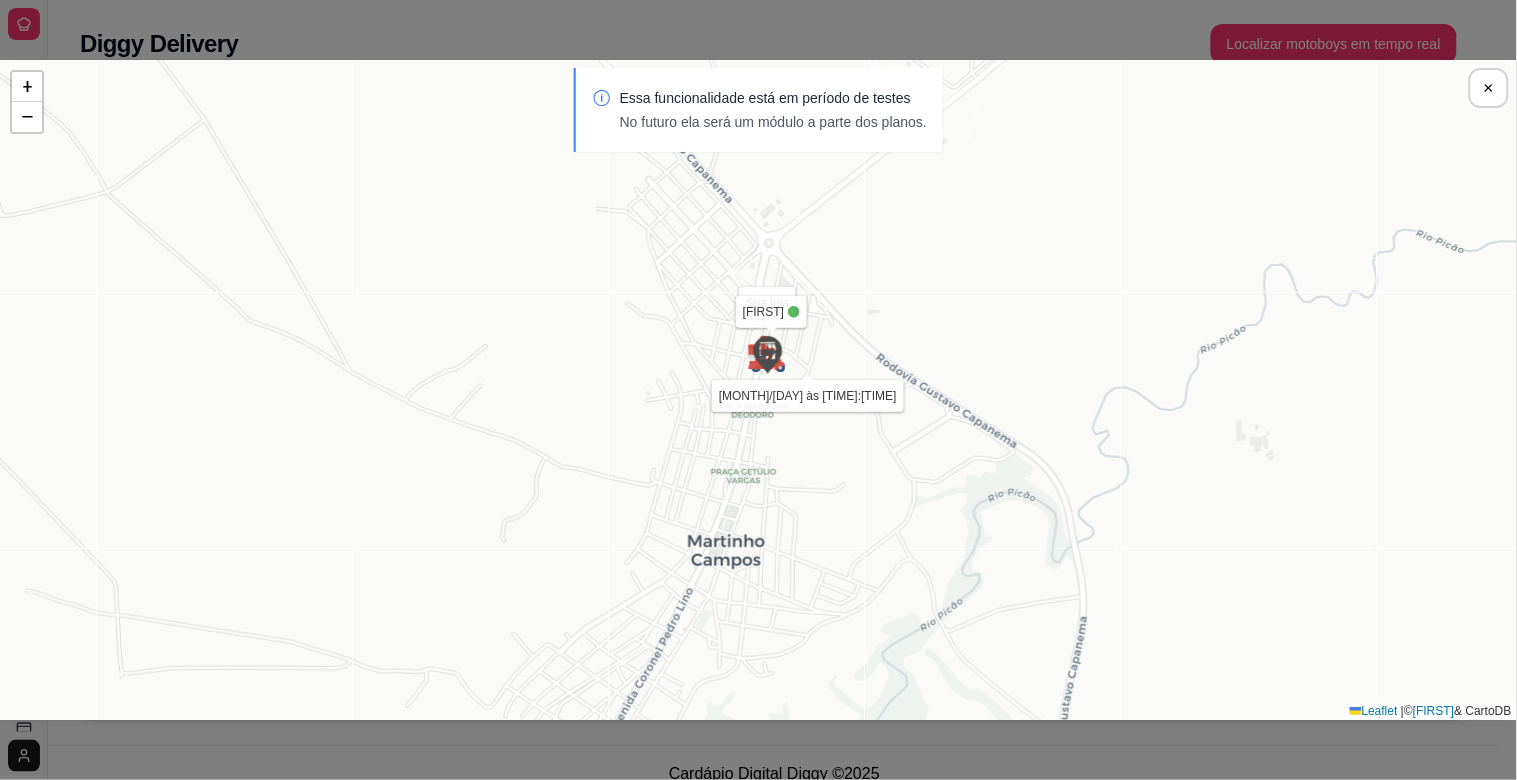 drag, startPoint x: 893, startPoint y: 477, endPoint x: 861, endPoint y: 410, distance: 74.24958 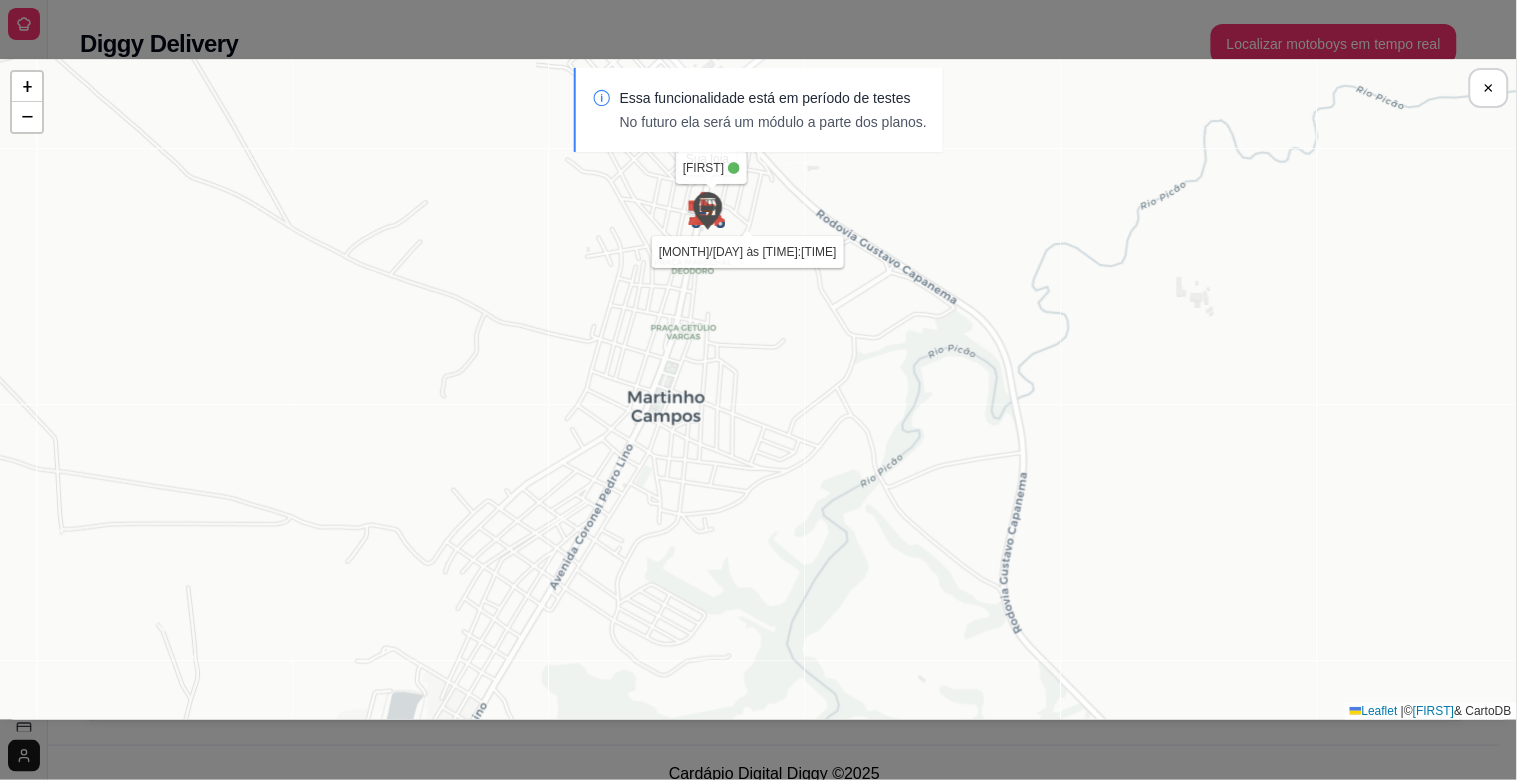 drag, startPoint x: 861, startPoint y: 410, endPoint x: 904, endPoint y: 427, distance: 46.238514 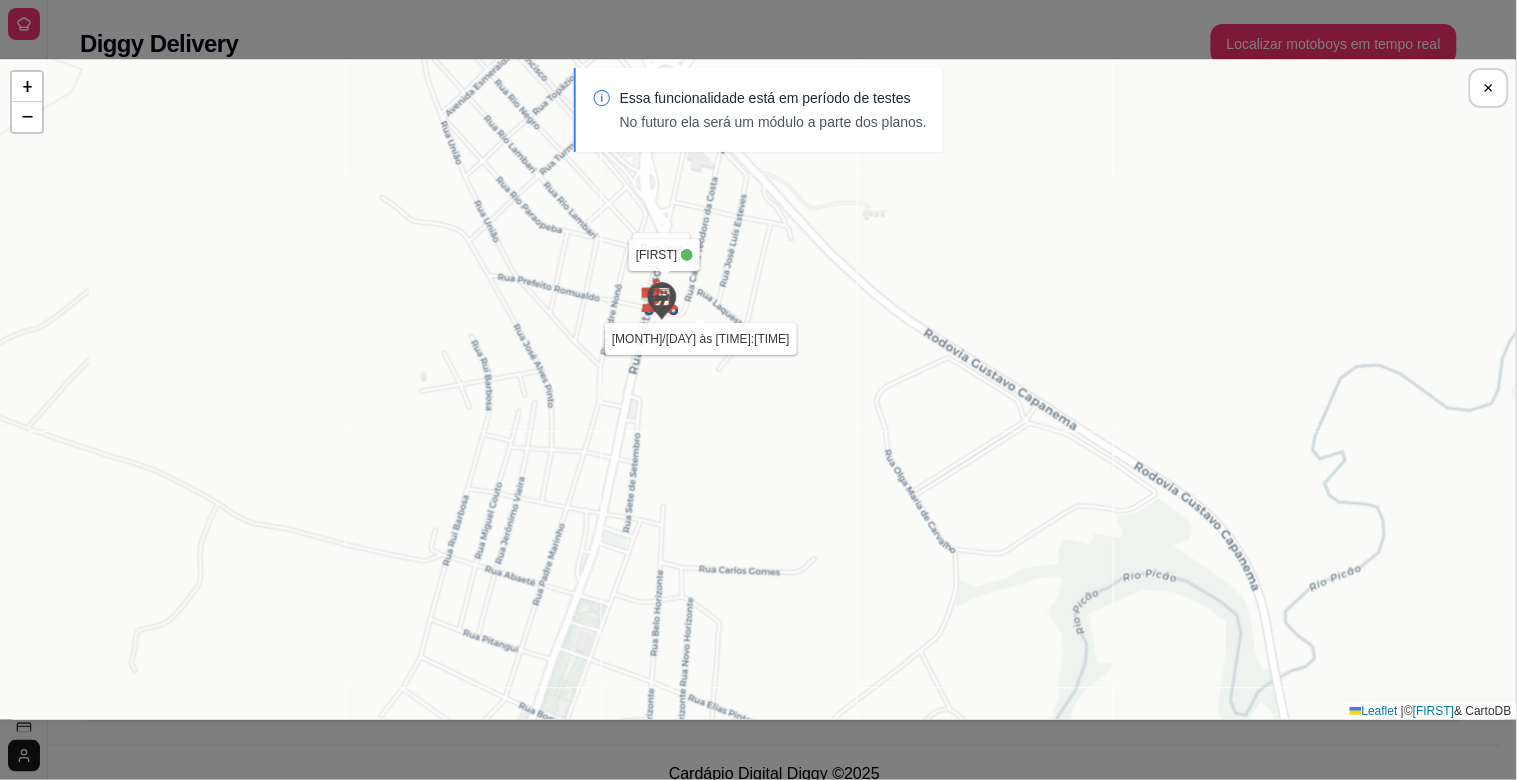 drag, startPoint x: 678, startPoint y: 246, endPoint x: 673, endPoint y: 348, distance: 102.122475 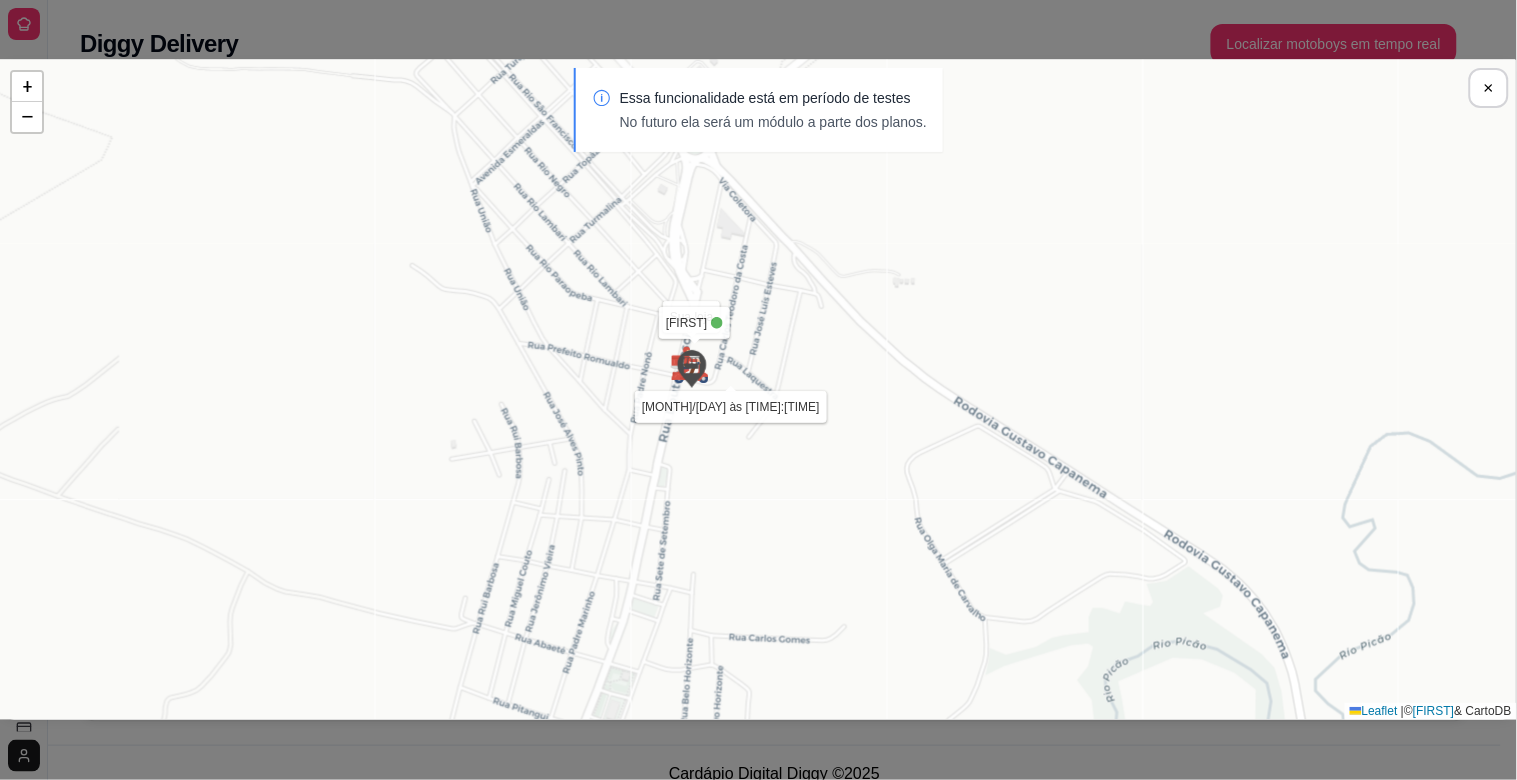 drag, startPoint x: 673, startPoint y: 348, endPoint x: 703, endPoint y: 412, distance: 70.68239 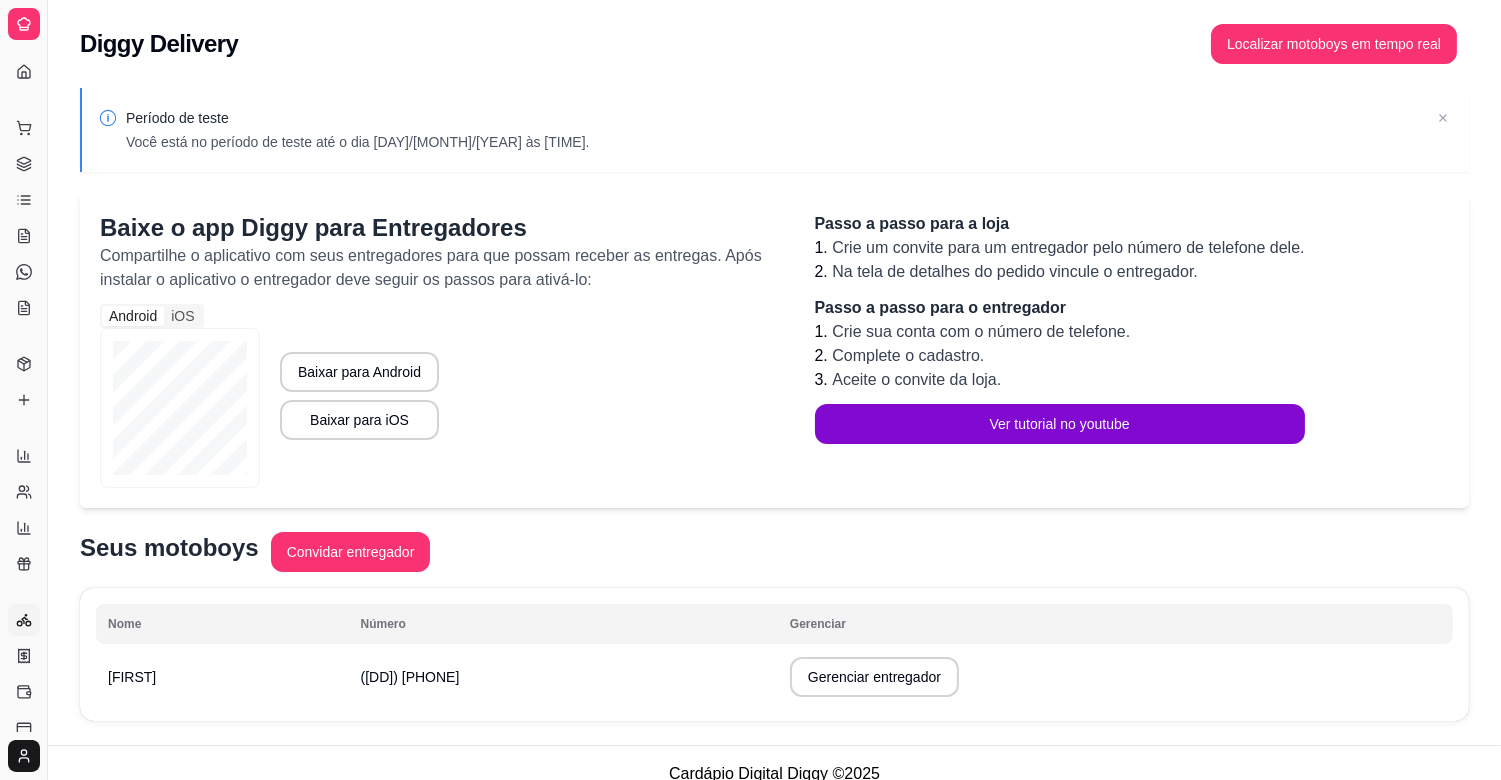 type 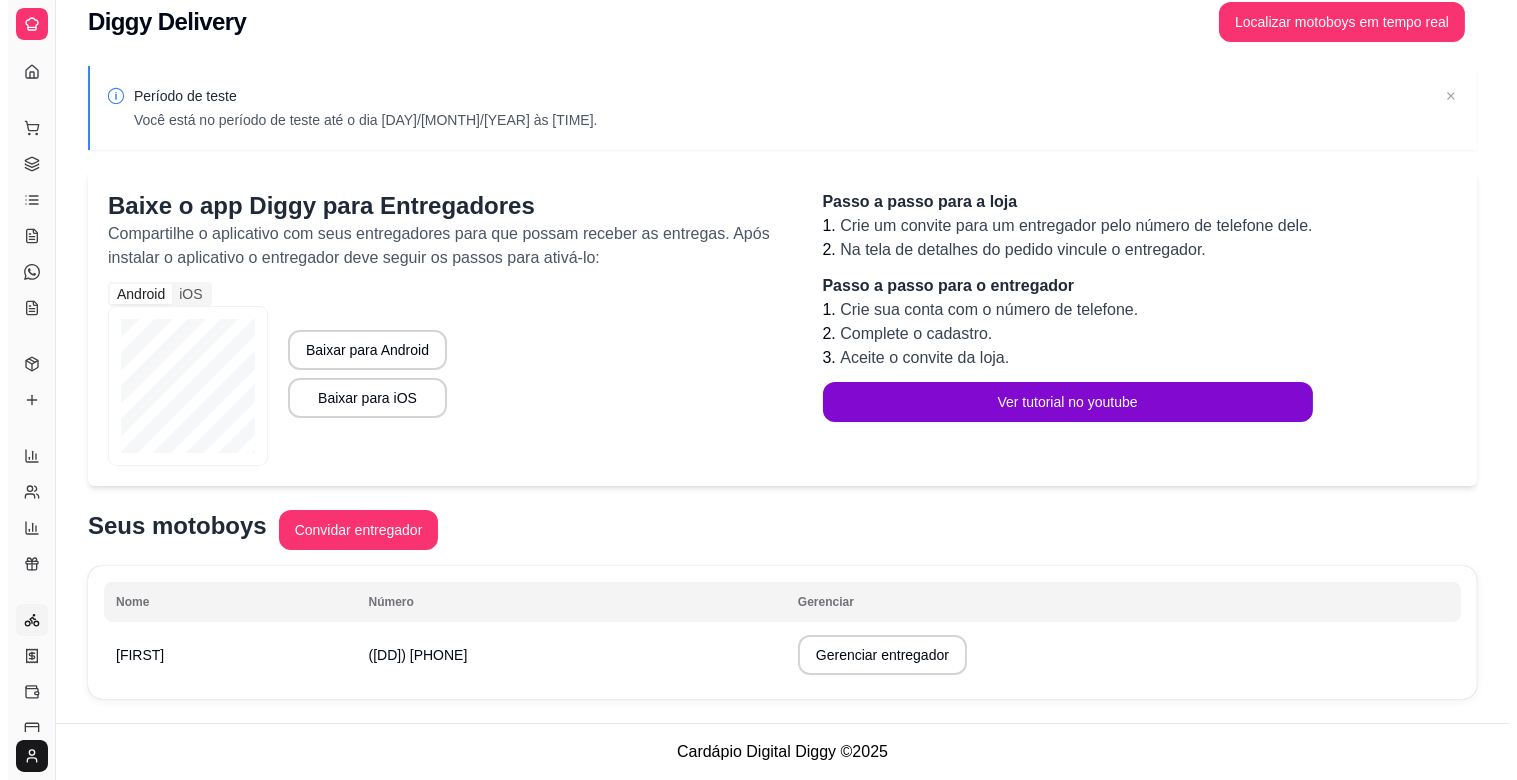 scroll, scrollTop: 0, scrollLeft: 0, axis: both 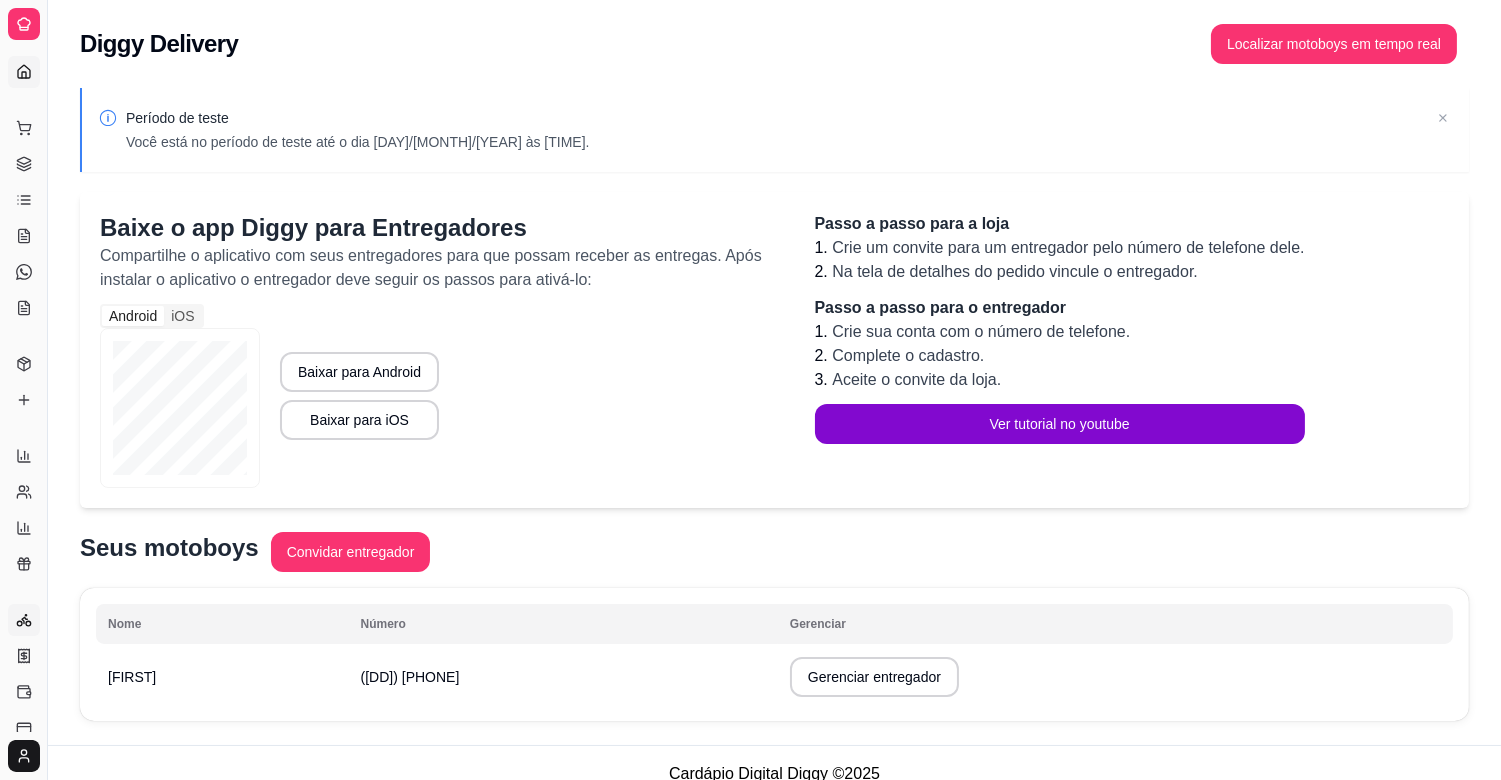 click 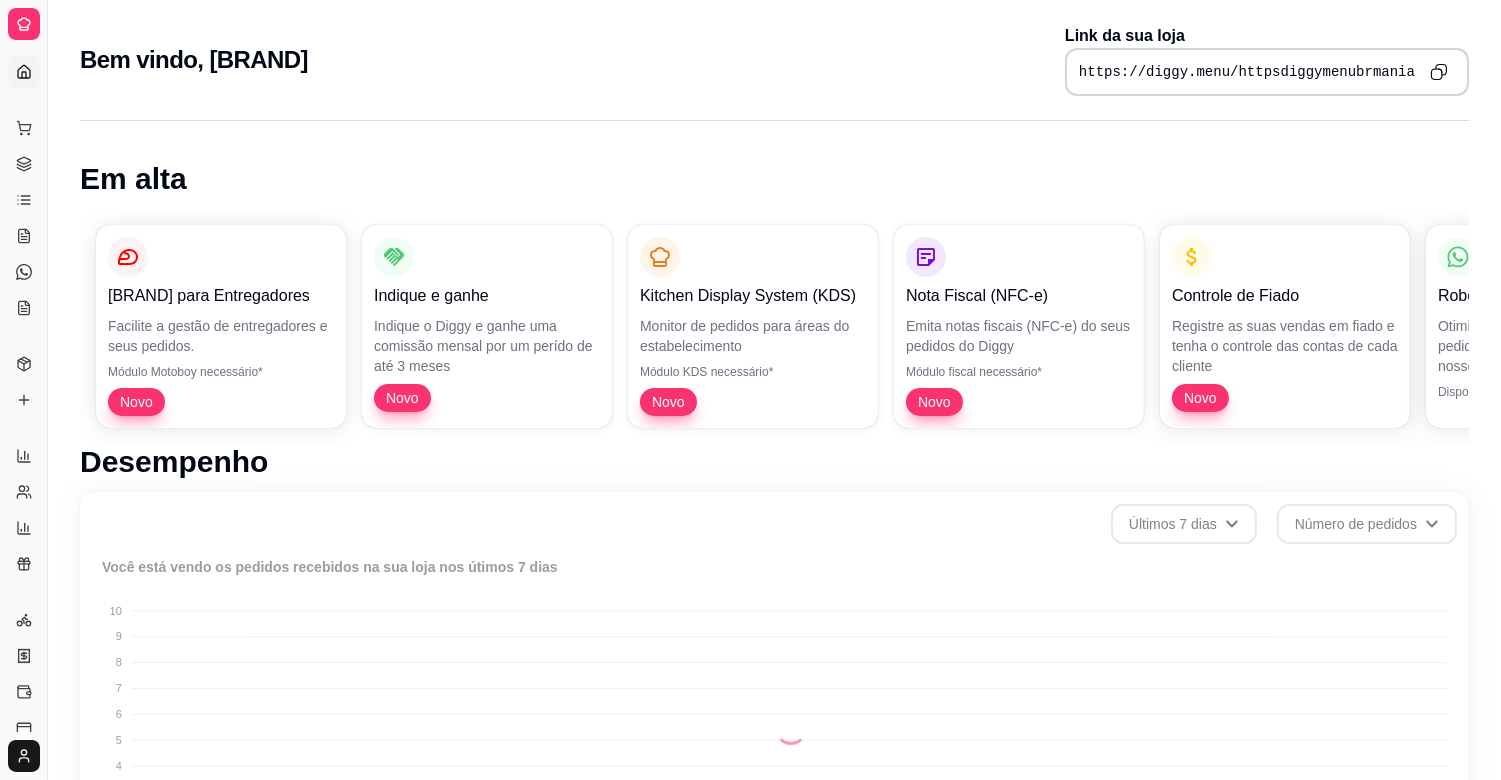 click 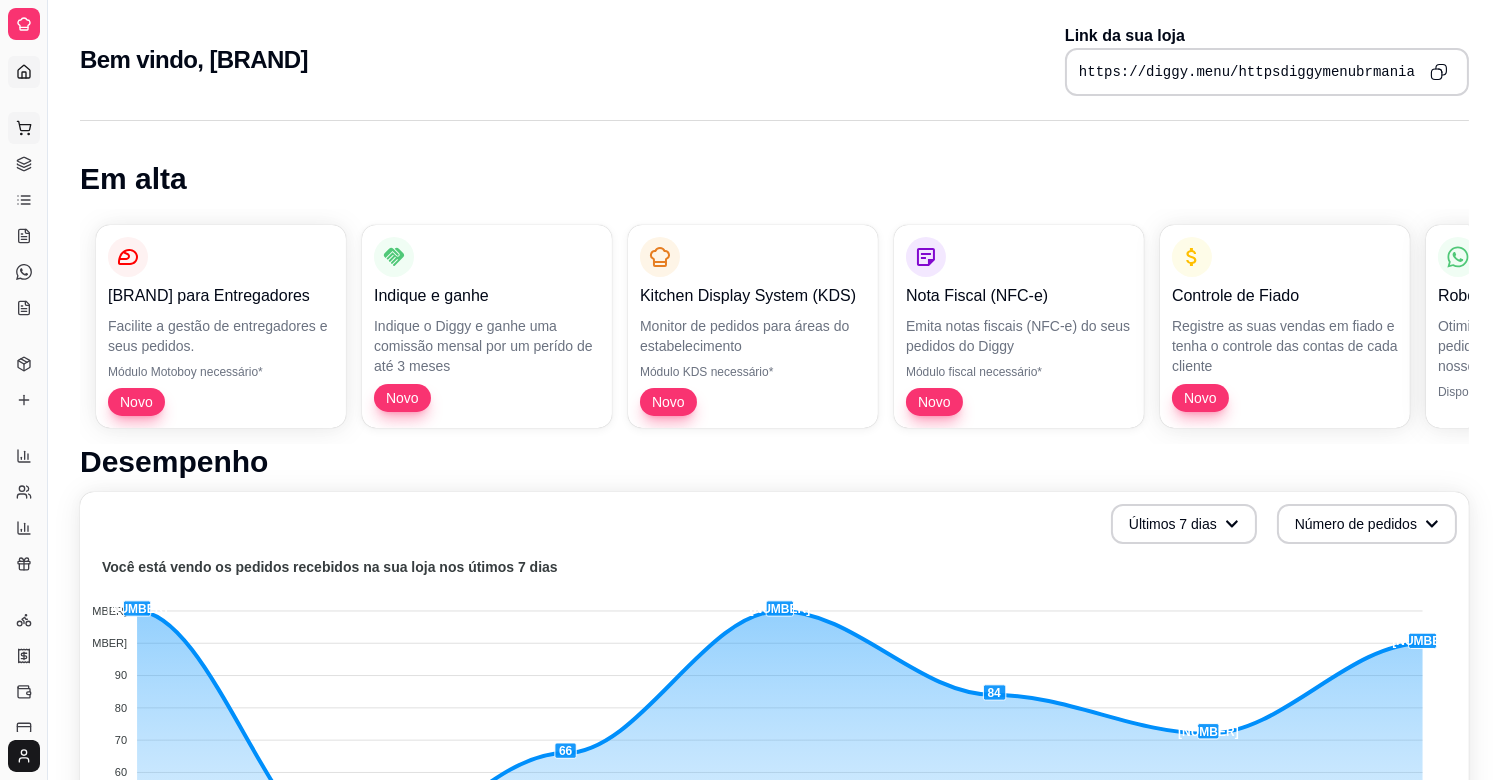 click 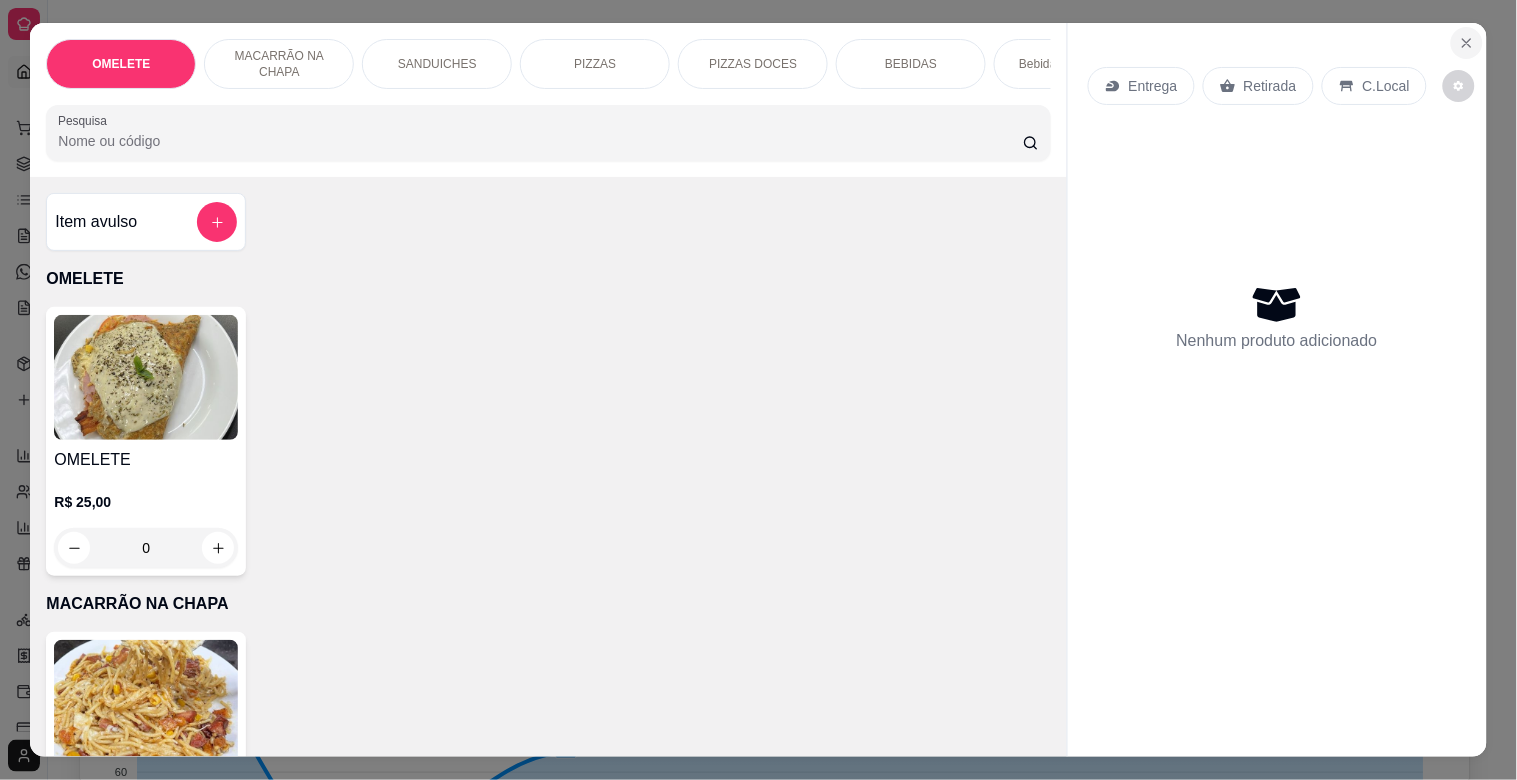 click at bounding box center (1467, 43) 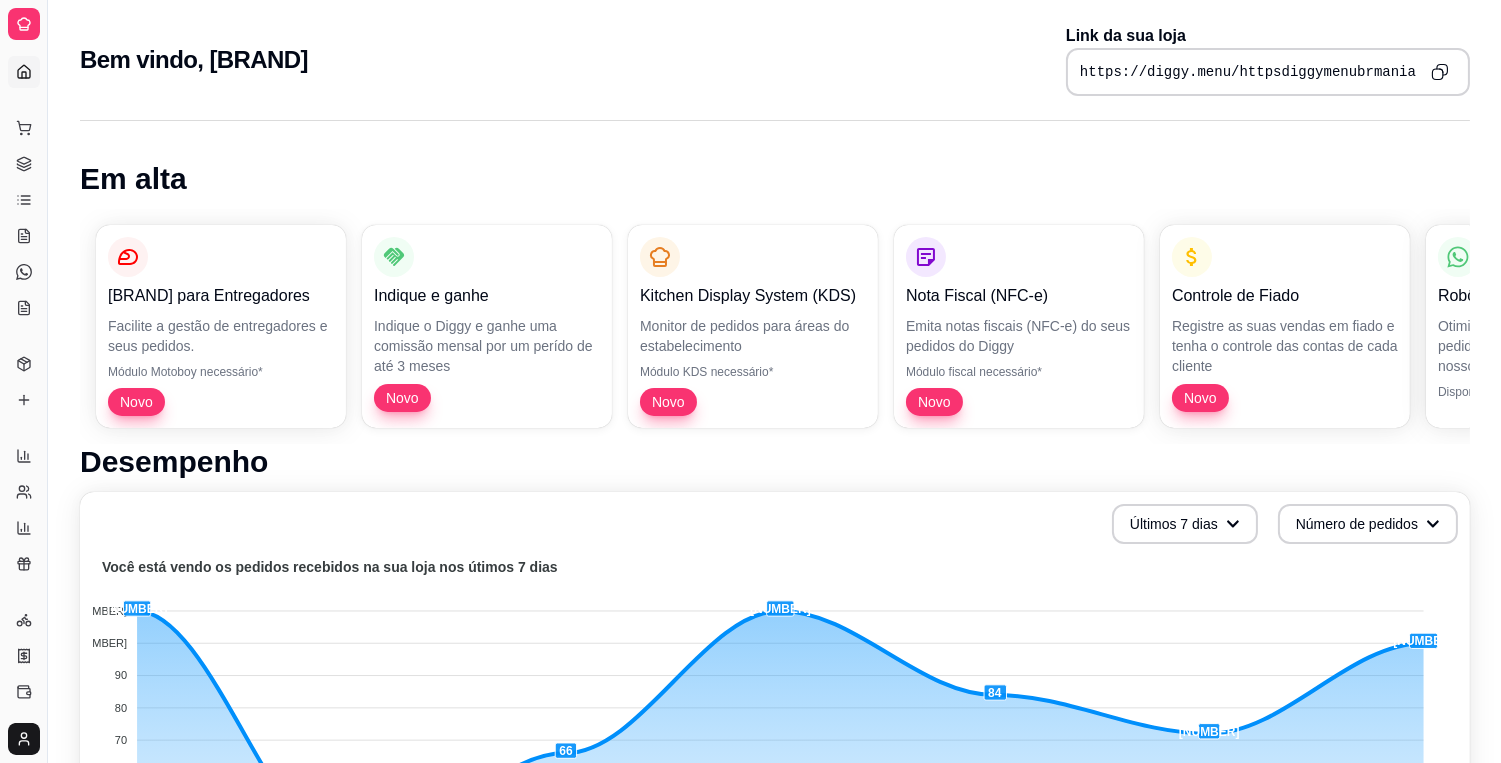 click on "Em alta Diggy para Entregadores Facilite a gestão de entregadores e seus pedidos. Módulo Motoboy necessário* Novo Indique e ganhe Indique o Diggy e ganhe uma comissão mensal por um perído de até 3 meses Novo Kitchen Display System (KDS) Monitor de pedidos para áreas do estabelecimento Módulo KDS necessário* Novo Nota Fiscal (NFC-e) Emita notas fiscais (NFC-e) do seus pedidos do Diggy Módulo fiscal necessário* Novo Controle de Fiado Registre as suas vendas em fiado e tenha o controle das contas de cada cliente Novo Robô de Atendimento Otimize o atendimento dos seus pedidos vindos do WhatsApp com nosso robô Disponível para Windows 10 ou superior Desempenho Últimos 7 dias Número de pedidos Você está vendo os pedidos recebidos na sua loja nos útimos 7 dias 110 110 100 100 90 90 80 80 70 70 60 60 50 50 40 40 30 30 110 34 66 110 84 72 100 01/[MONTH]/[YEAR] 01/[MONTH]/[YEAR] 02/[MONTH]/[YEAR] 02/[MONTH]/[YEAR] 03/[MONTH]/[YEAR] 03/[MONTH]/[YEAR] 04/[MONTH]/[YEAR] 04/[MONTH]/[YEAR] 05/[MONTH]/[YEAR] 05/[MONTH]/[YEAR] 06/[MONTH]/[YEAR] 06/[MONTH]/[YEAR] 07/[MONTH]/[YEAR] 07/[MONTH]/[YEAR] acessos ao seu menu nos últimos" at bounding box center [775, 910] 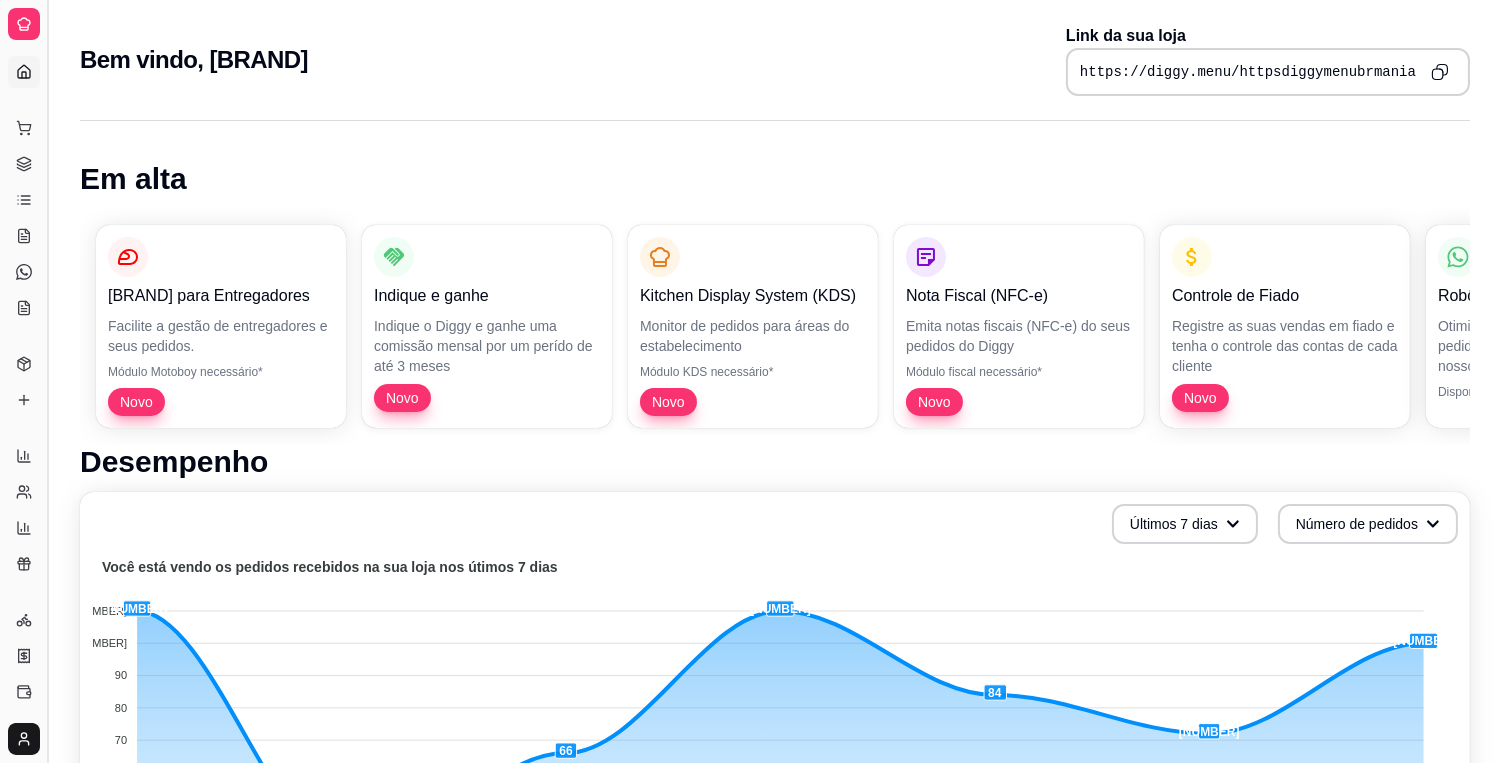 click at bounding box center [47, 381] 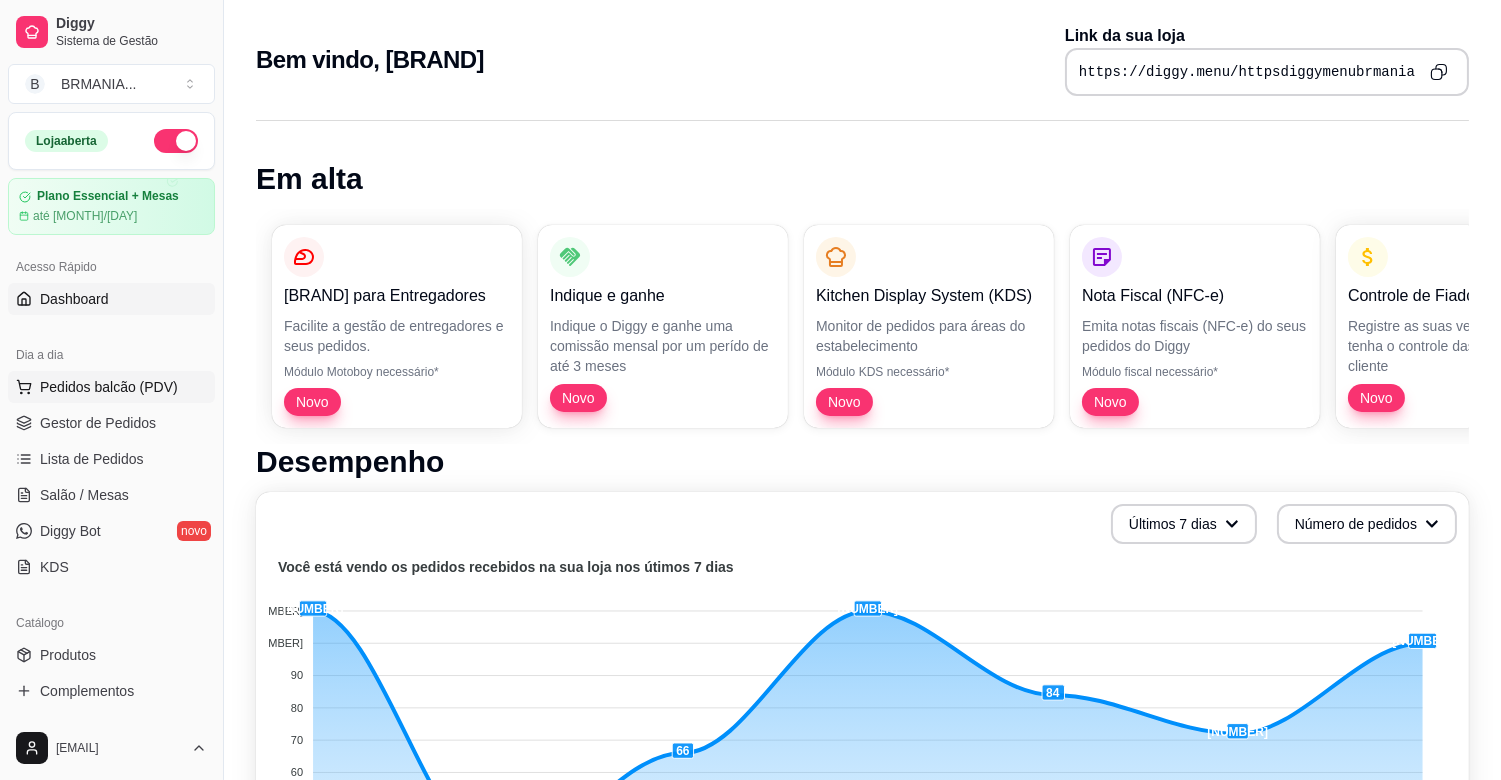 click on "Dia a dia Pedidos balcão (PDV) Gestor de Pedidos Lista de Pedidos Salão / Mesas Diggy Bot novo KDS" at bounding box center [111, 461] 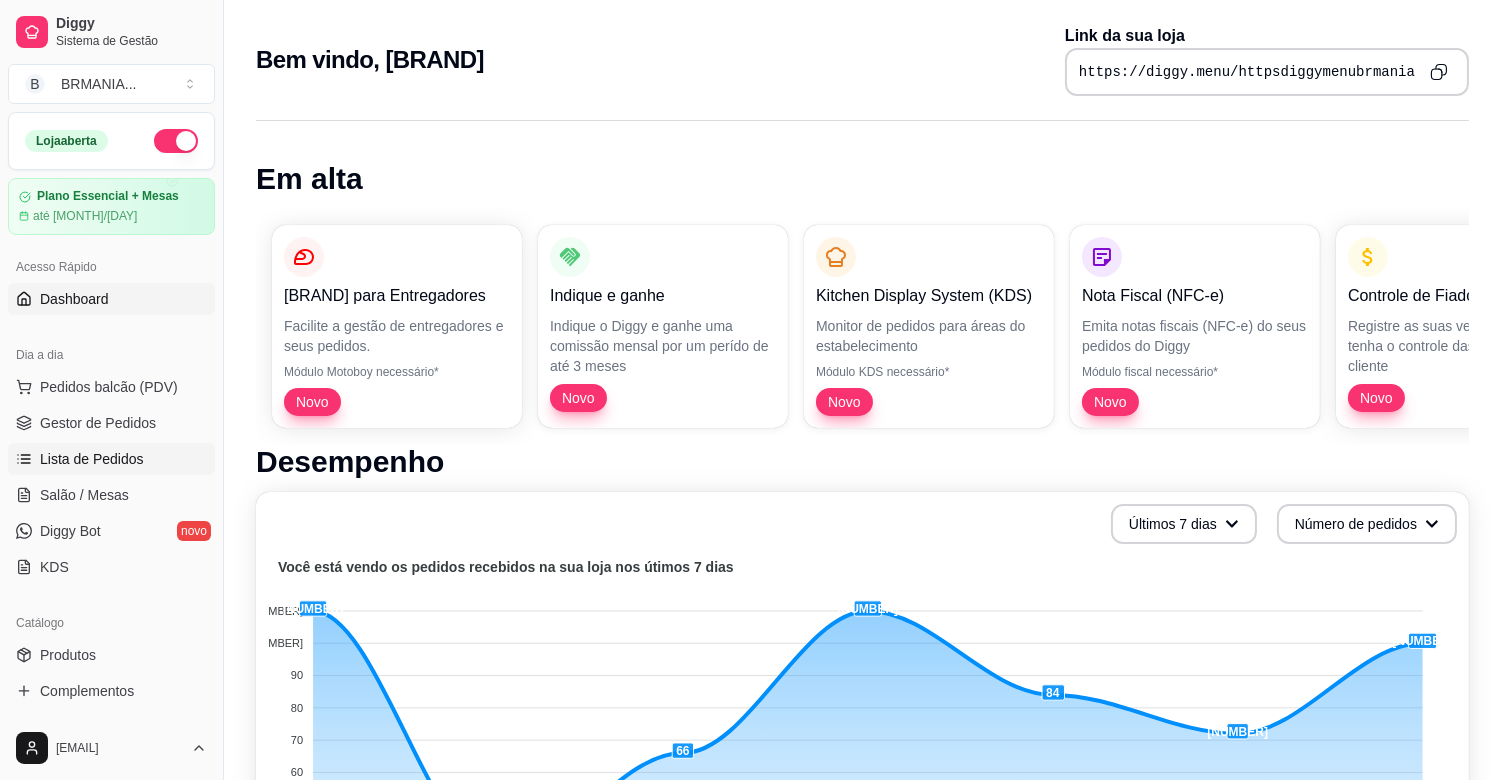 click on "Lista de Pedidos" at bounding box center (92, 459) 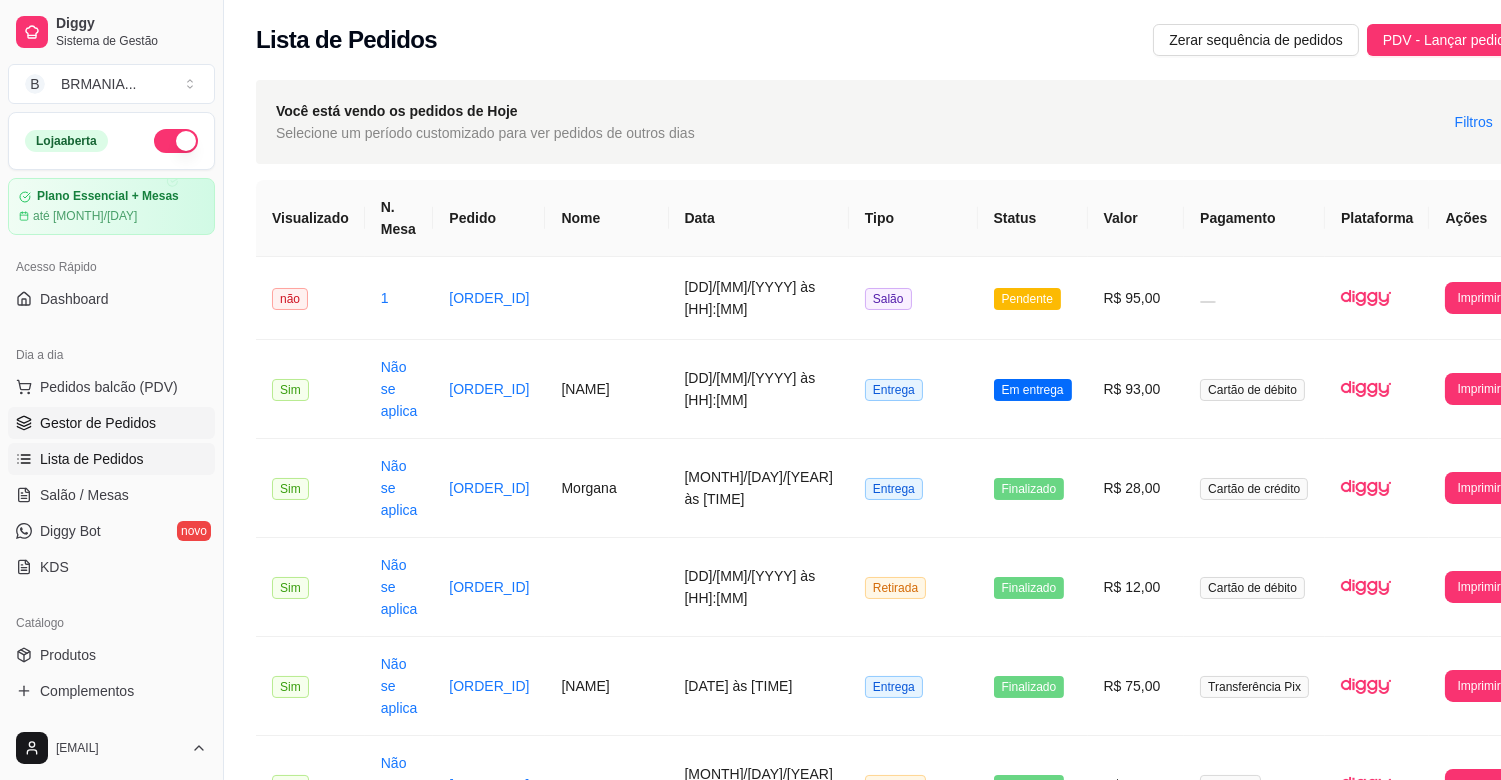 click on "Gestor de Pedidos" at bounding box center [98, 423] 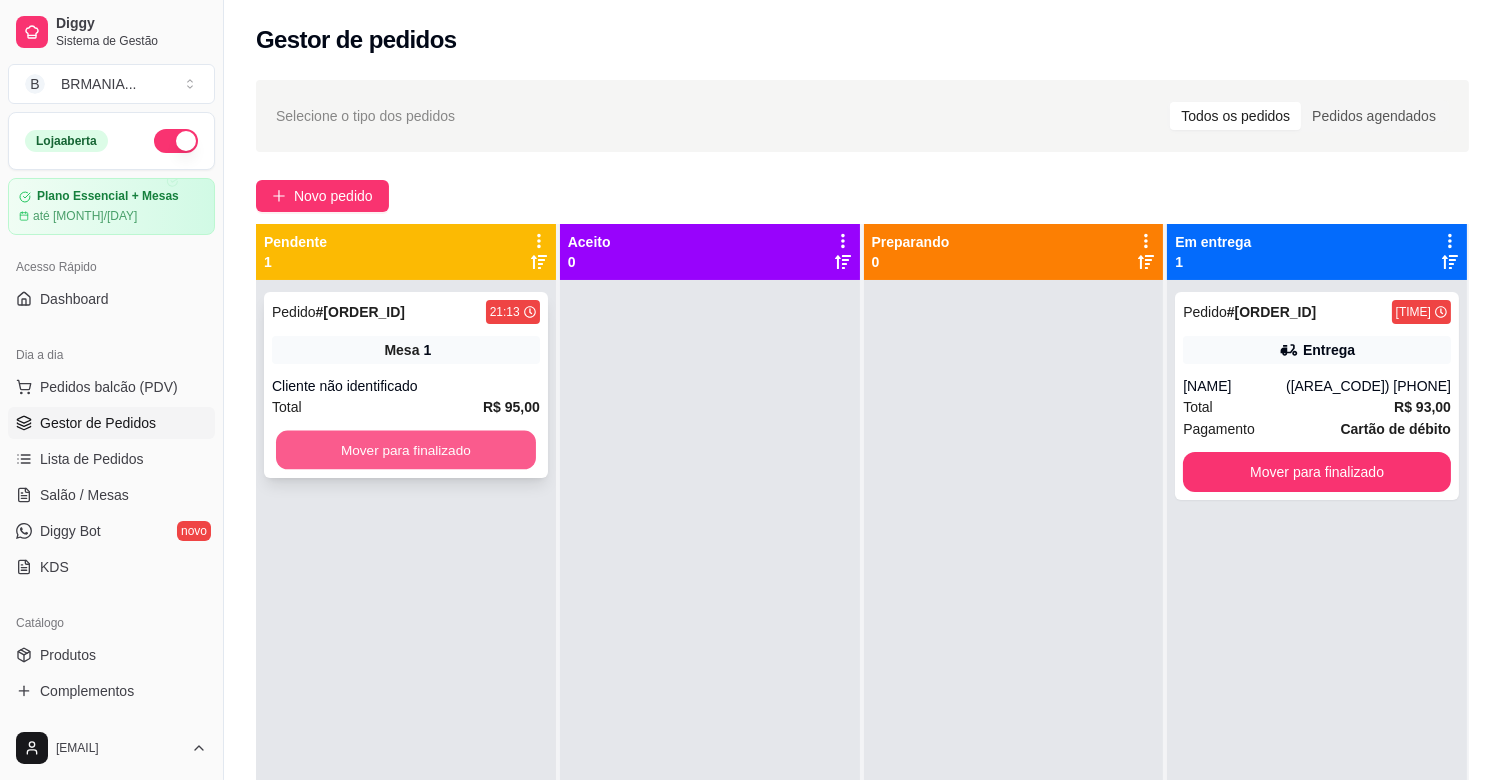 click on "Mover para finalizado" at bounding box center (406, 450) 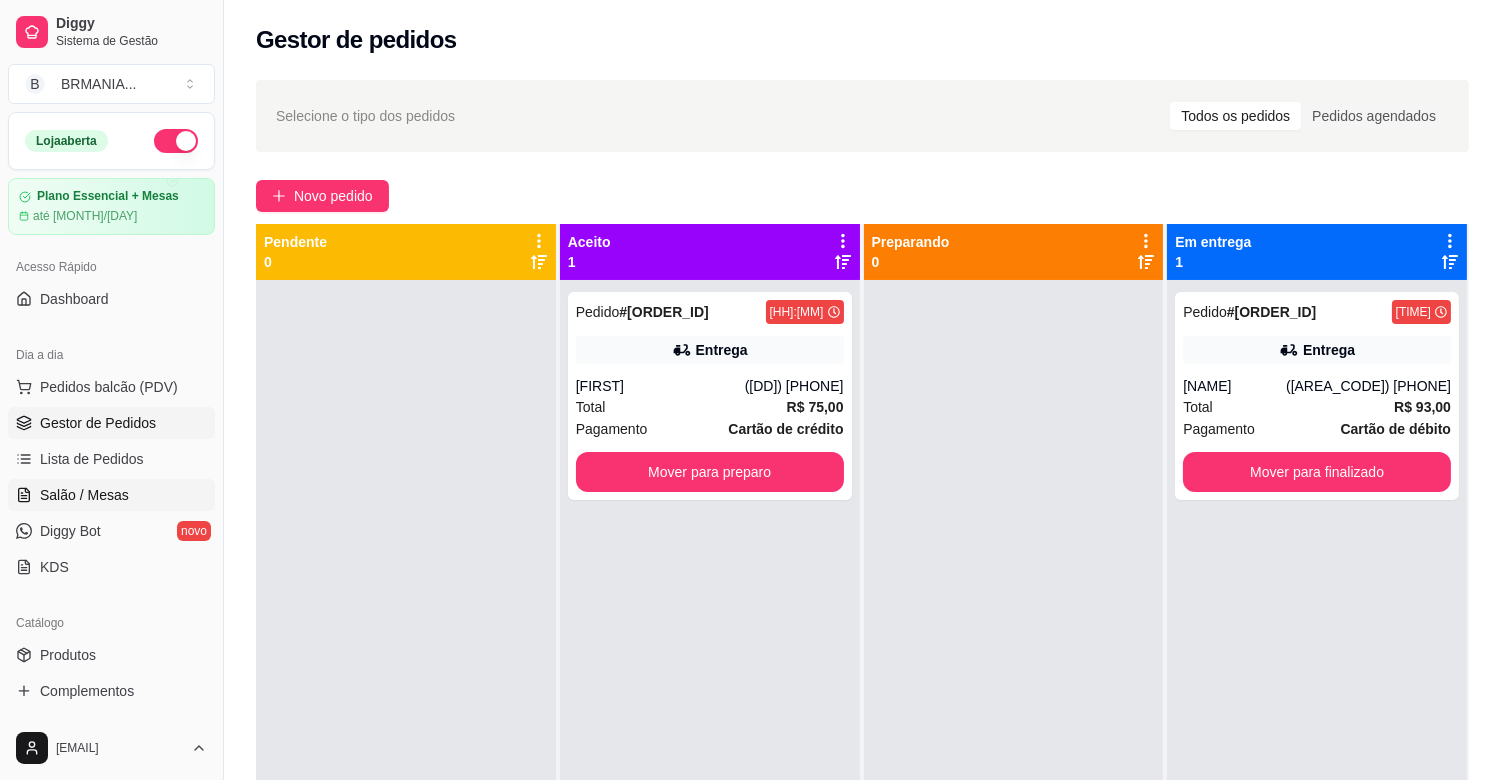 click on "Salão / Mesas" at bounding box center [111, 495] 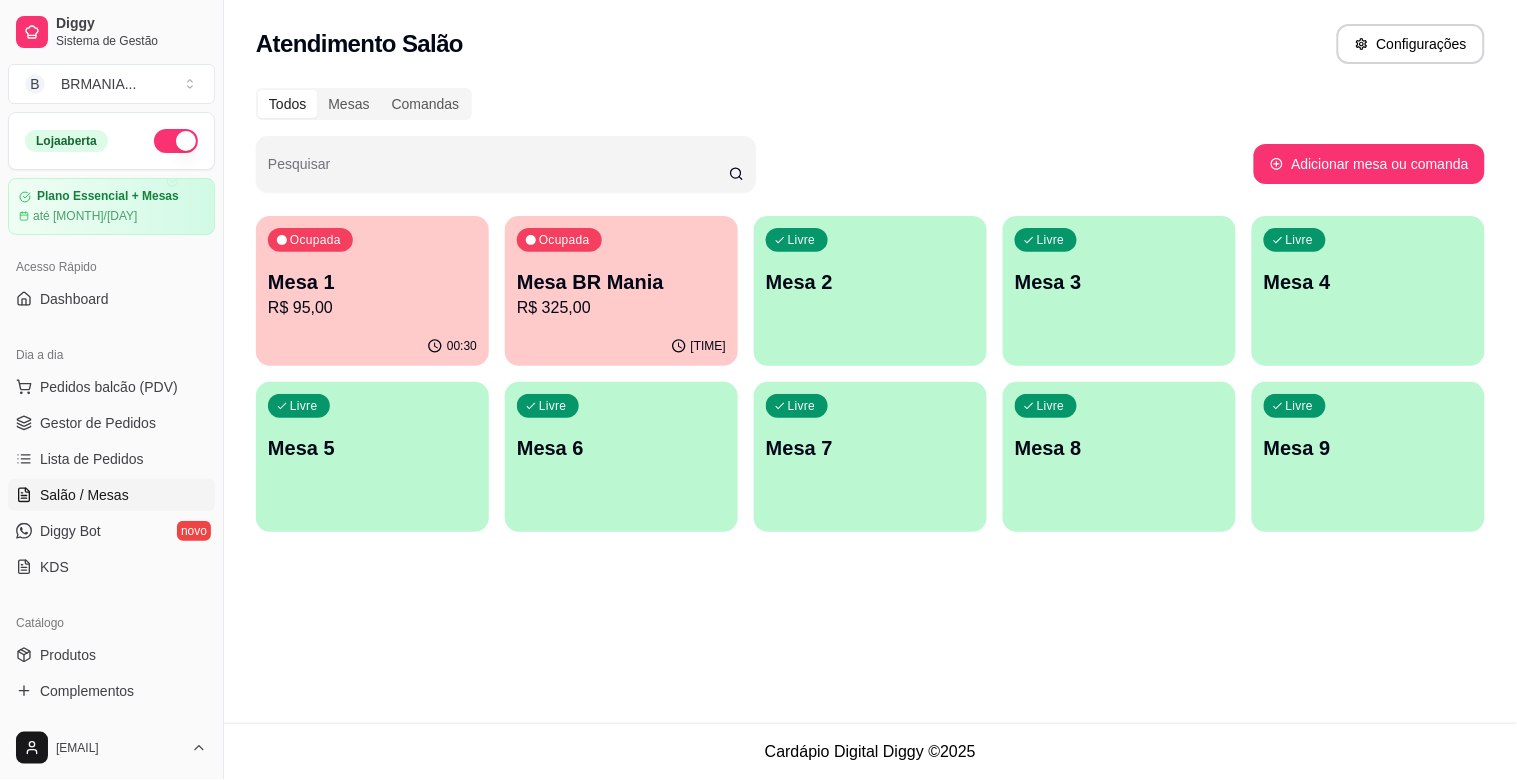 click on "Mesa 1" at bounding box center [372, 282] 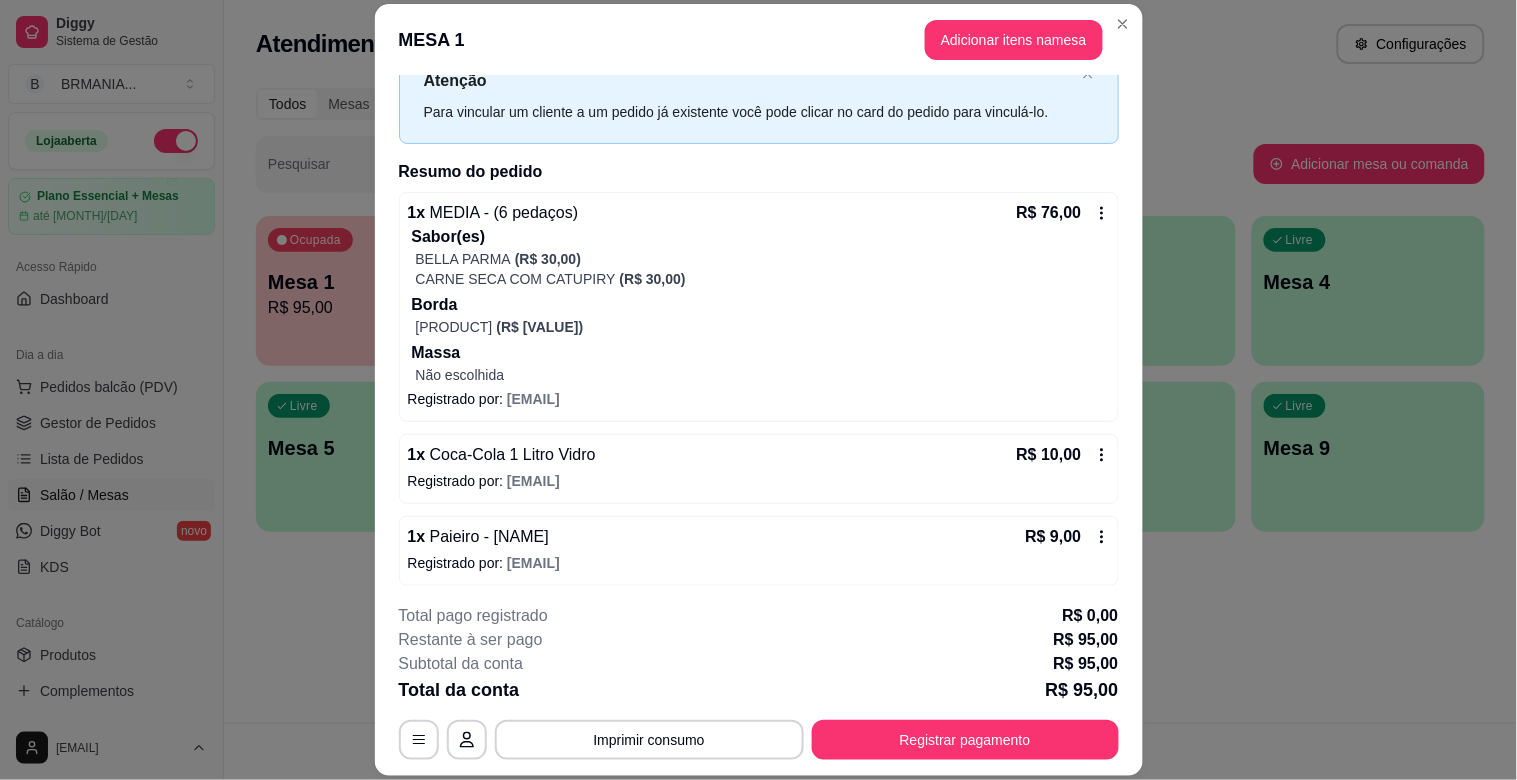 scroll, scrollTop: 80, scrollLeft: 0, axis: vertical 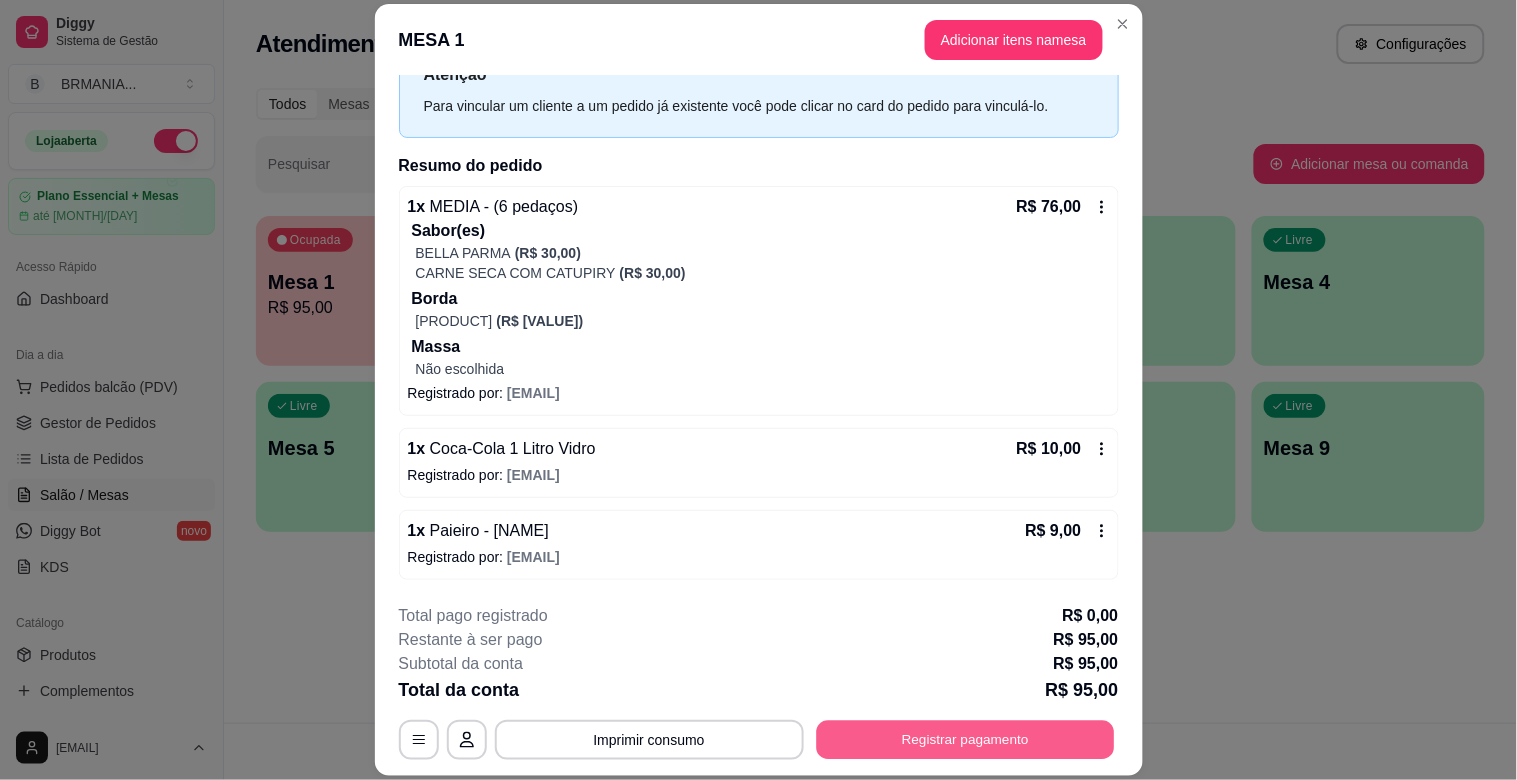 click on "Registrar pagamento" at bounding box center [965, 740] 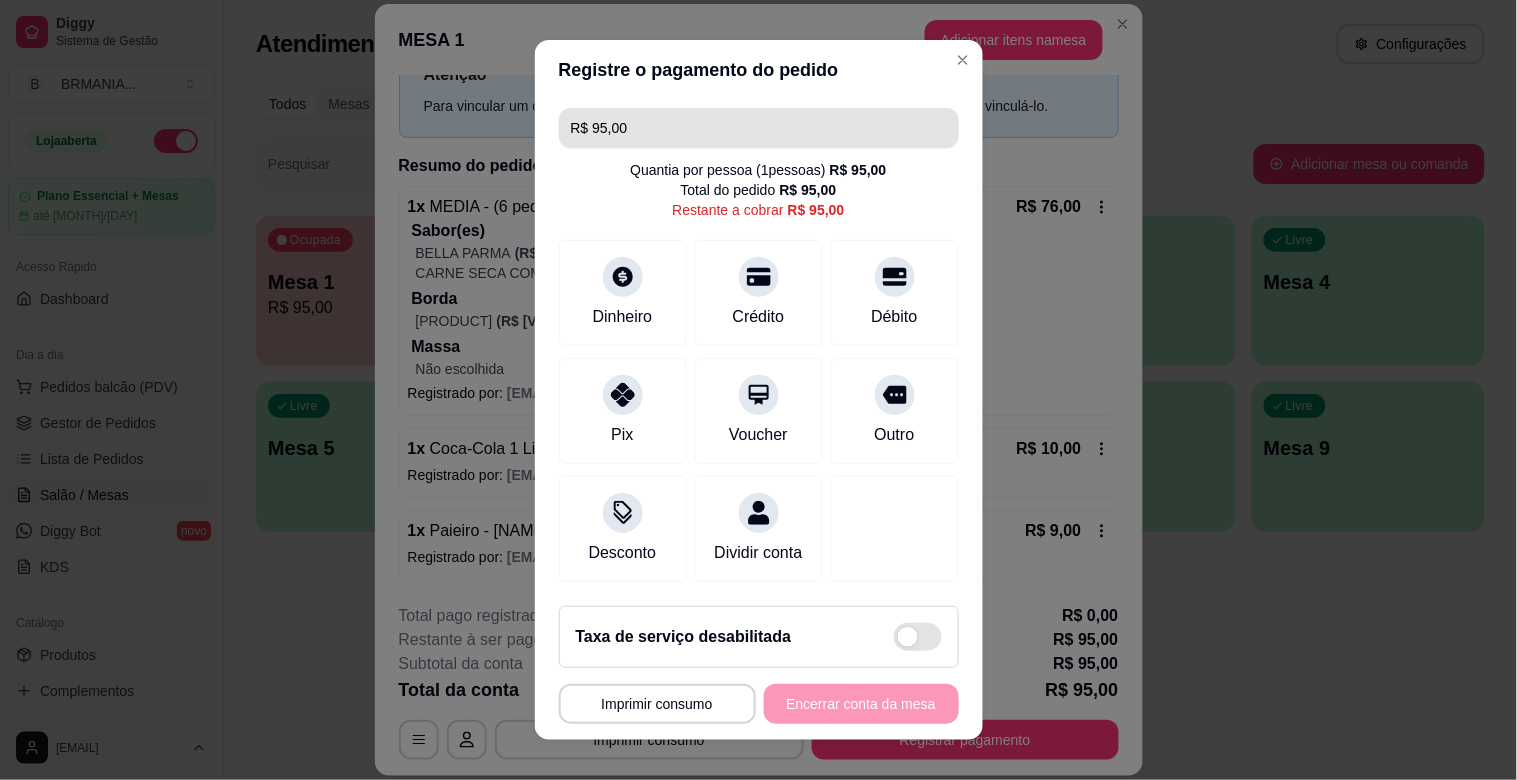 click on "**********" at bounding box center [758, 390] 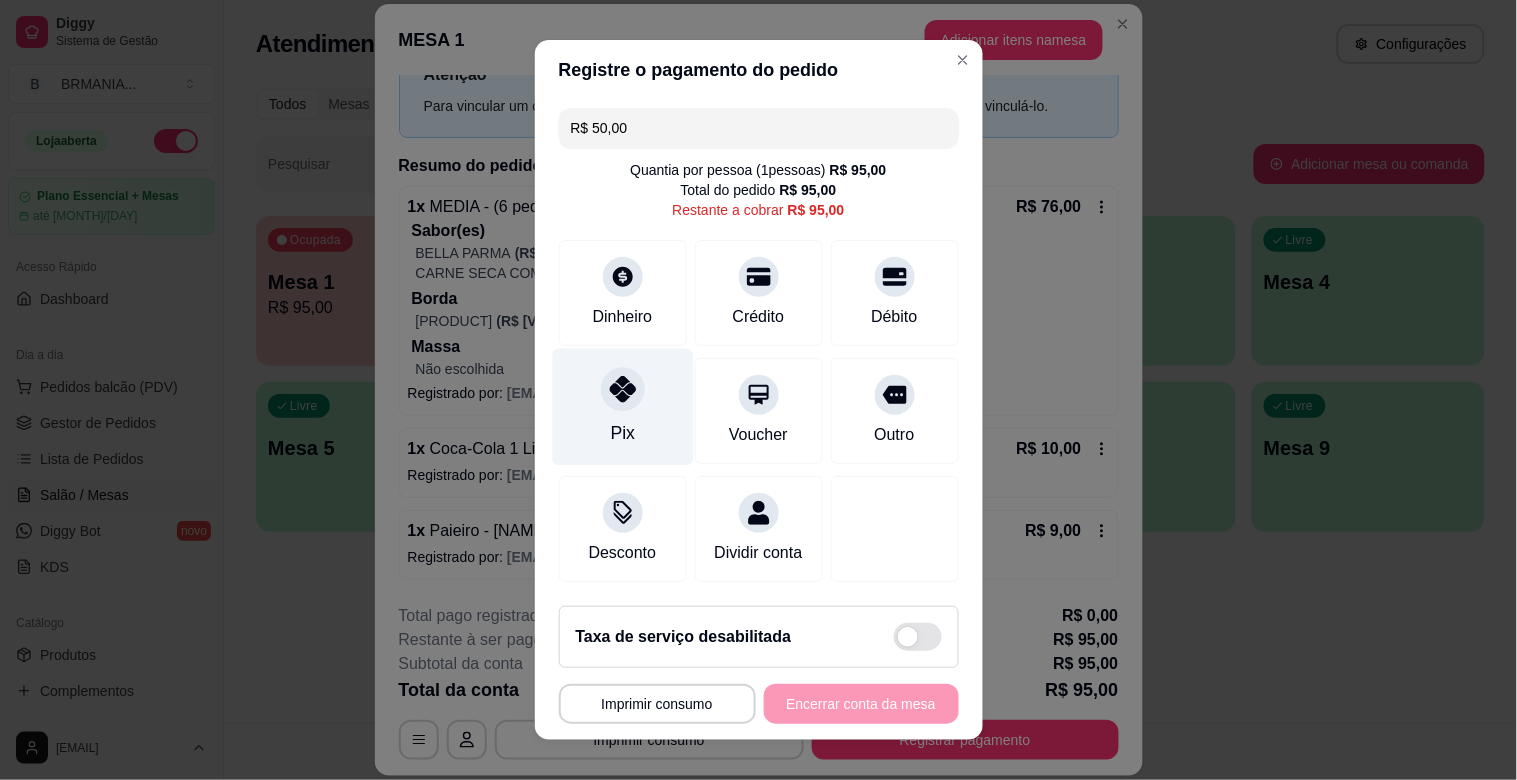click on "Pix" at bounding box center (622, 407) 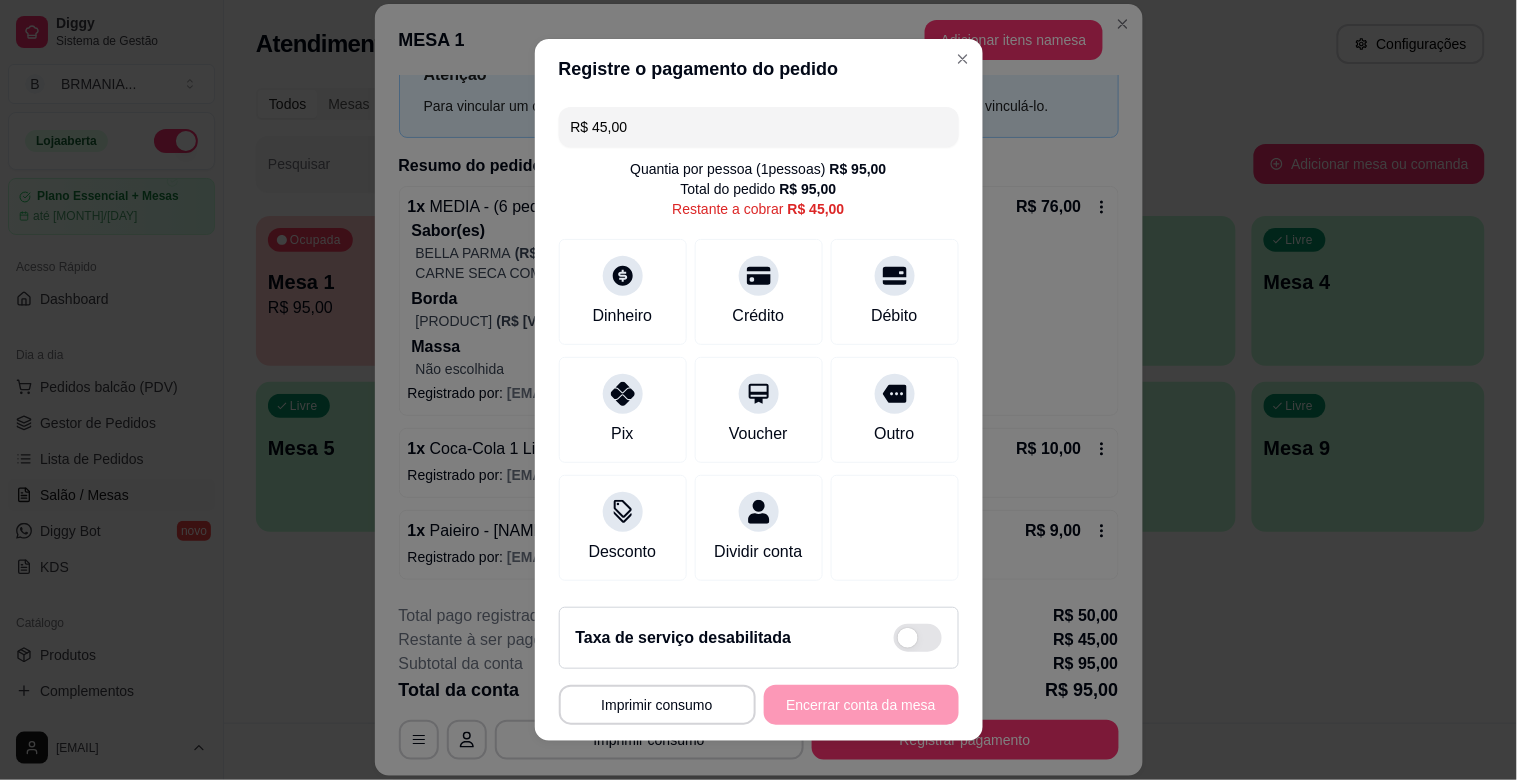 scroll, scrollTop: 126, scrollLeft: 0, axis: vertical 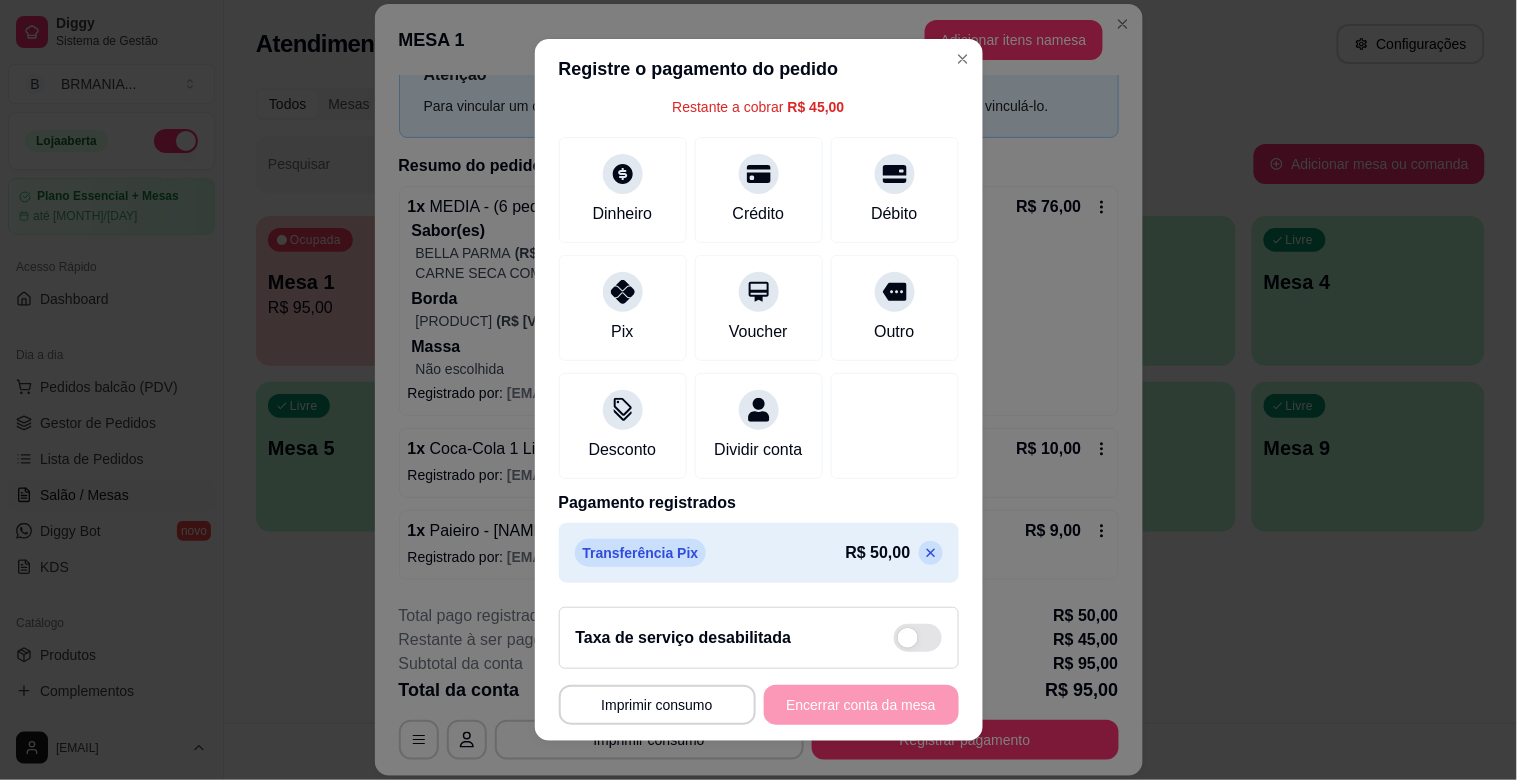 click 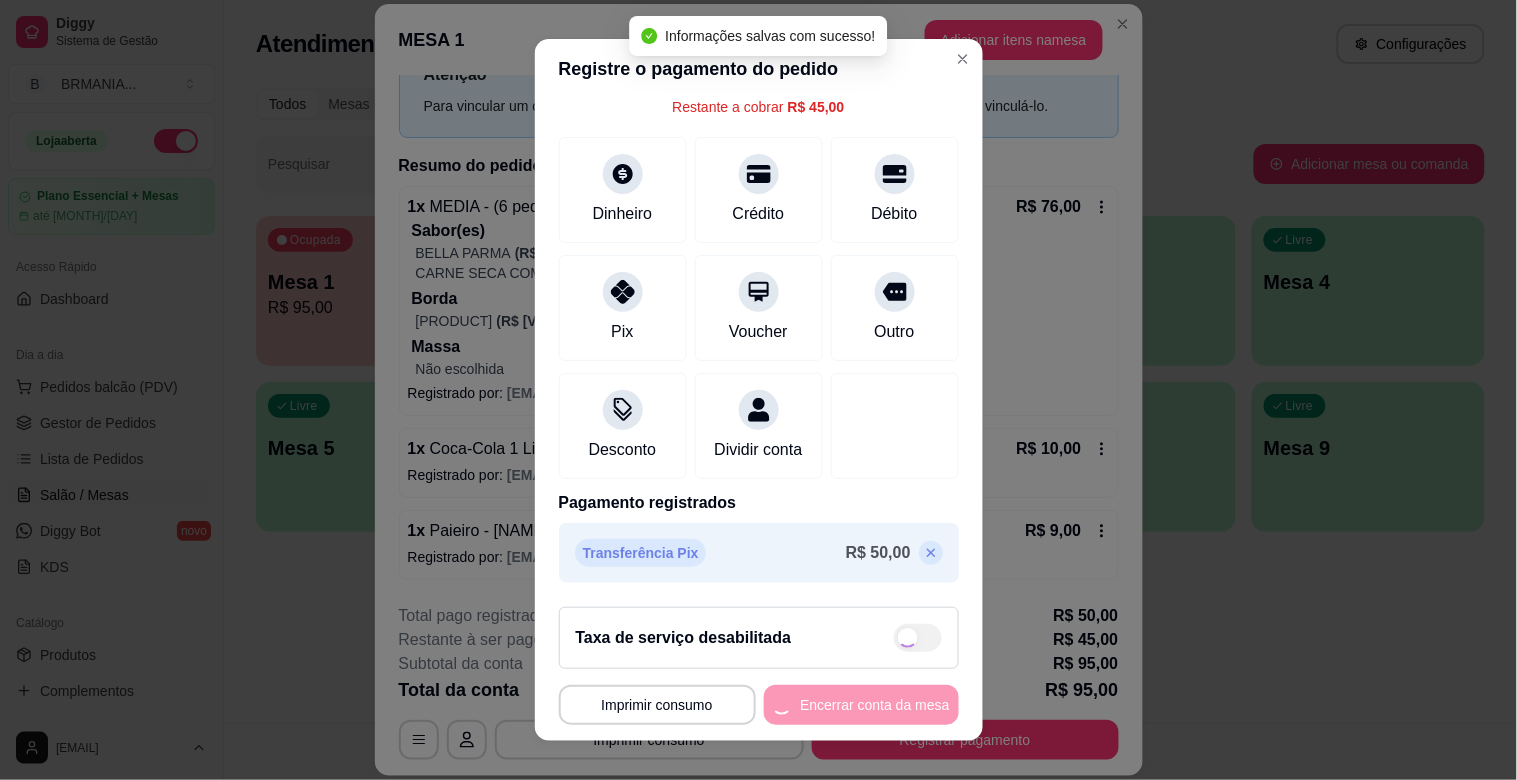 scroll, scrollTop: 22, scrollLeft: 0, axis: vertical 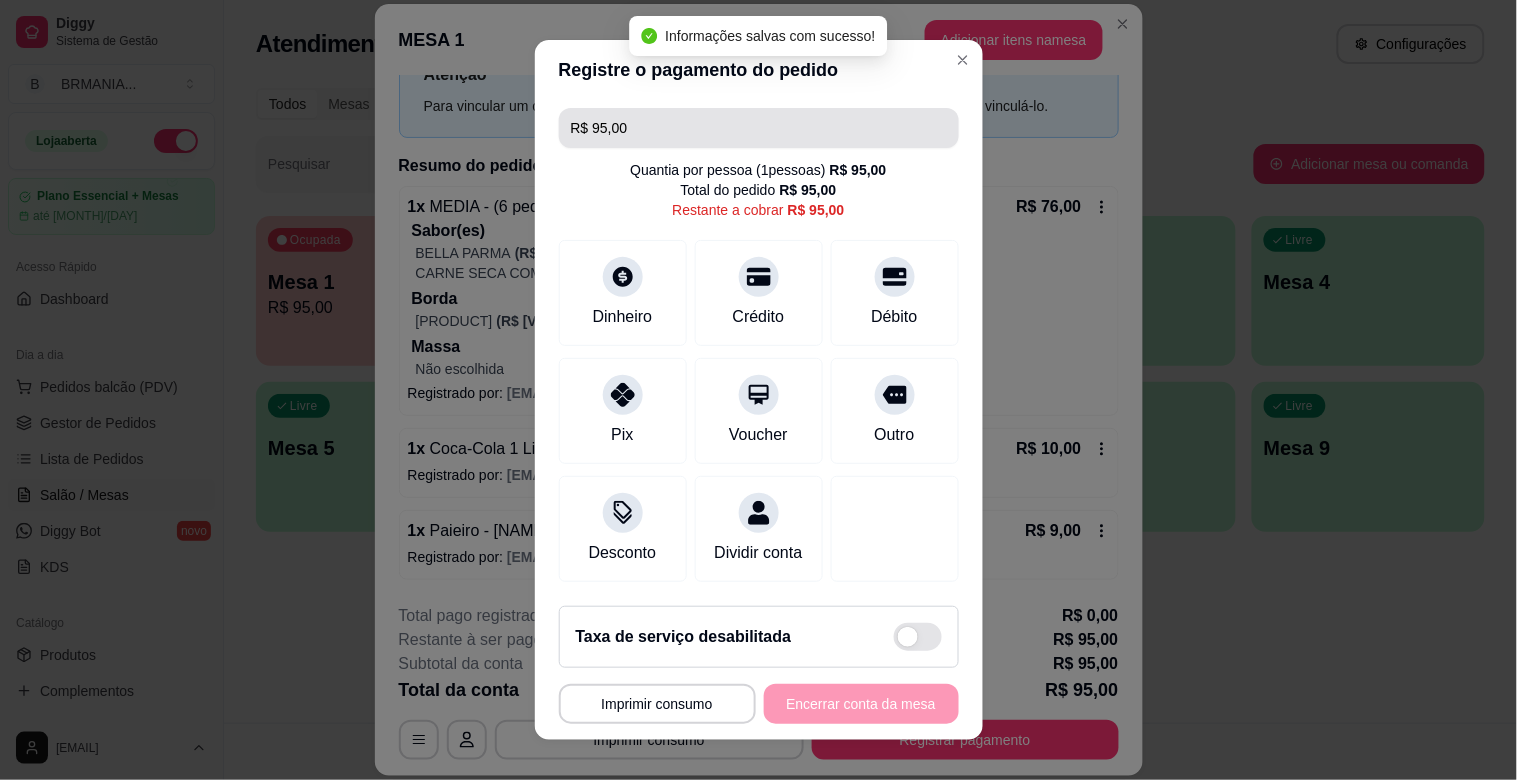 drag, startPoint x: 607, startPoint y: 136, endPoint x: 402, endPoint y: 181, distance: 209.88092 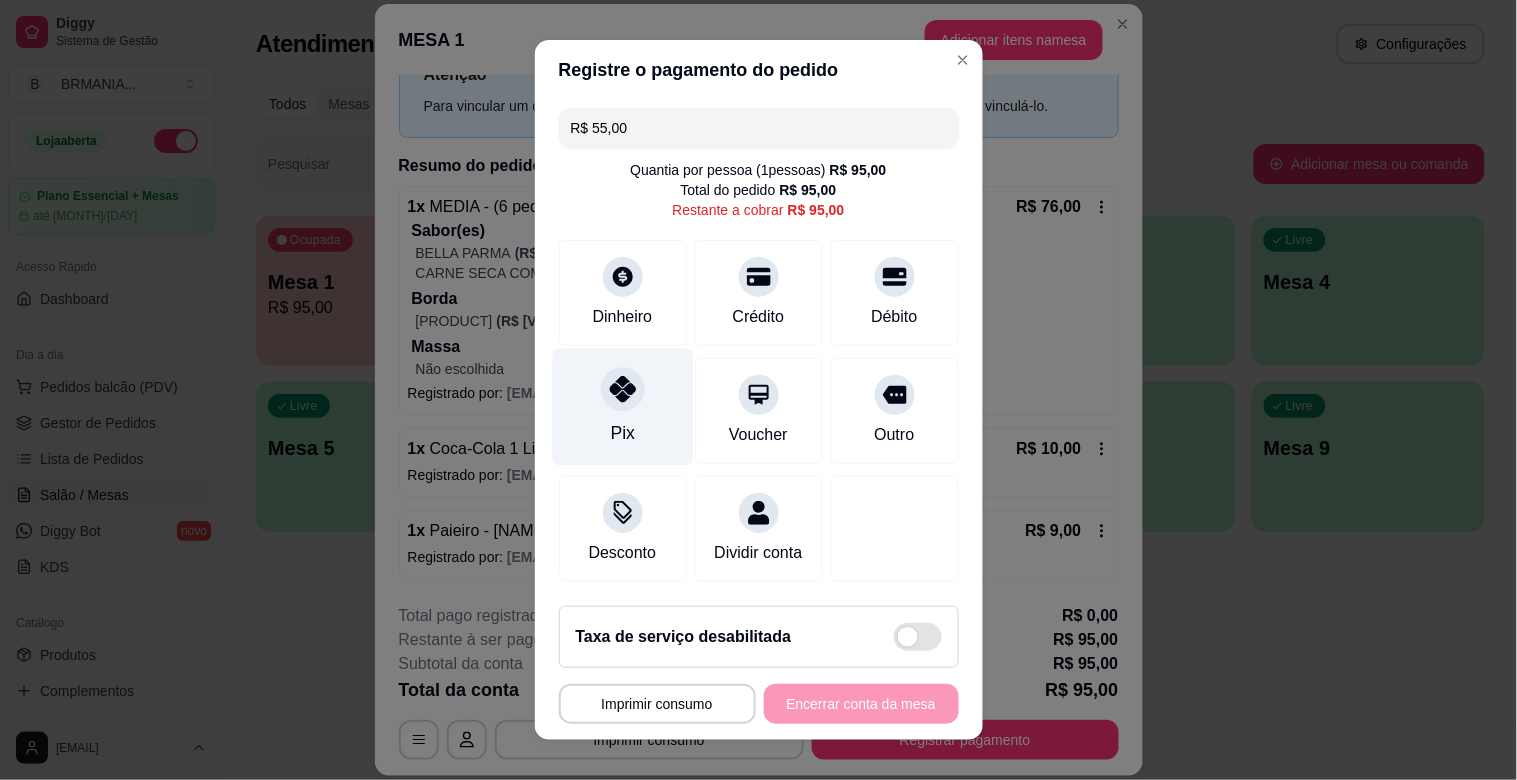 drag, startPoint x: 602, startPoint y: 413, endPoint x: 560, endPoint y: 411, distance: 42.047592 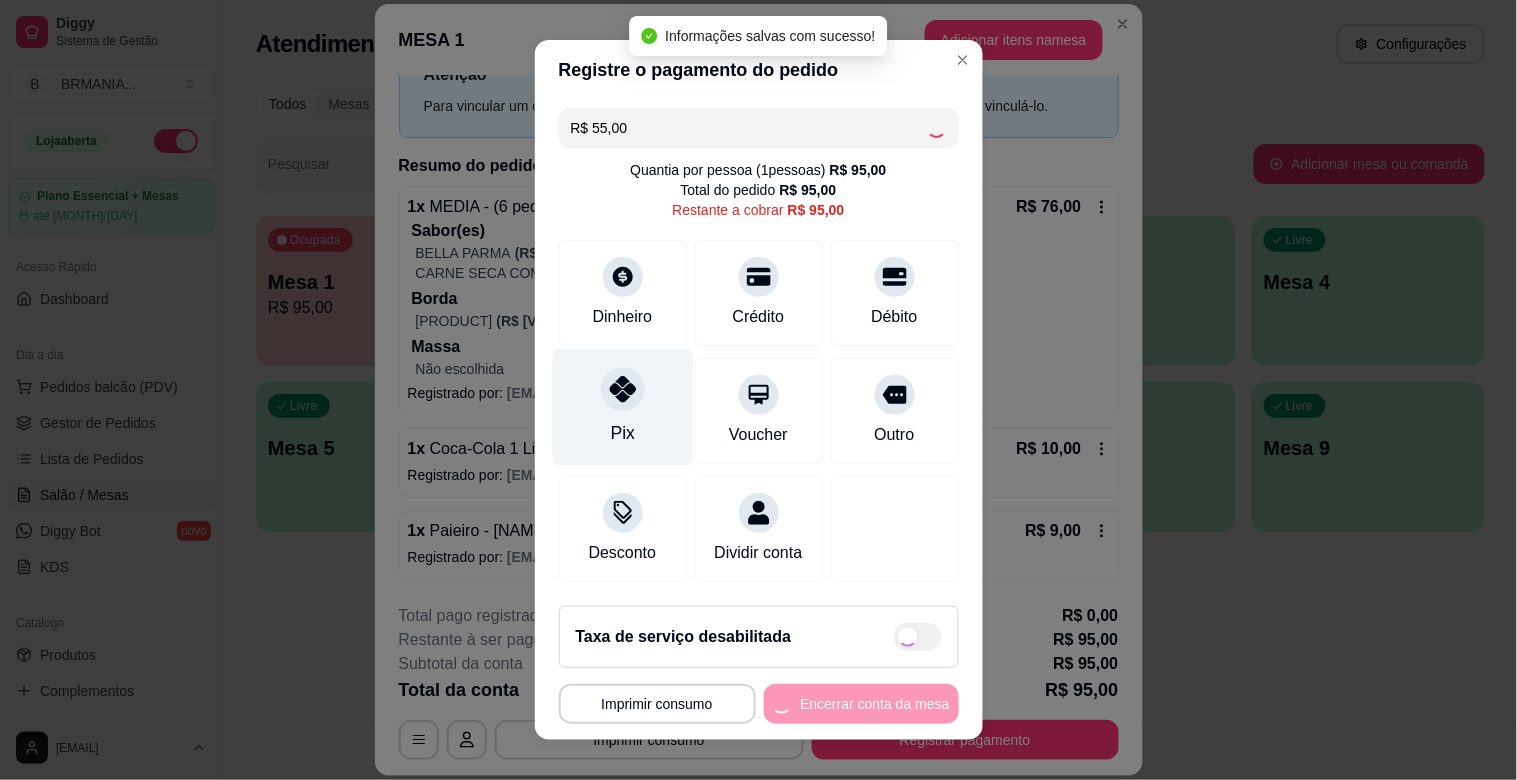 type on "R$ 40,00" 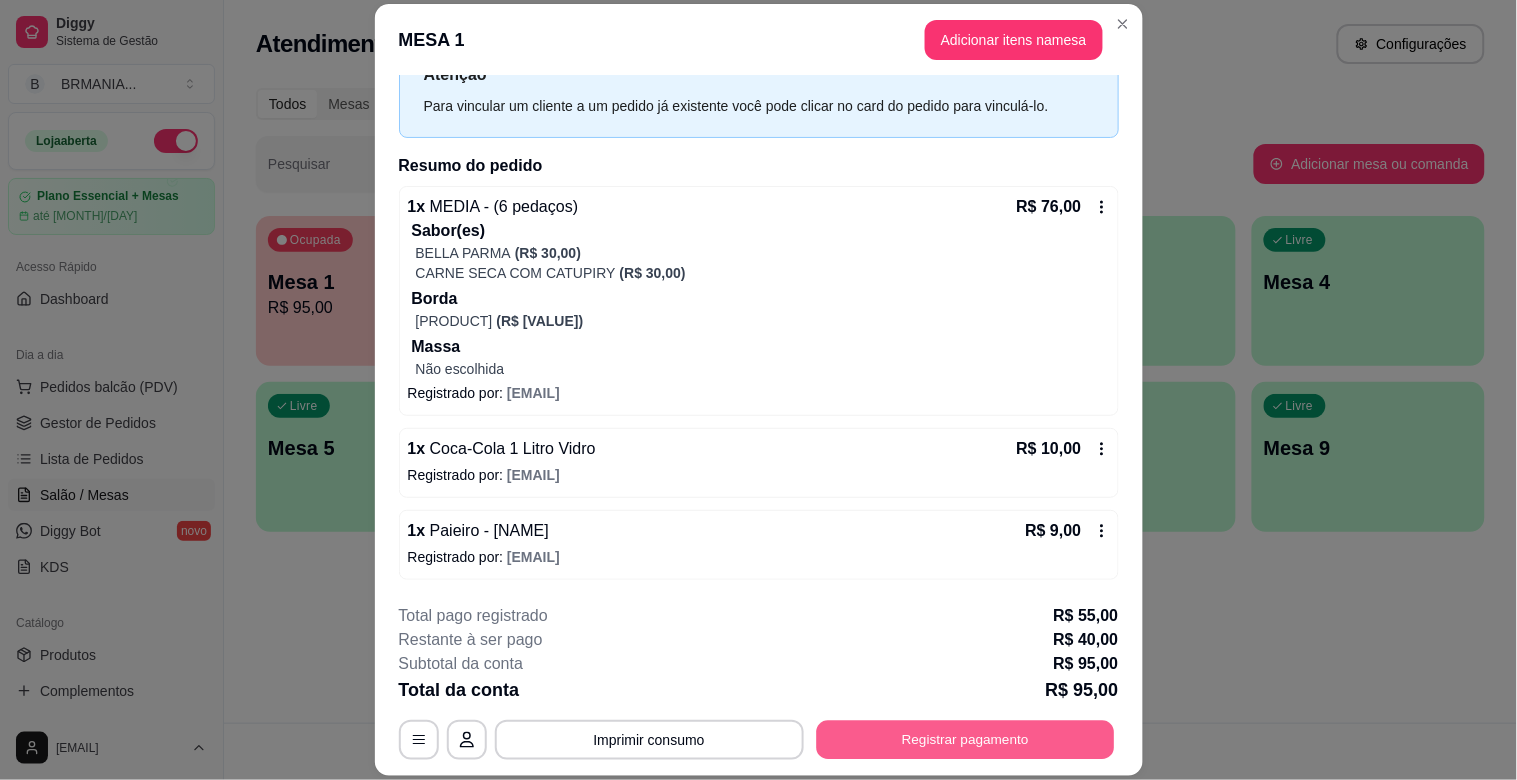 click on "Registrar pagamento" at bounding box center [965, 740] 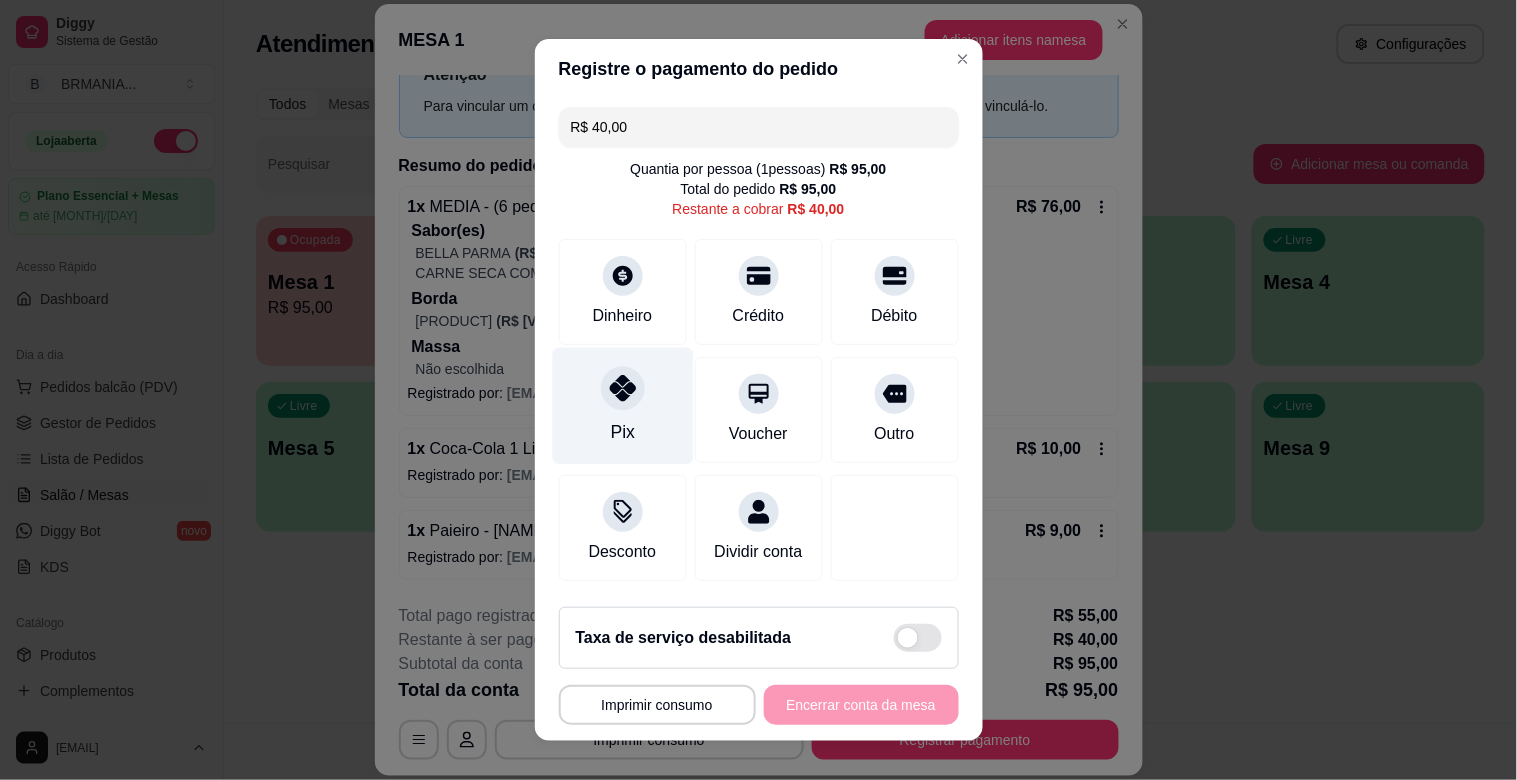 click on "Pix" at bounding box center (622, 406) 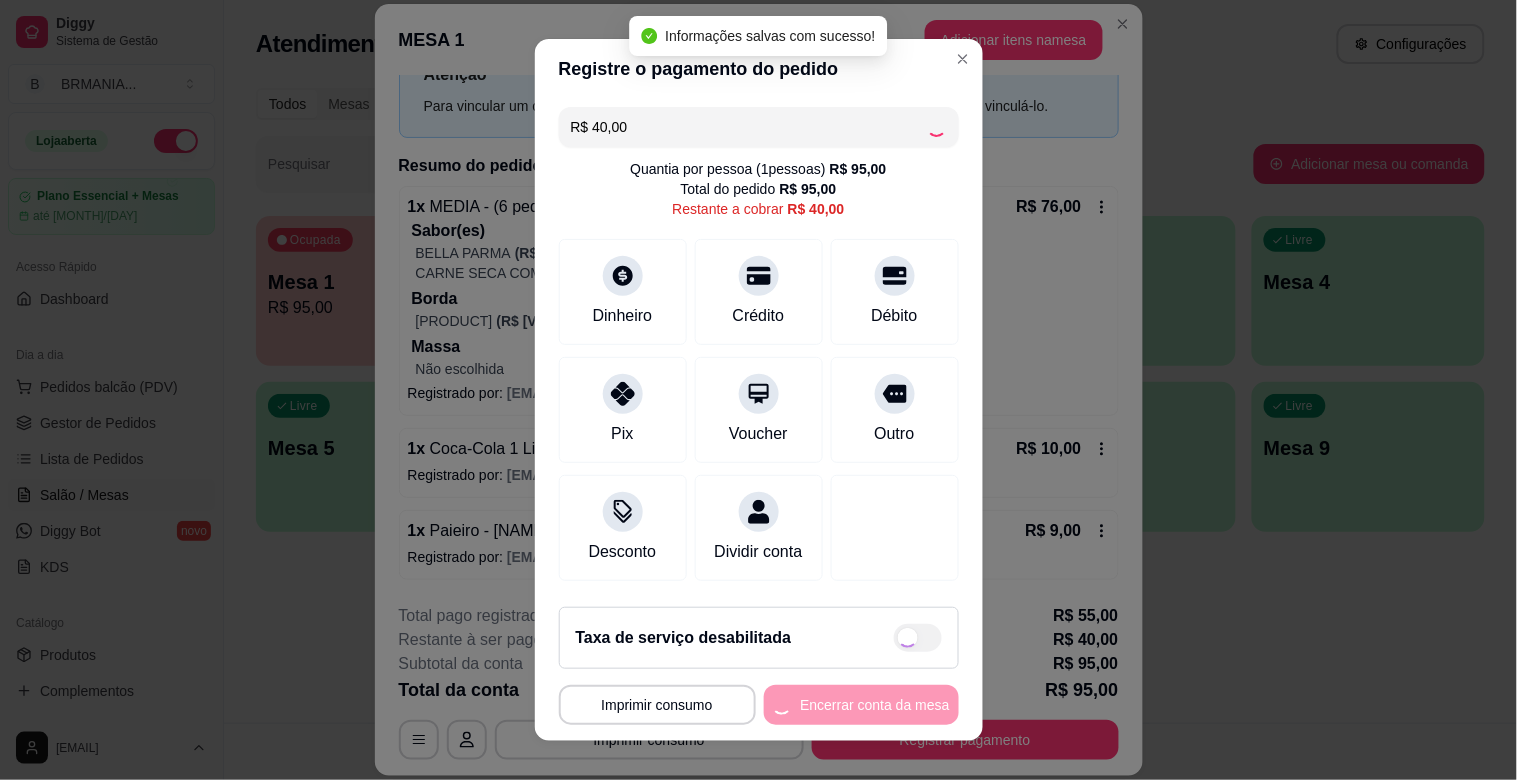 type on "R$ 0,00" 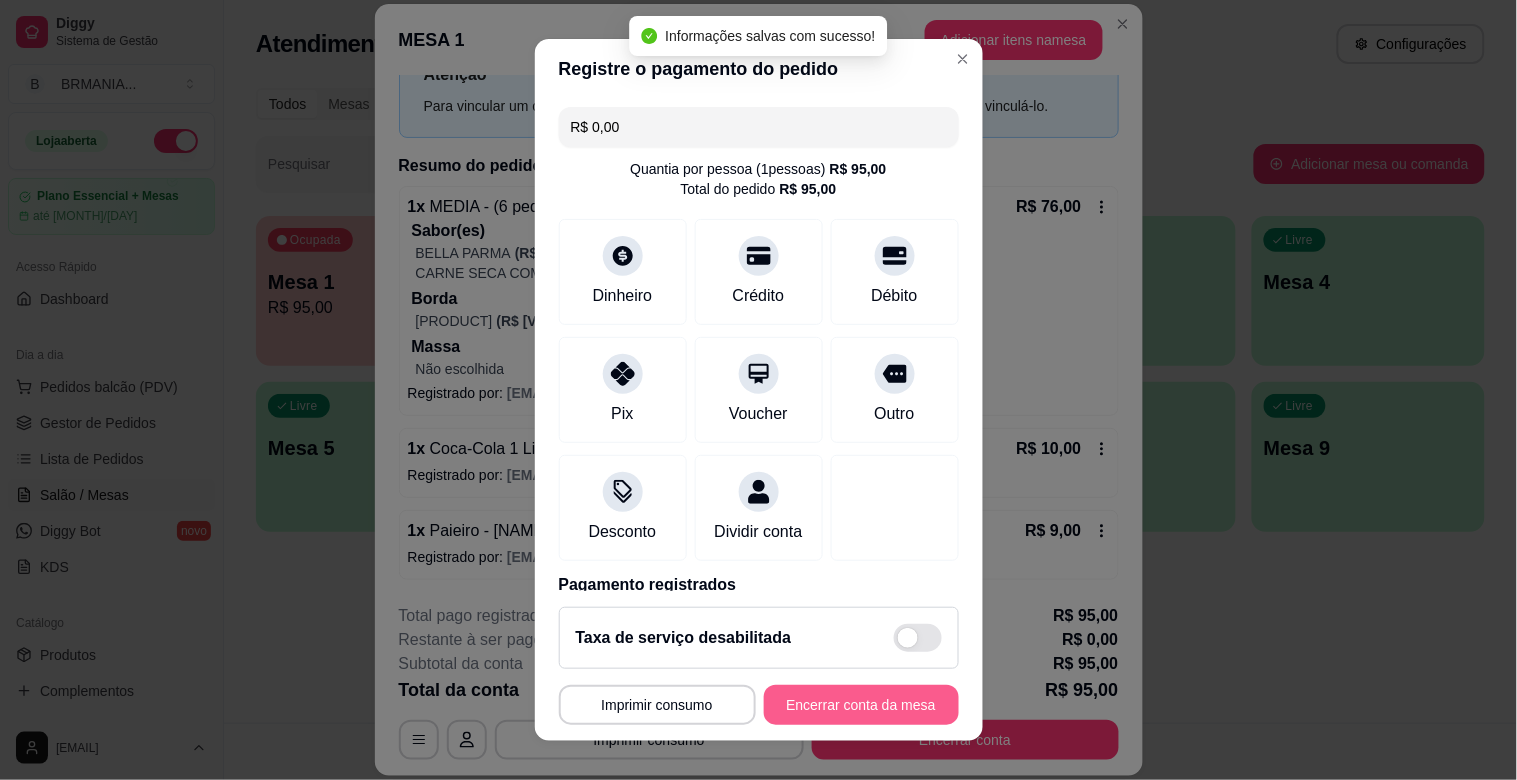 click on "Encerrar conta da mesa" at bounding box center (861, 705) 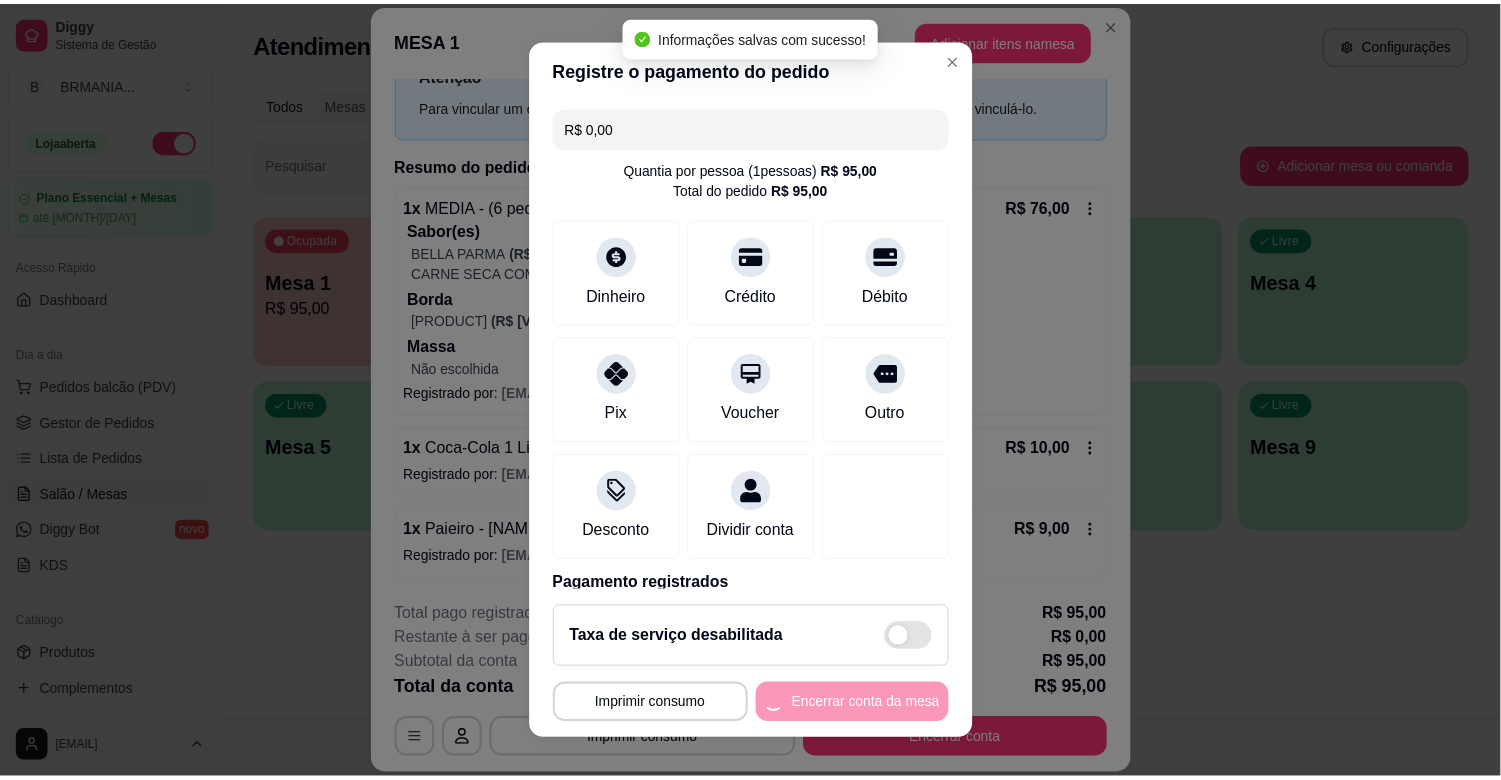 scroll, scrollTop: 0, scrollLeft: 0, axis: both 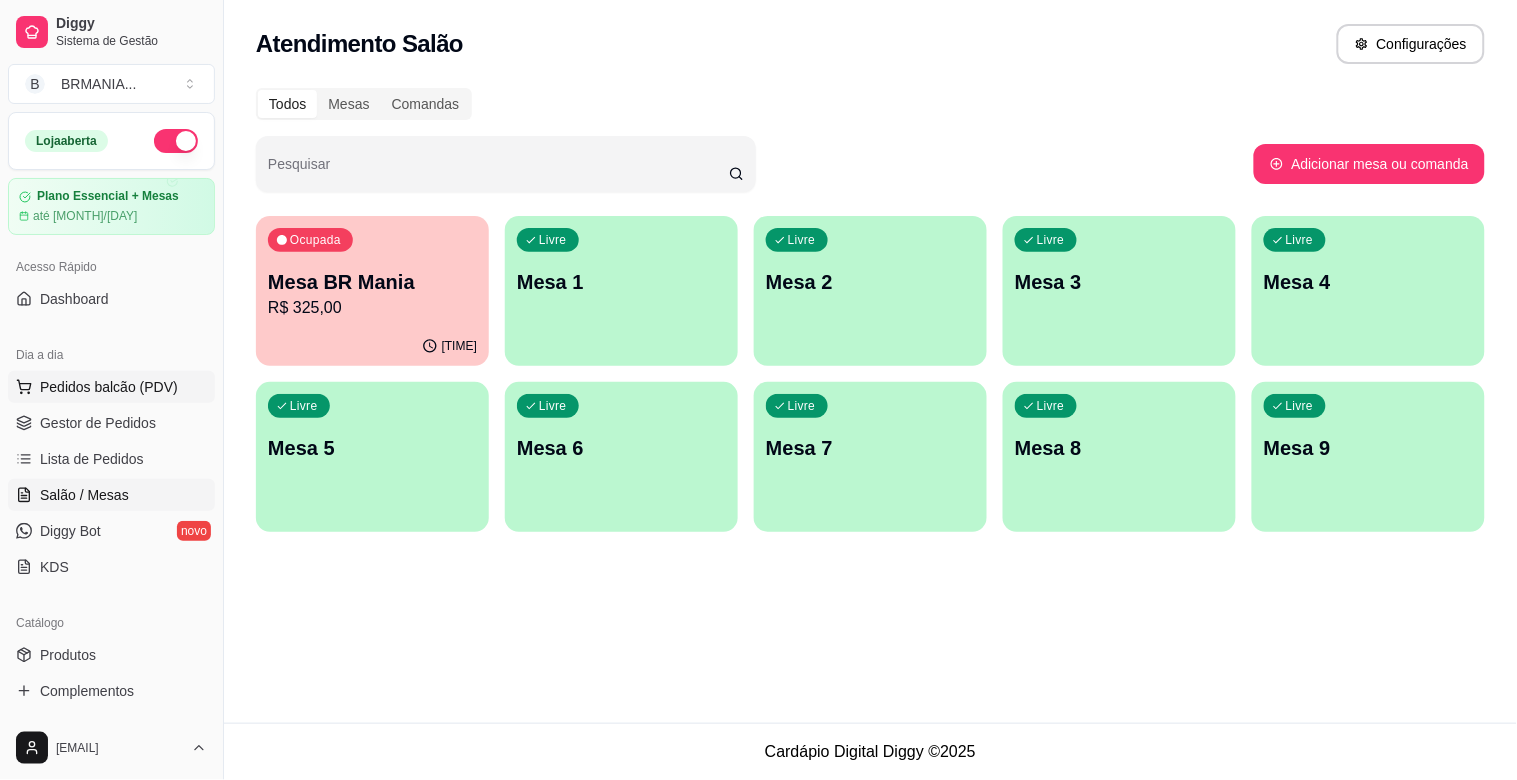 click on "Pedidos balcão (PDV)" at bounding box center (109, 387) 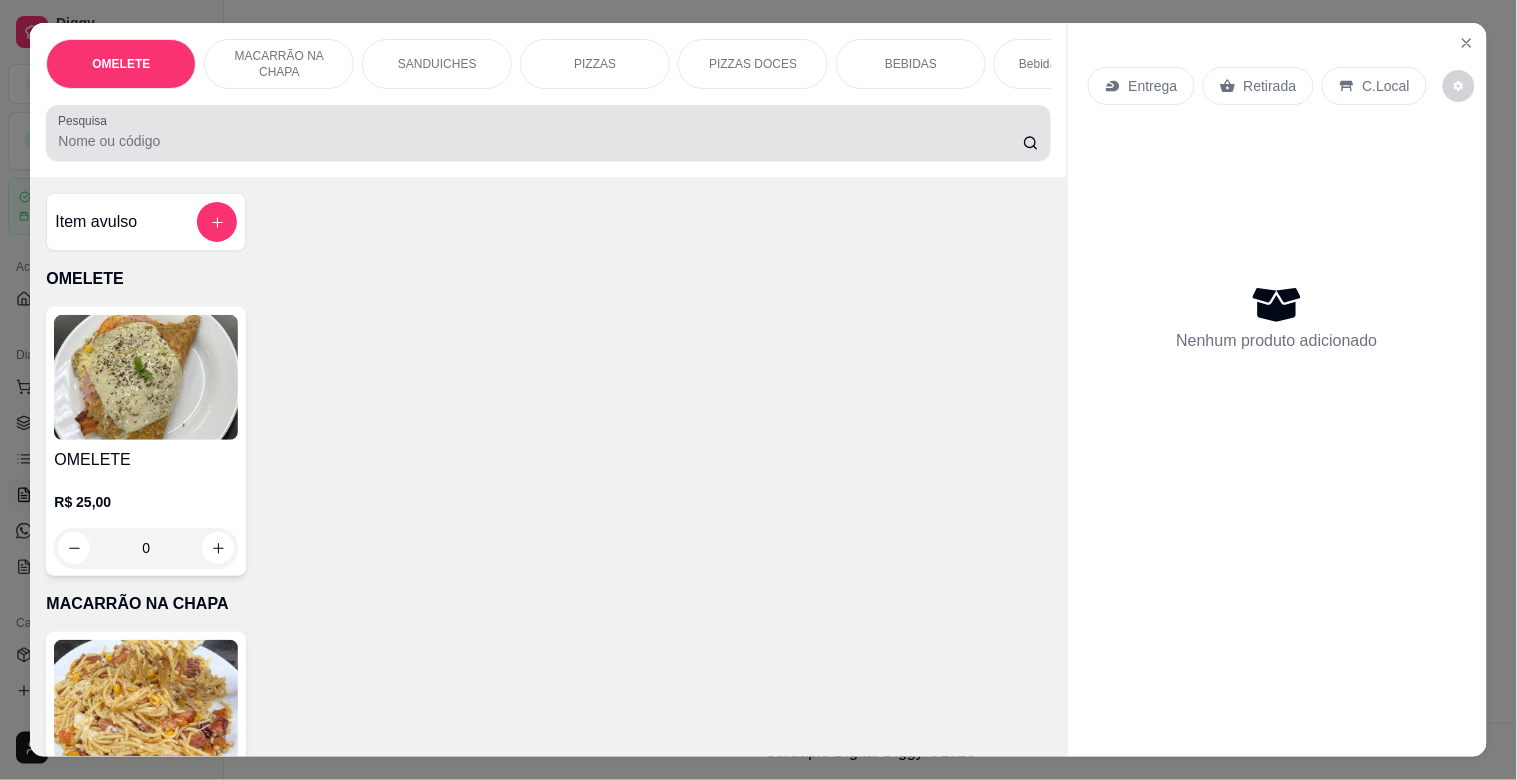 click at bounding box center [548, 133] 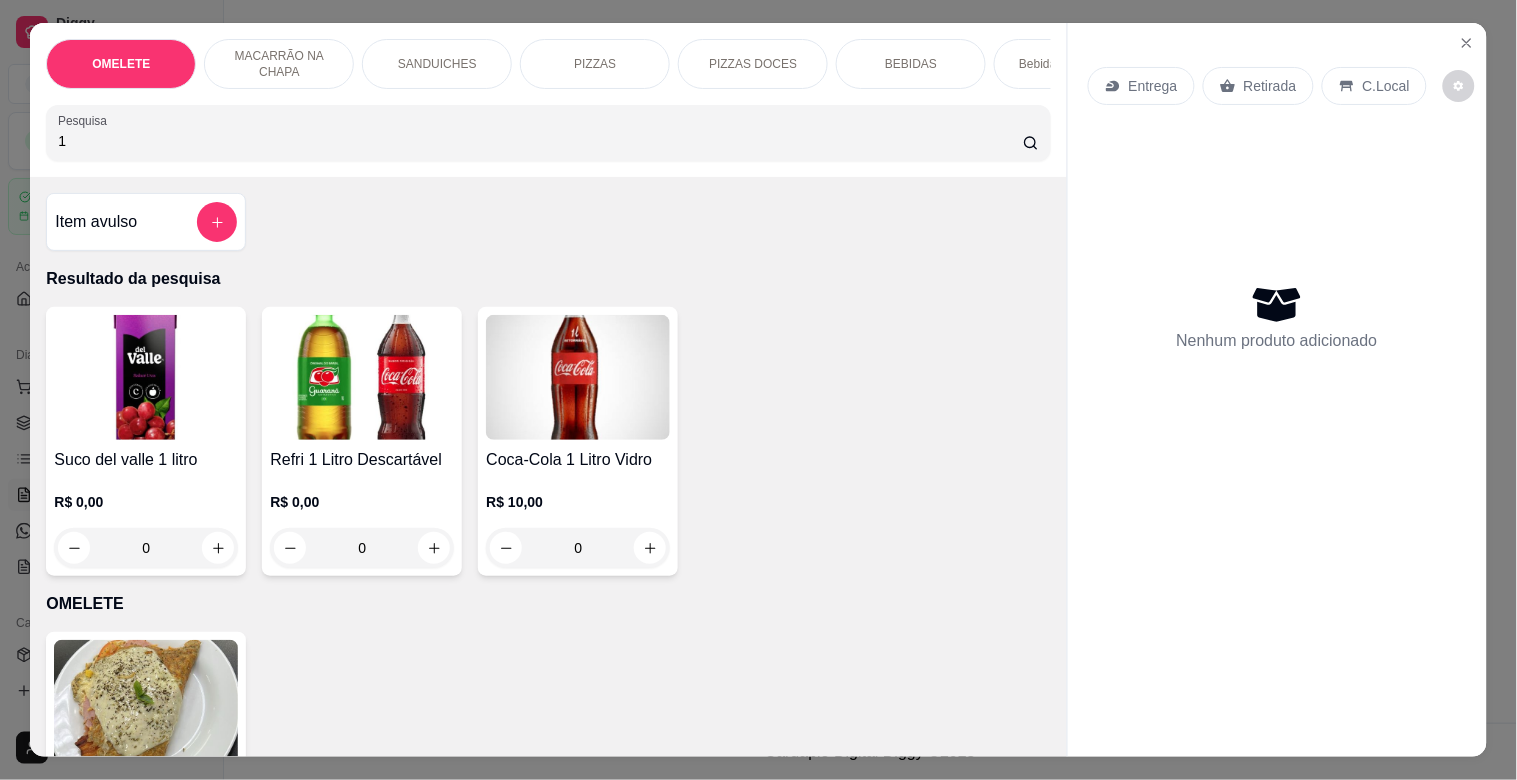 type on "1" 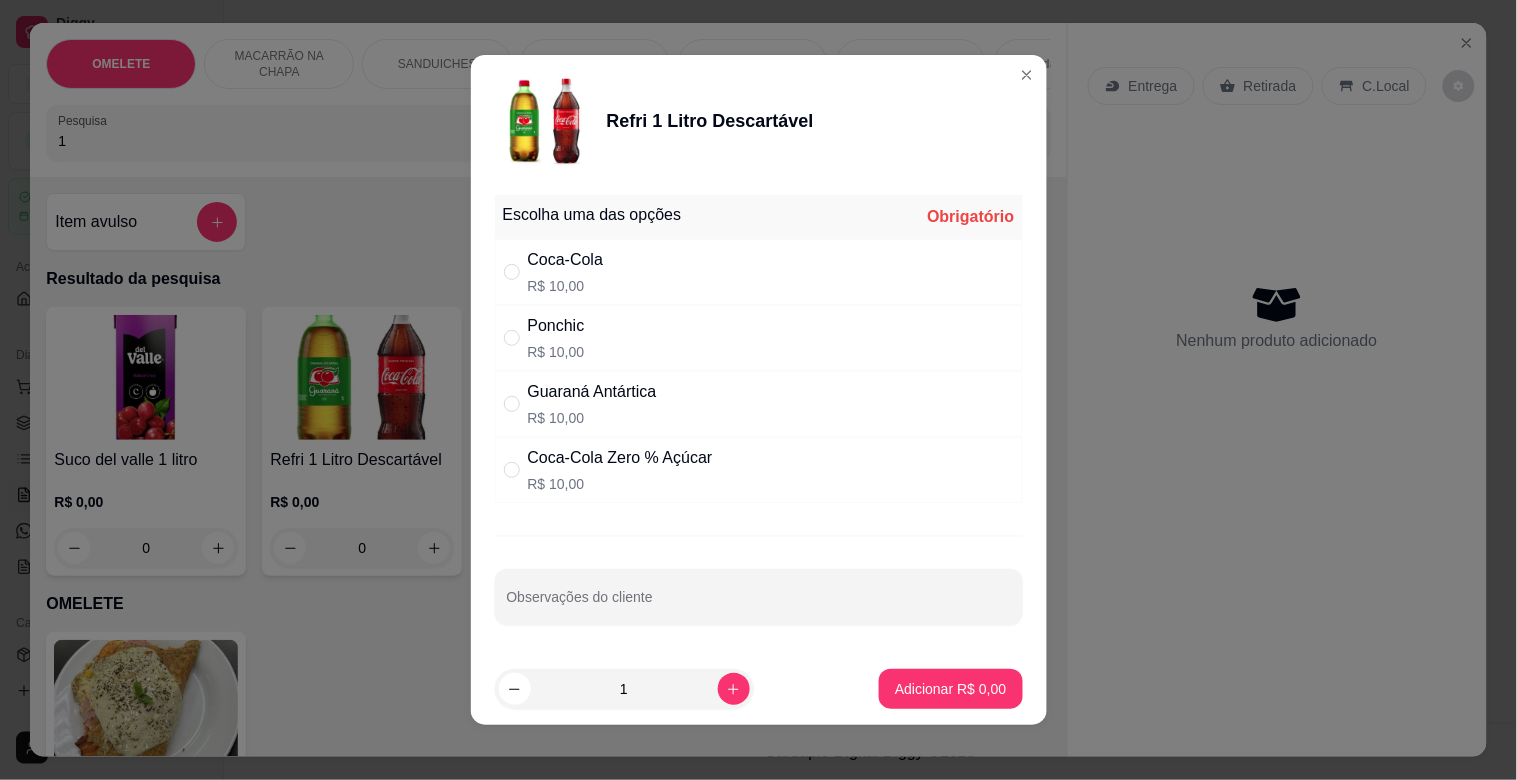 click on "Coca-Cola R$ 10,00" at bounding box center (759, 272) 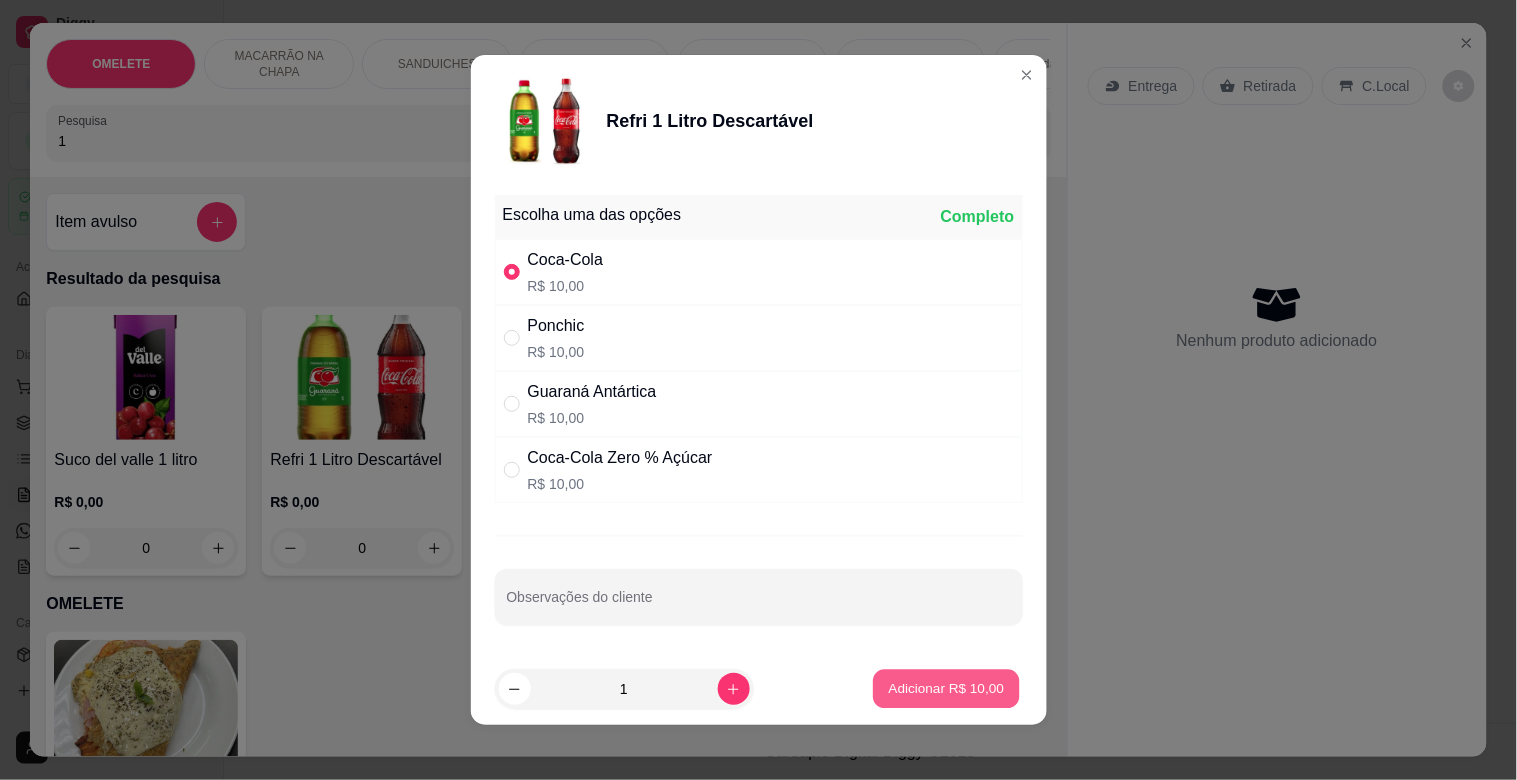 click on "Adicionar   R$ 10,00" at bounding box center [947, 689] 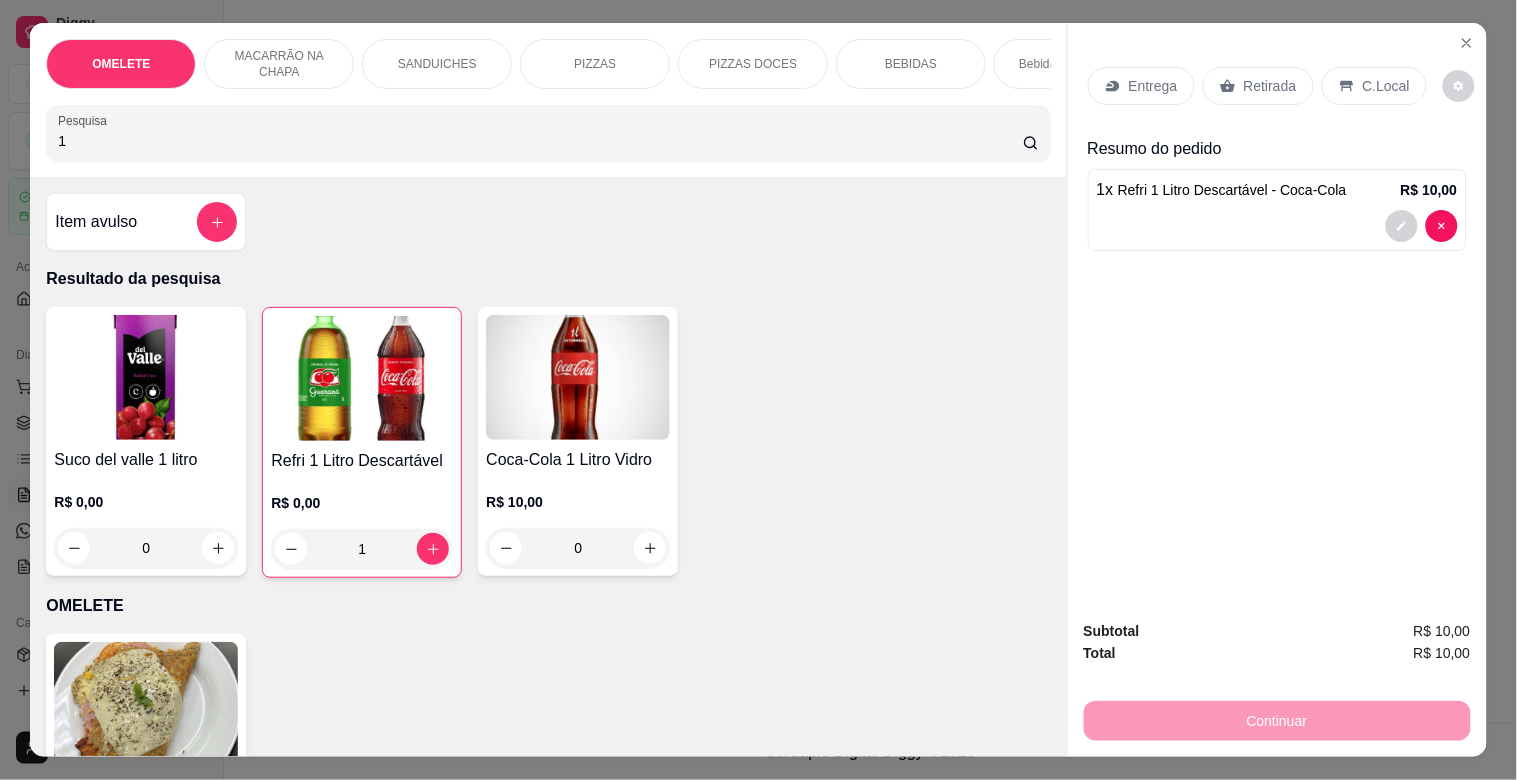 click 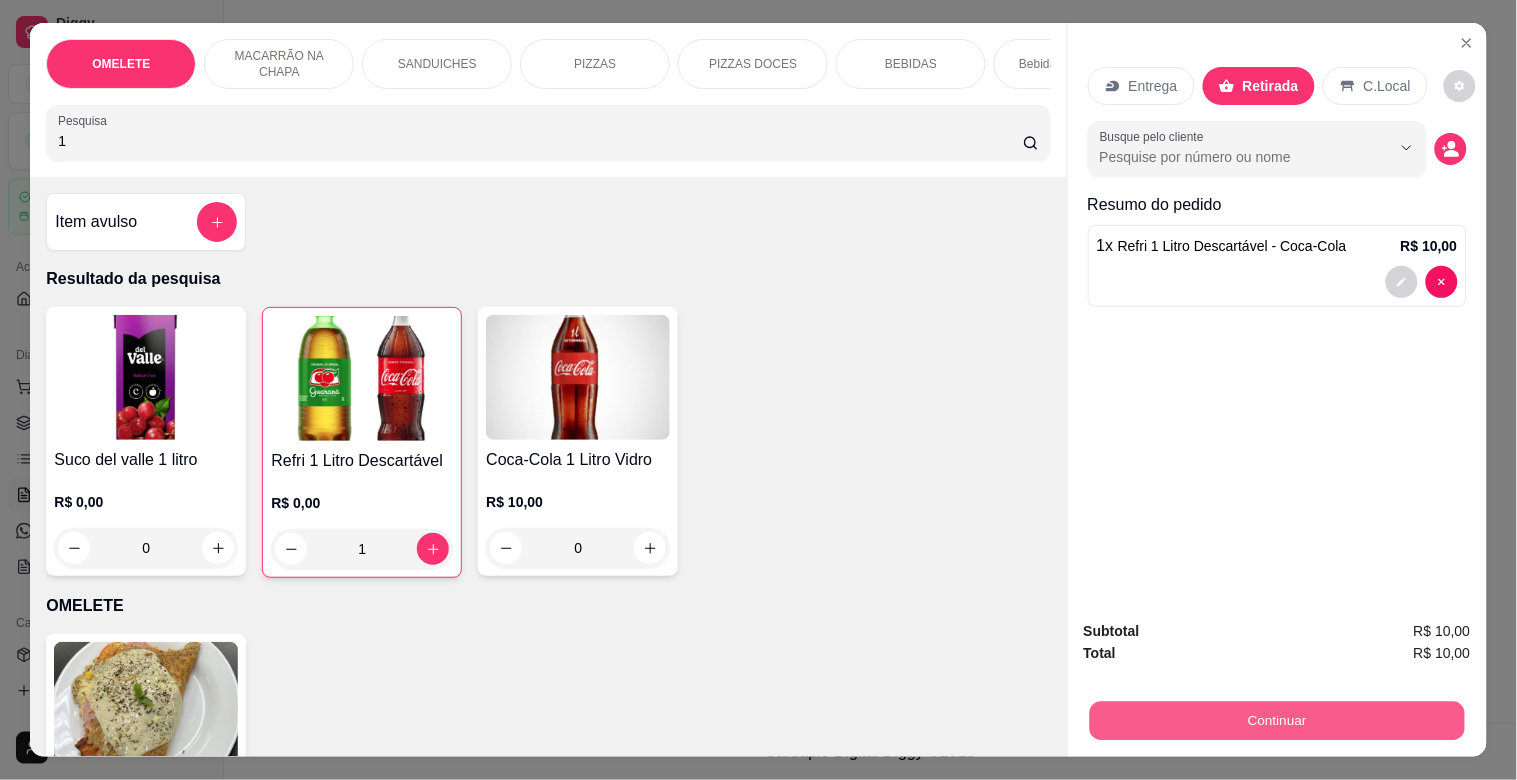 click on "Continuar" at bounding box center [1276, 720] 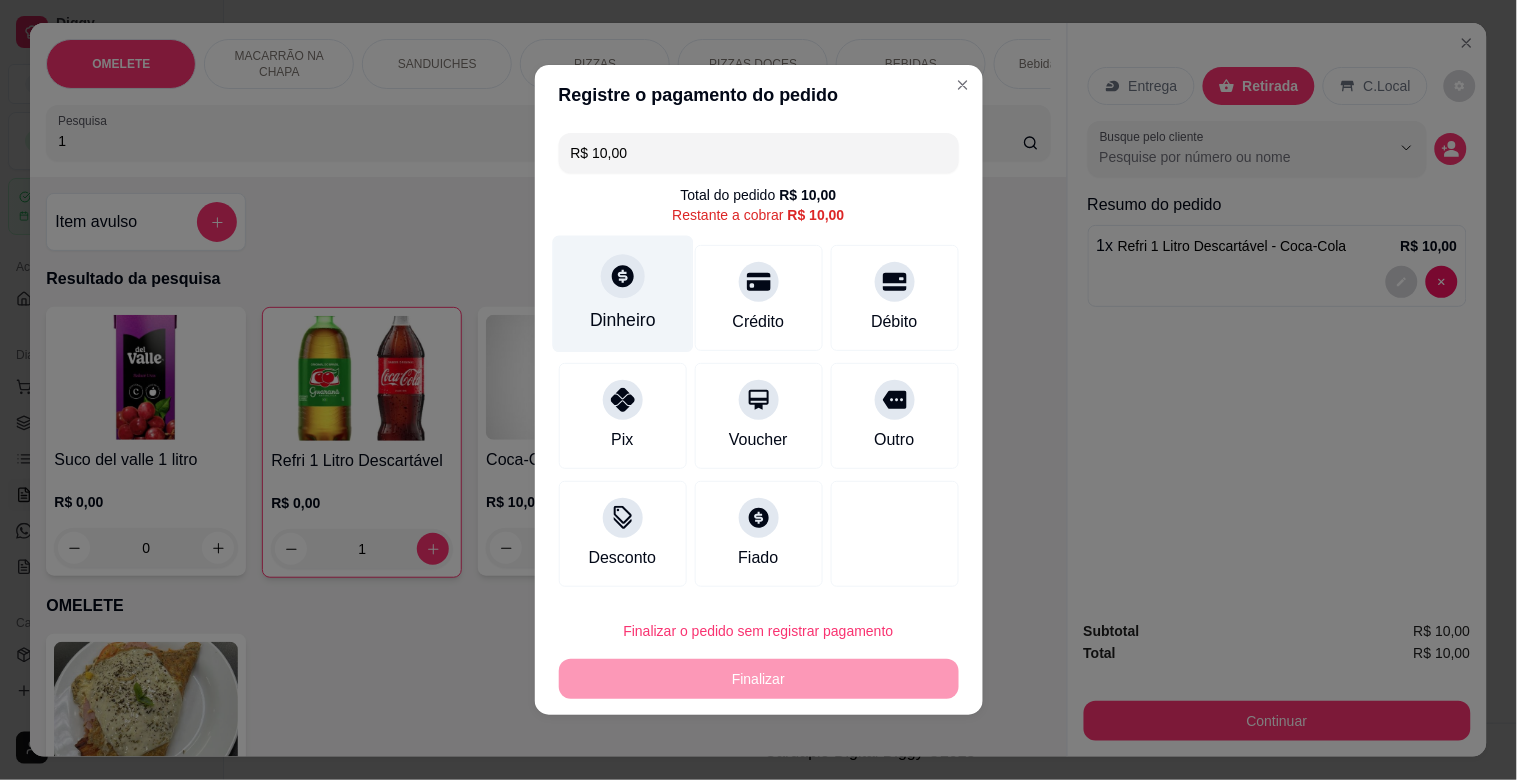 click 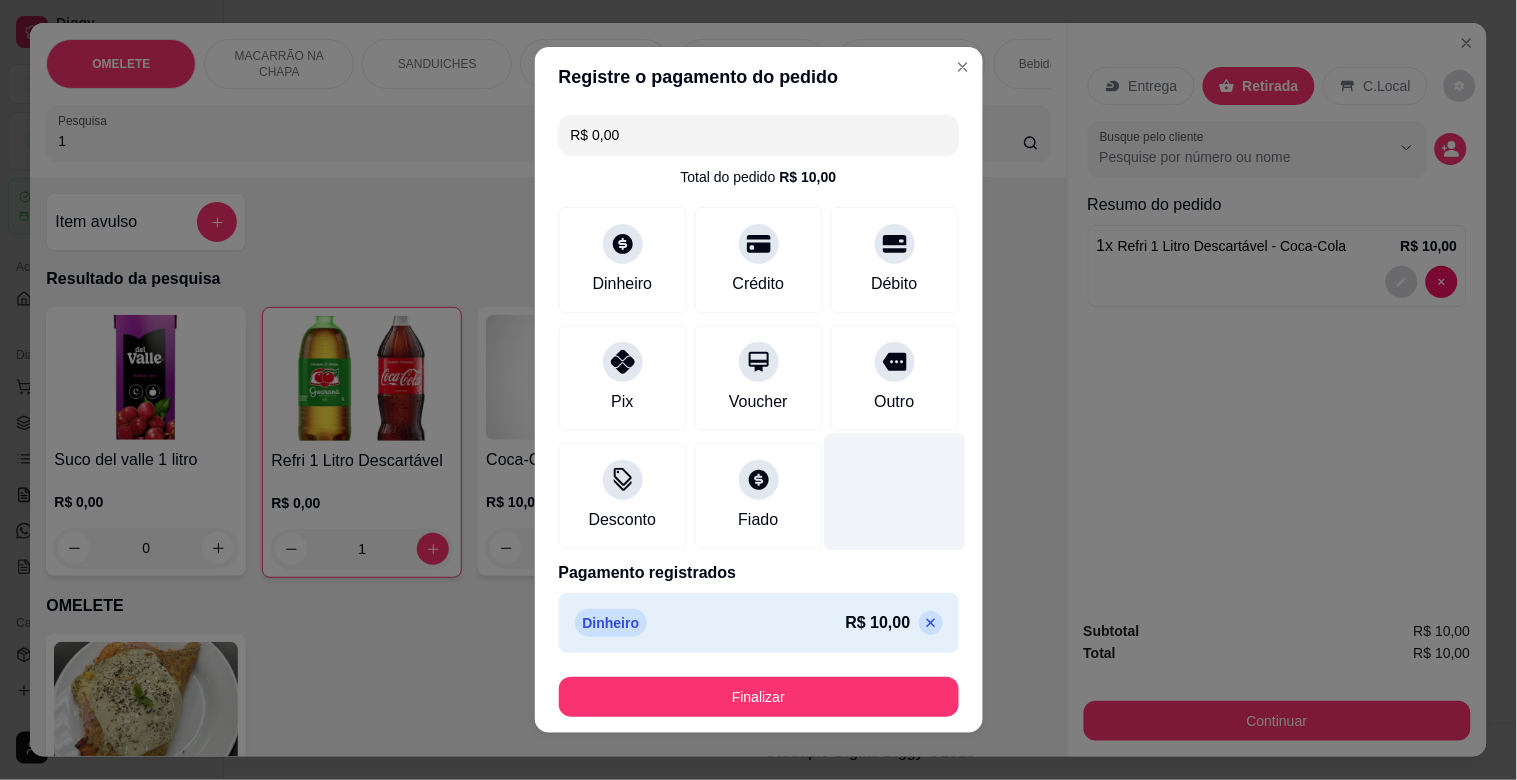 type on "R$ 0,00" 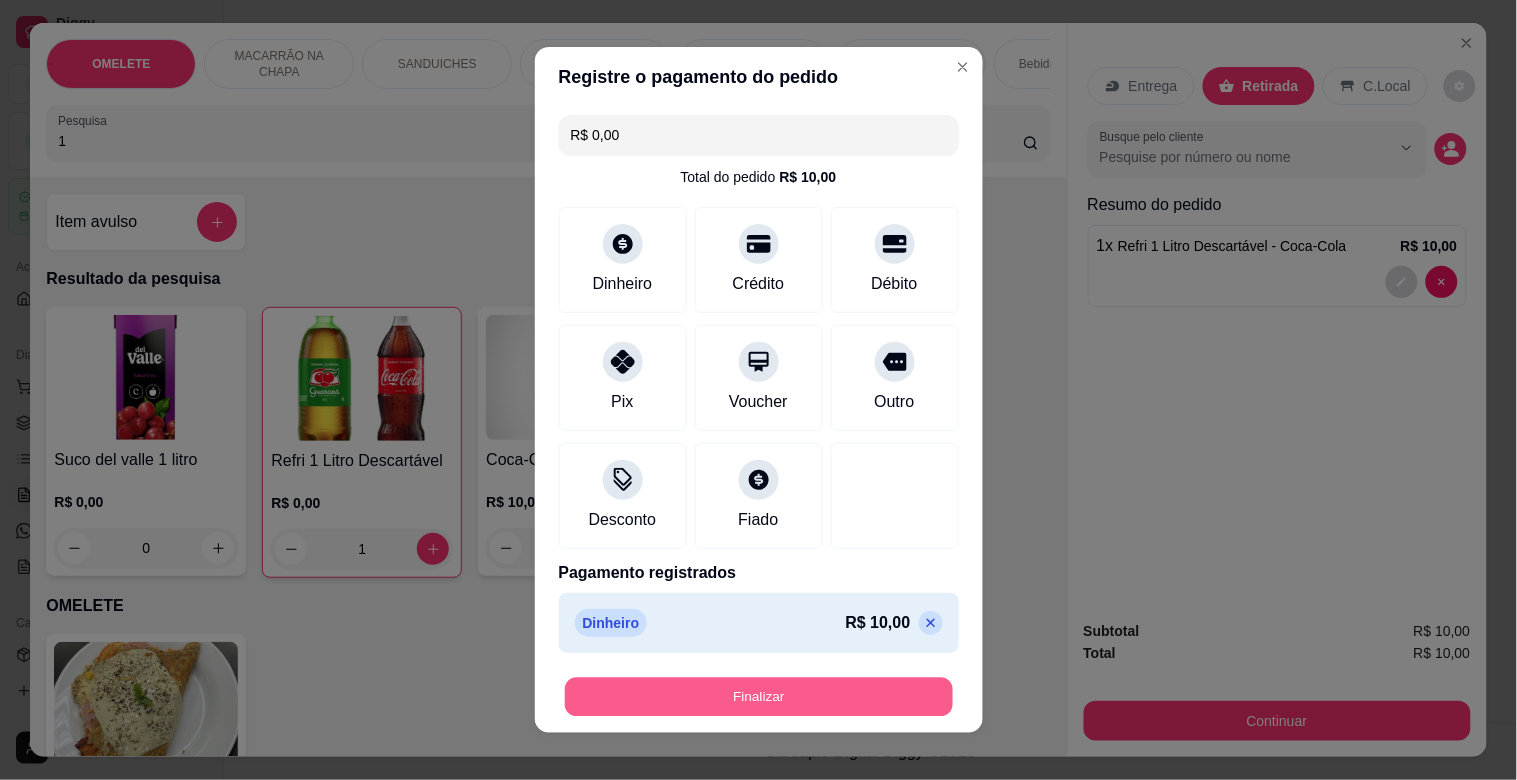 click on "Finalizar" at bounding box center [759, 697] 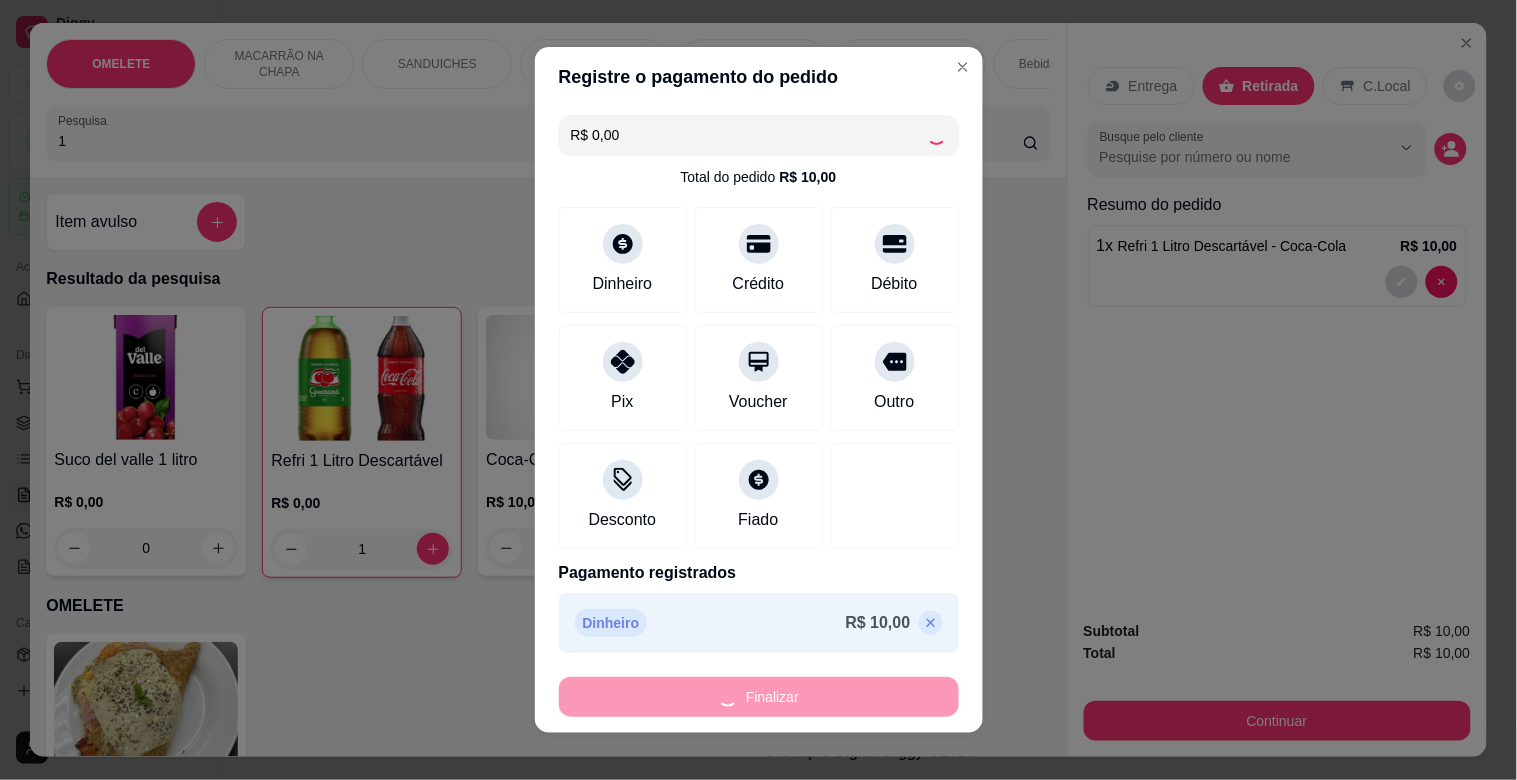 type on "0" 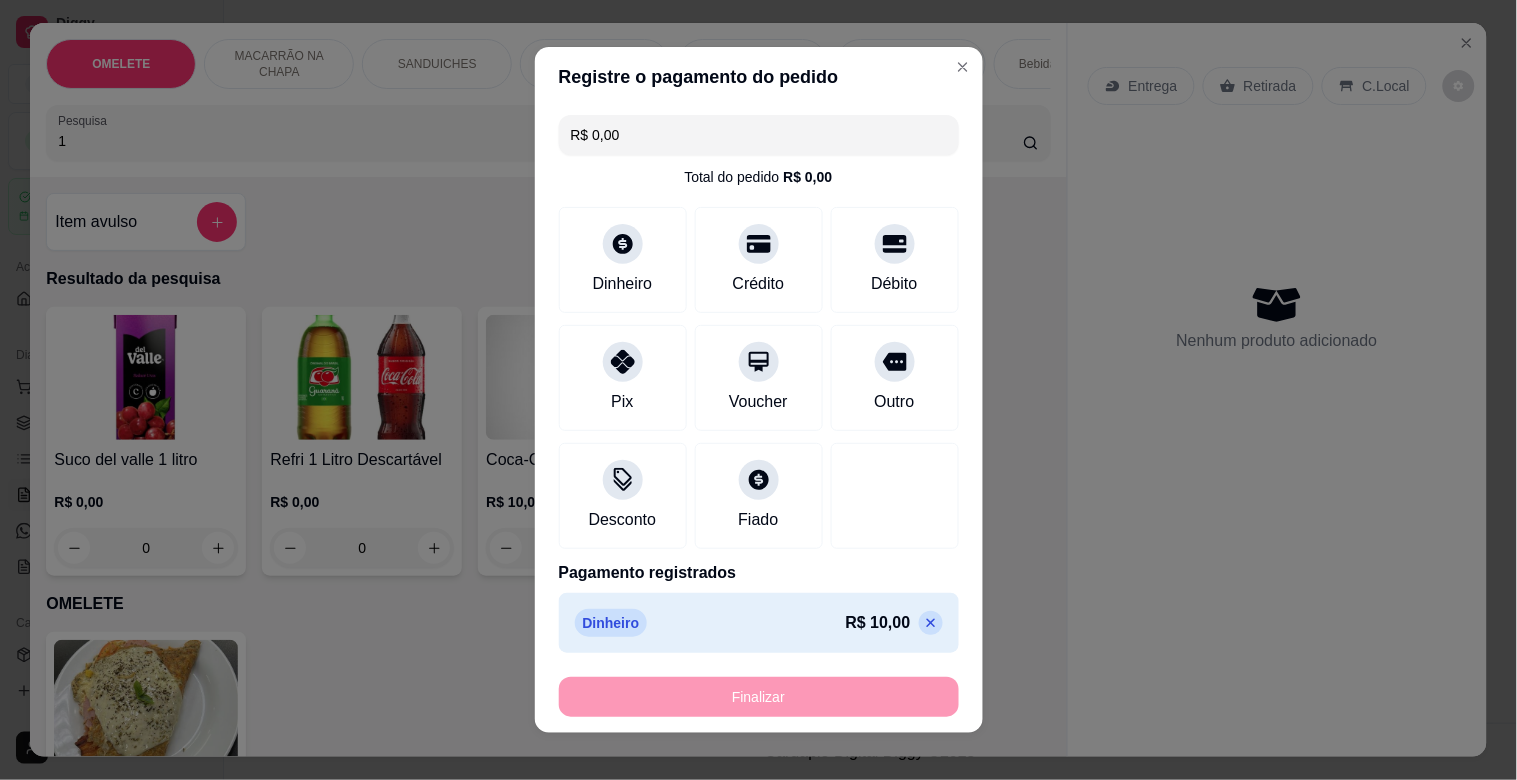 type on "-R$ 10,00" 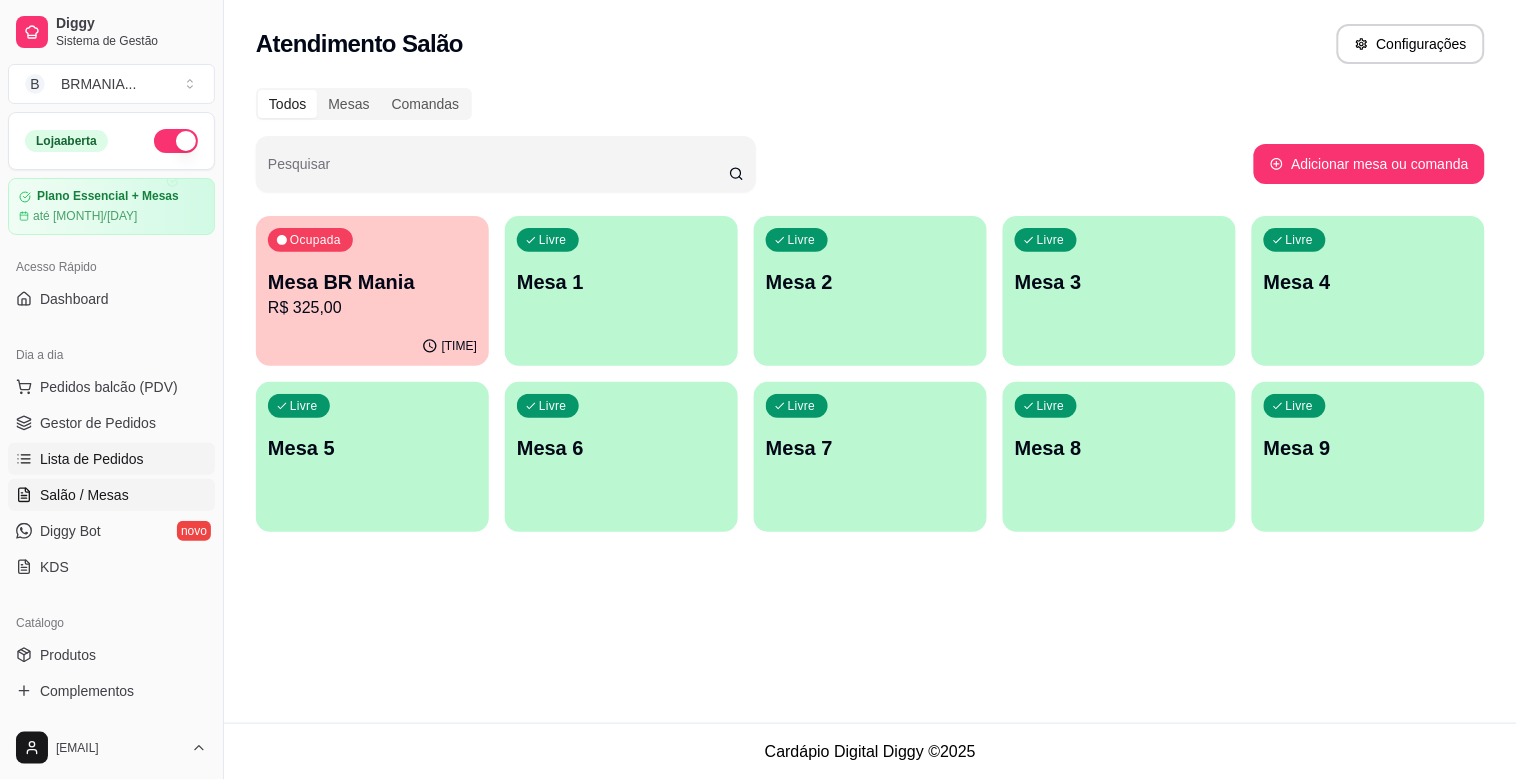 click on "Lista de Pedidos" at bounding box center [92, 459] 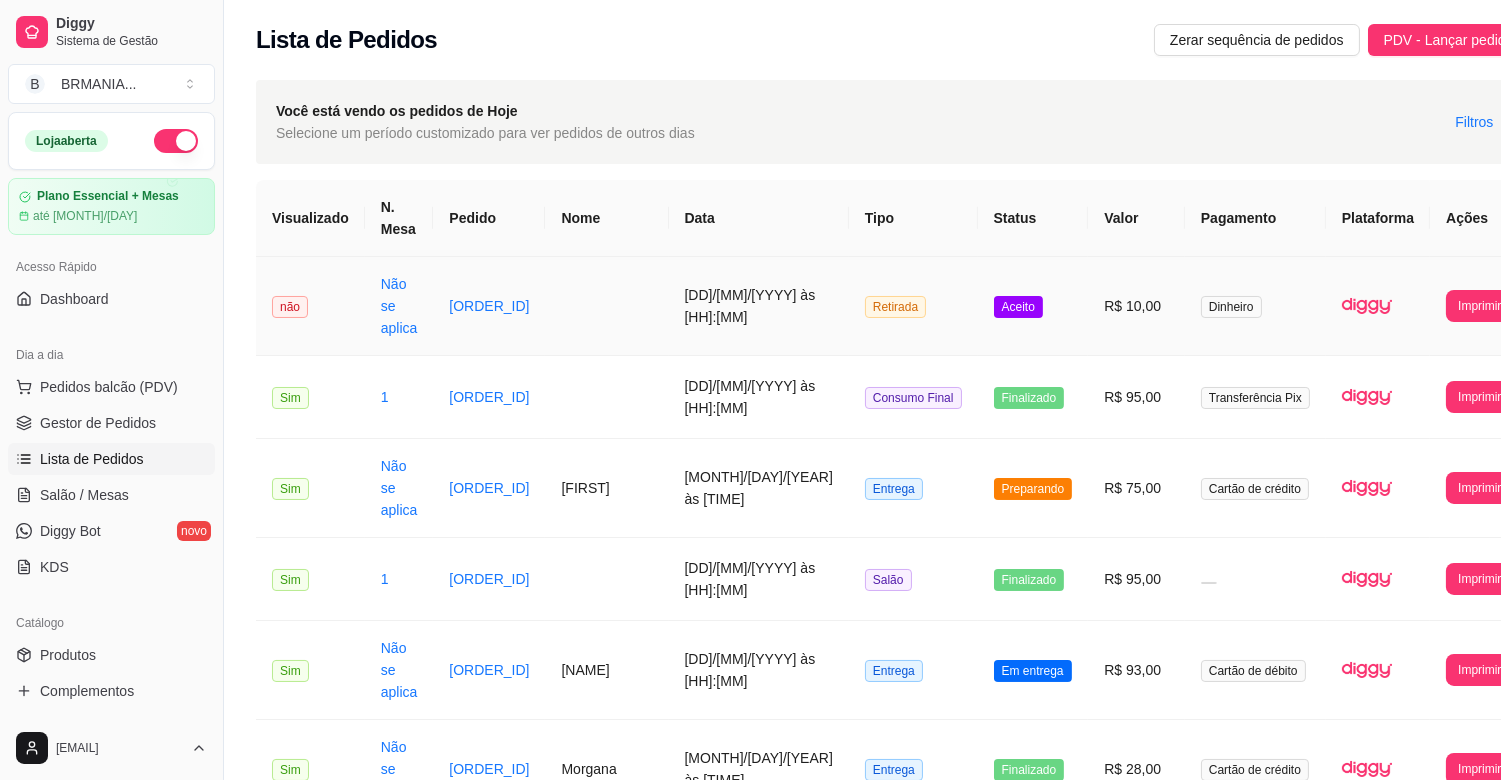 click on "[ORDER_ID]" at bounding box center [489, 306] 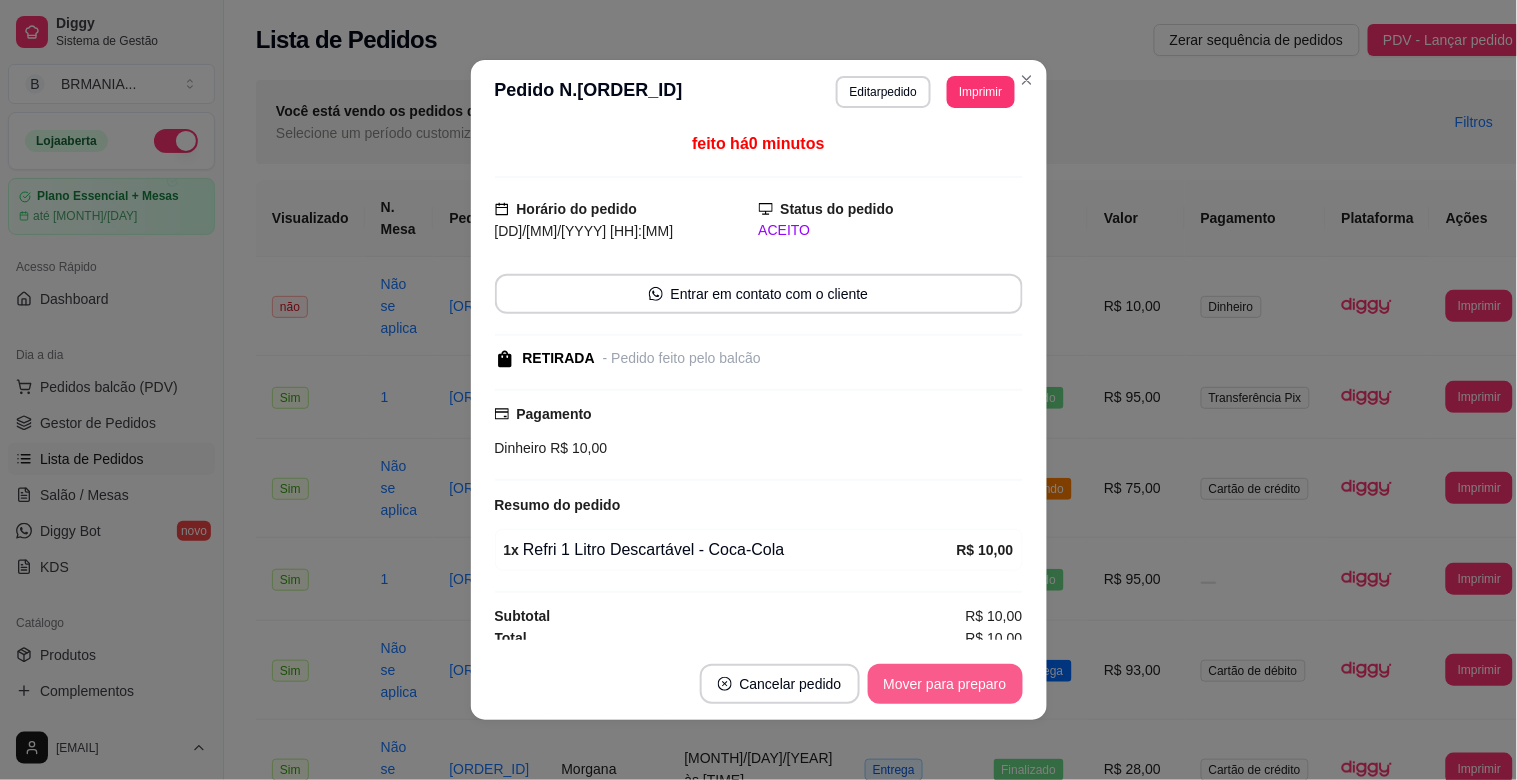 click on "Mover para preparo" at bounding box center (945, 684) 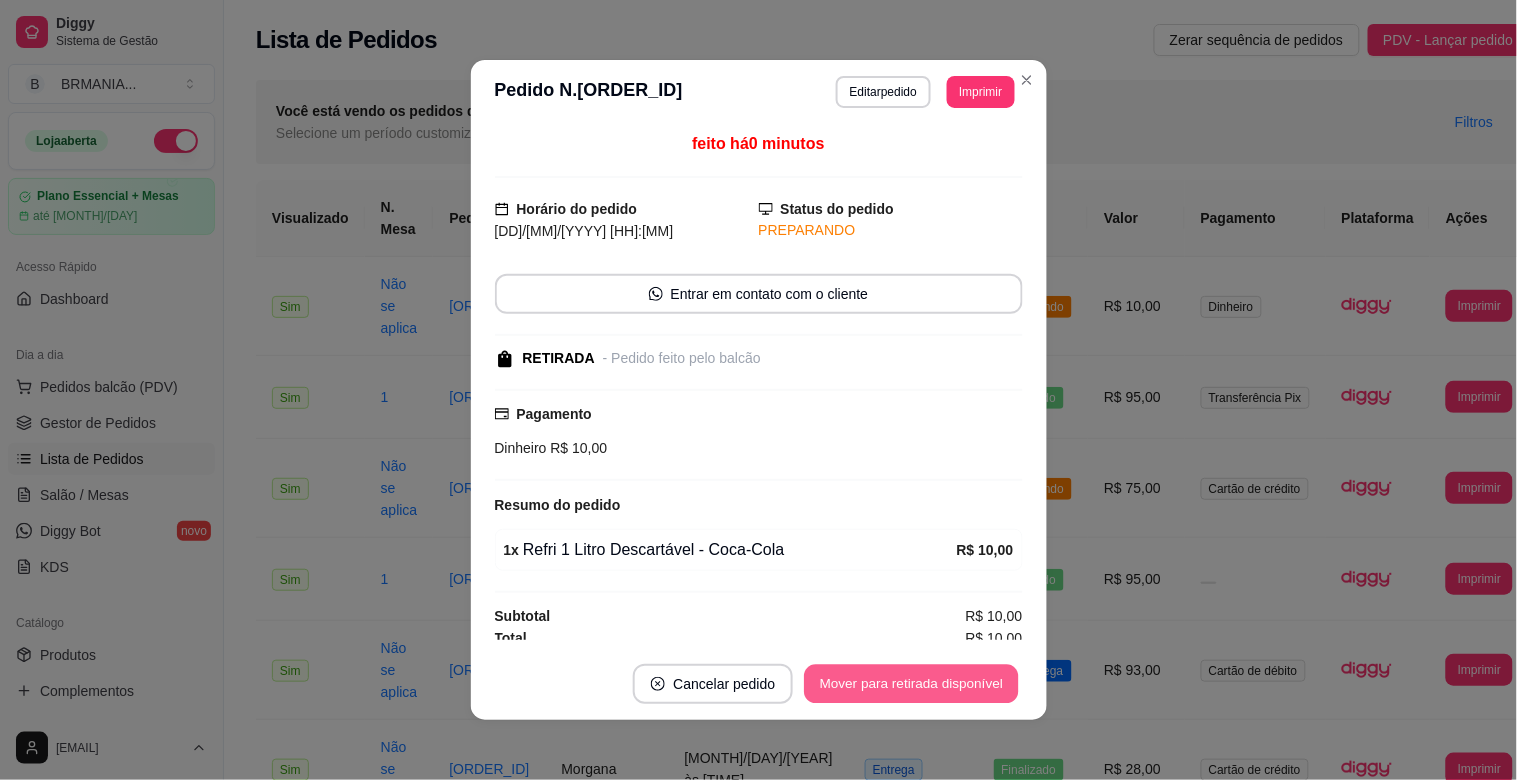 click on "Mover para retirada disponível" at bounding box center [912, 684] 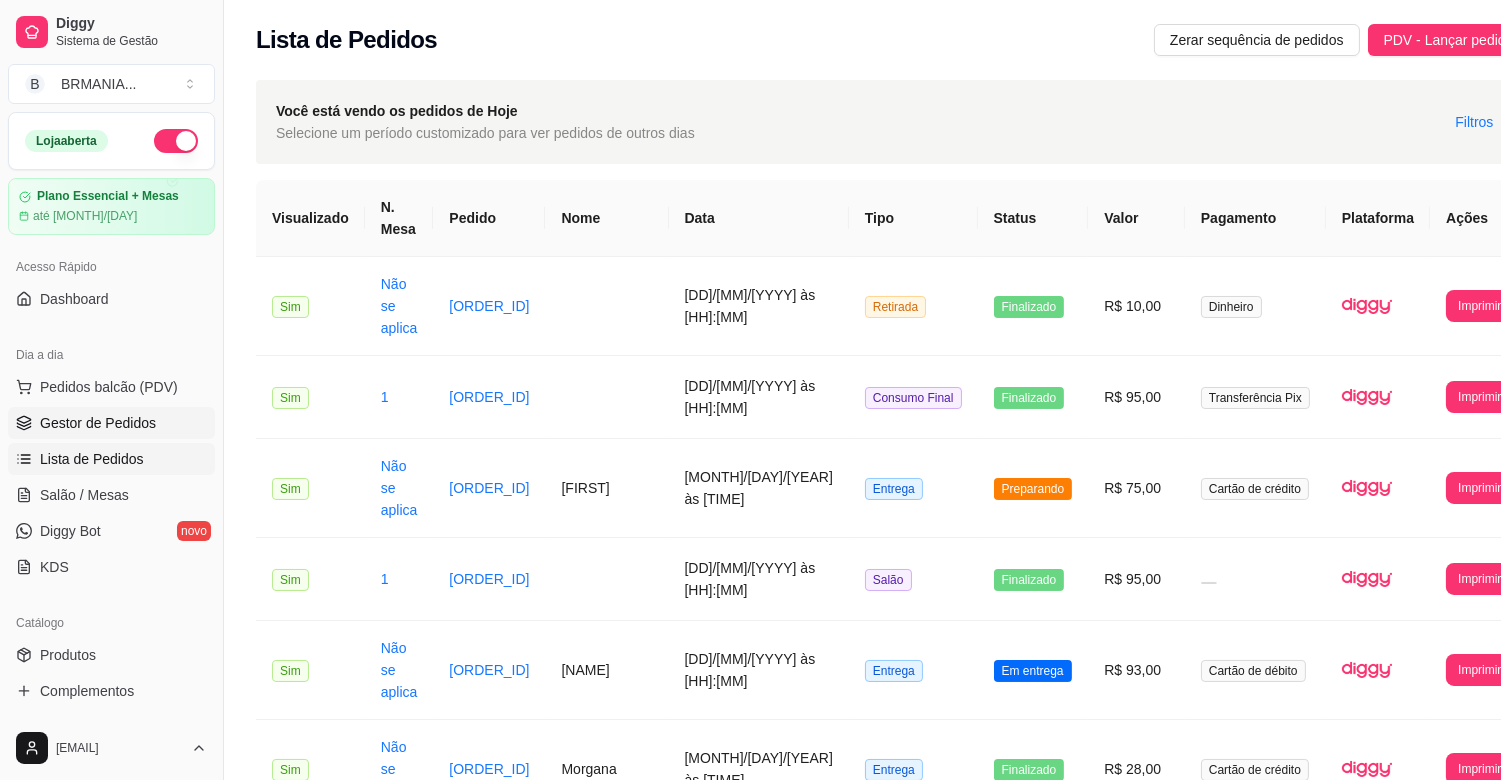 click on "Gestor de Pedidos" at bounding box center (111, 423) 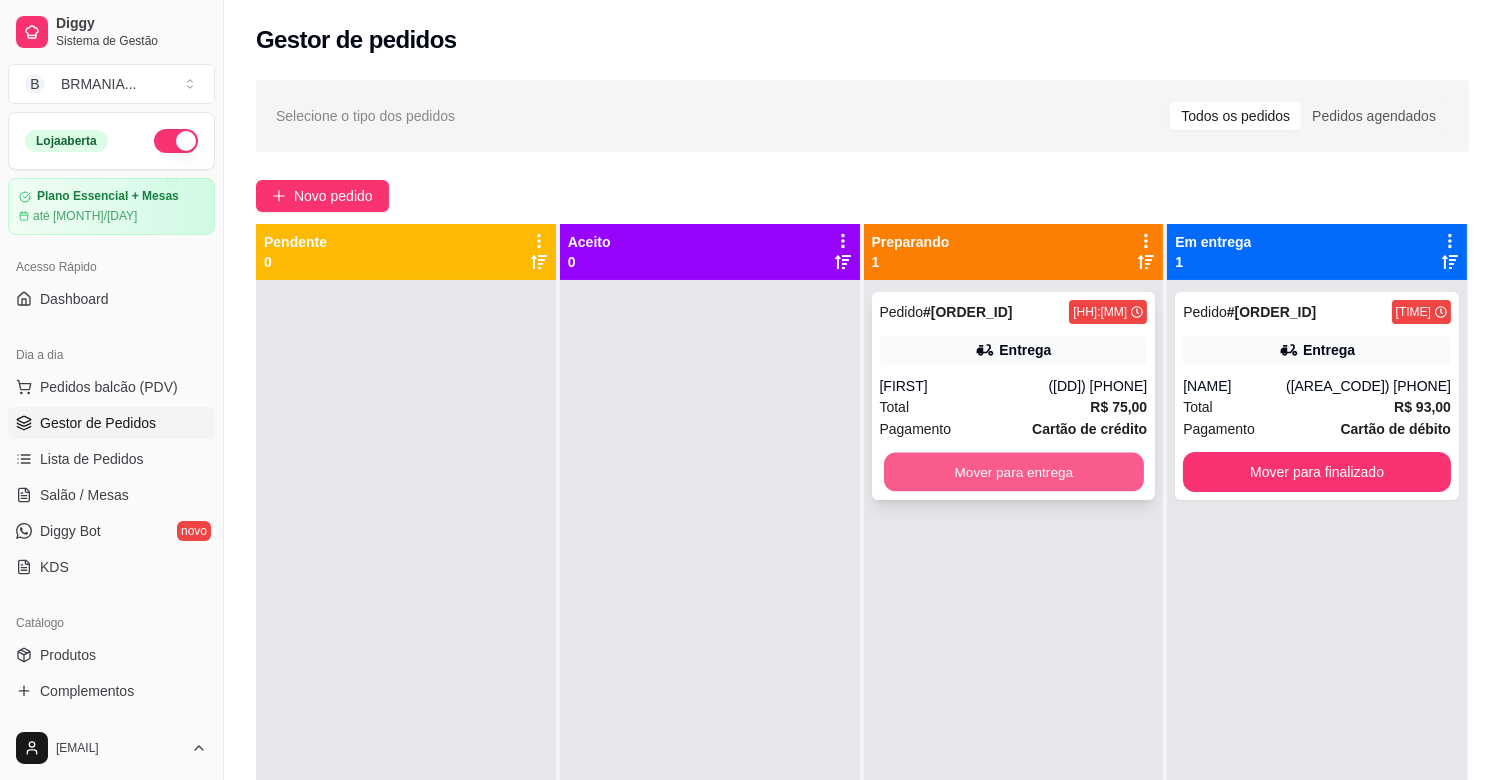 click on "Mover para entrega" at bounding box center (1014, 472) 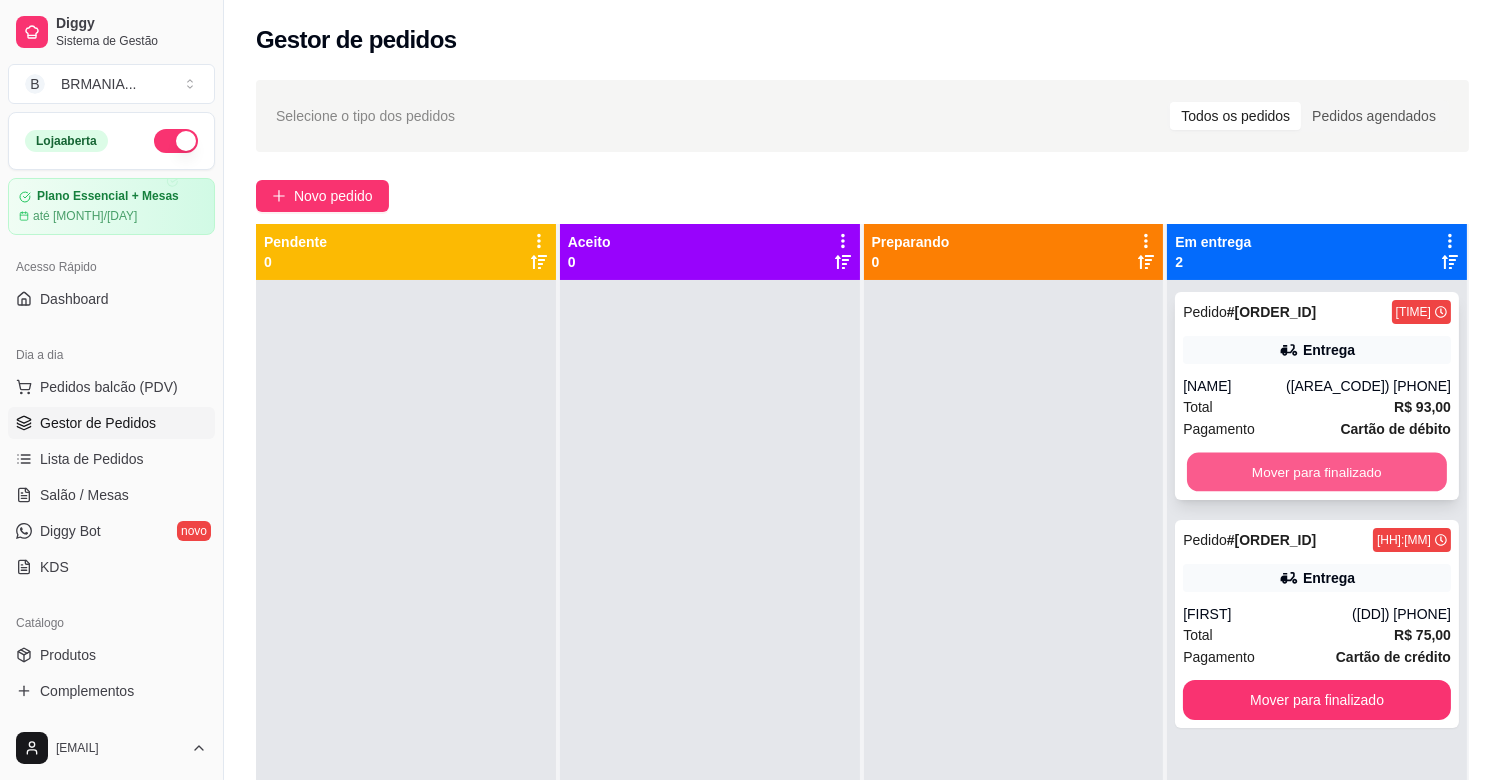 click on "Mover para finalizado" at bounding box center (1317, 472) 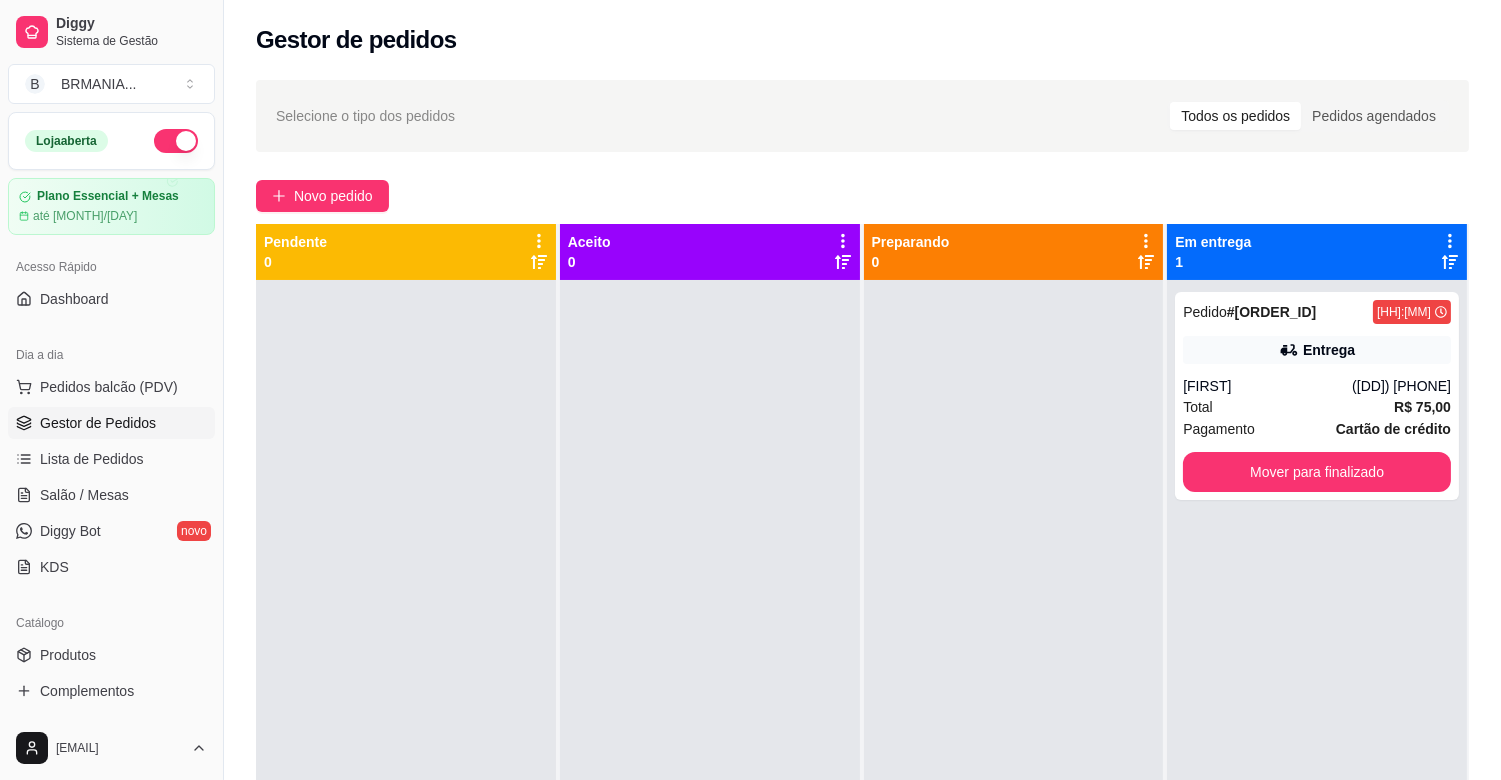 click on "Mover para finalizado" at bounding box center (1317, 472) 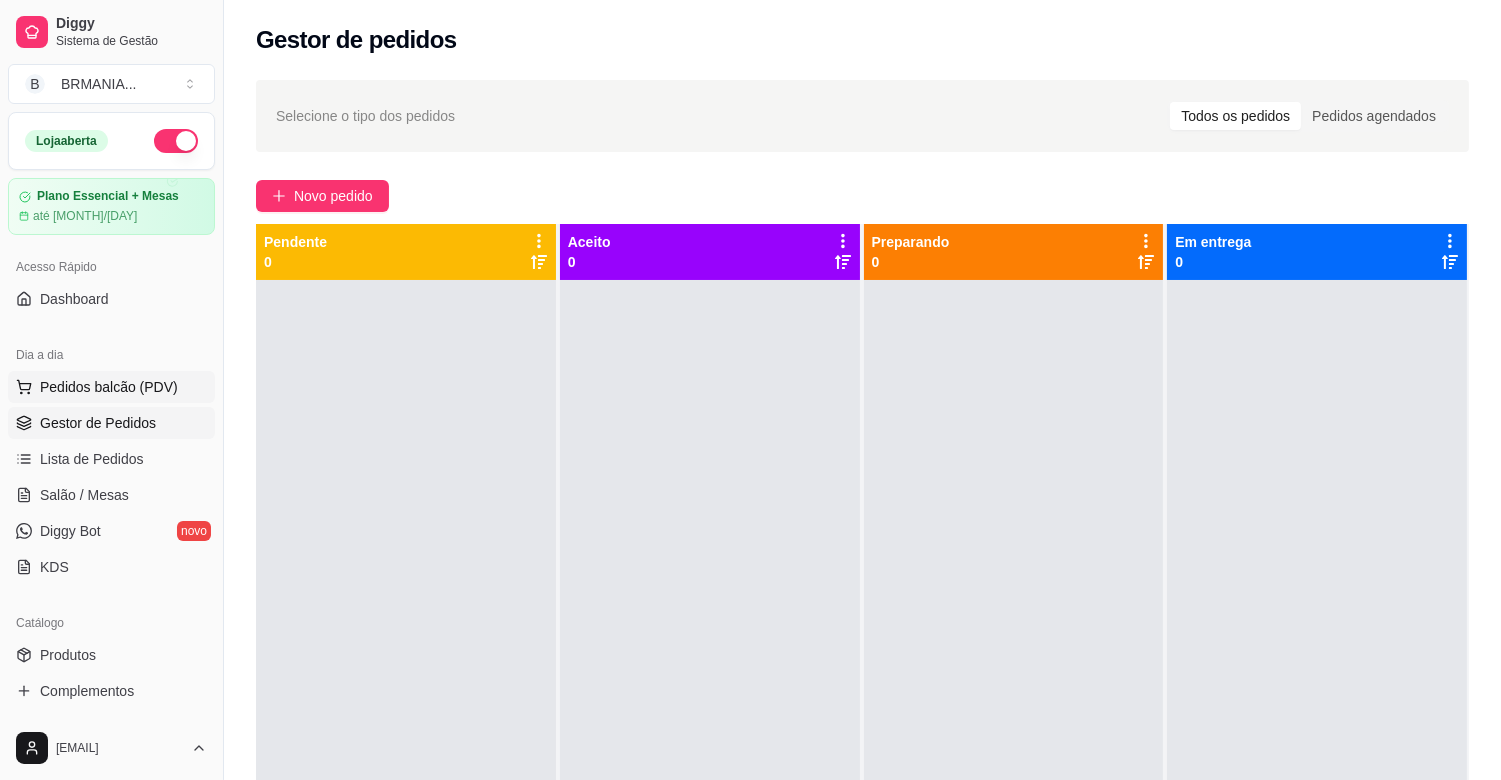 click on "Pedidos balcão (PDV)" at bounding box center [109, 387] 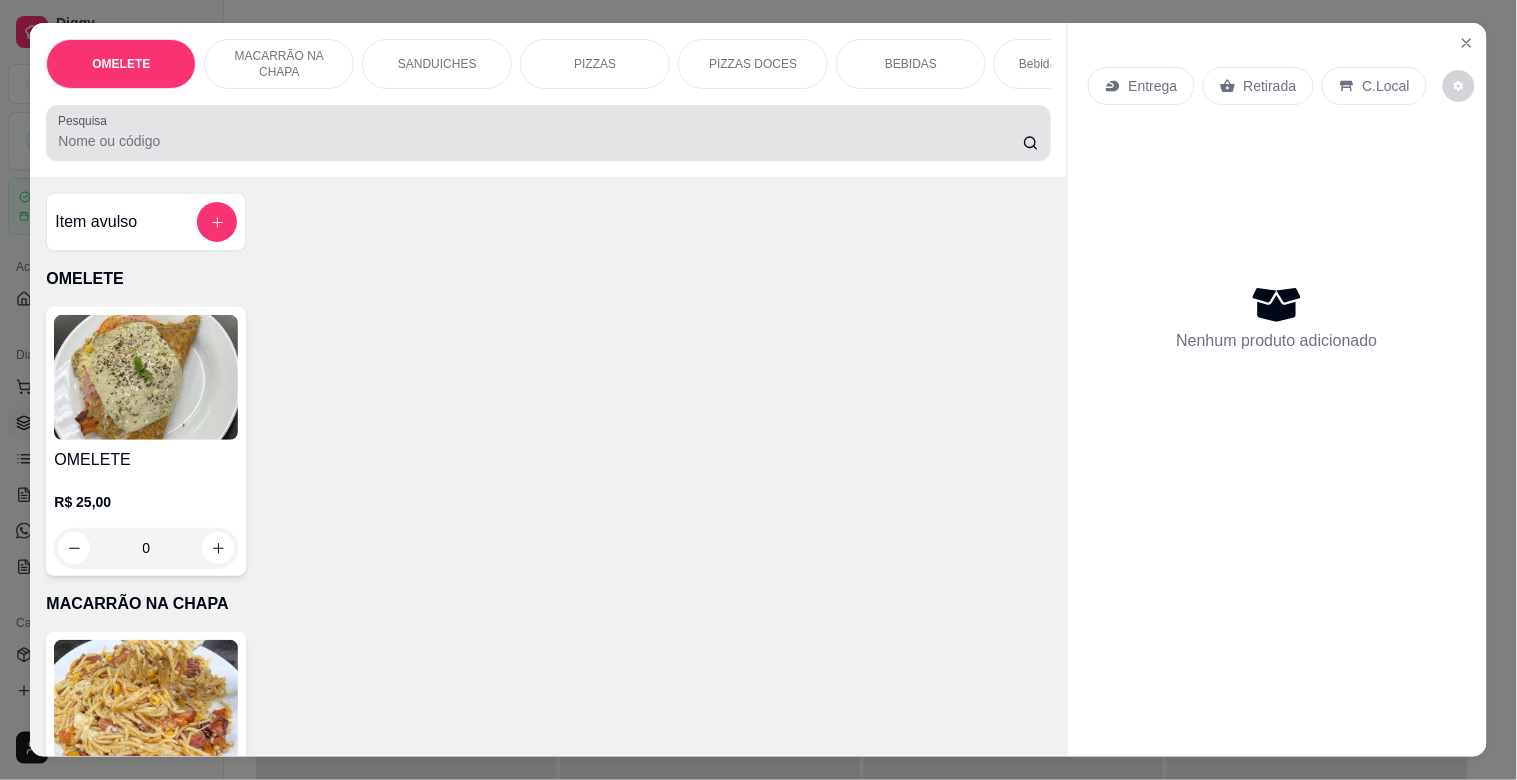 click on "Pesquisa" at bounding box center (540, 141) 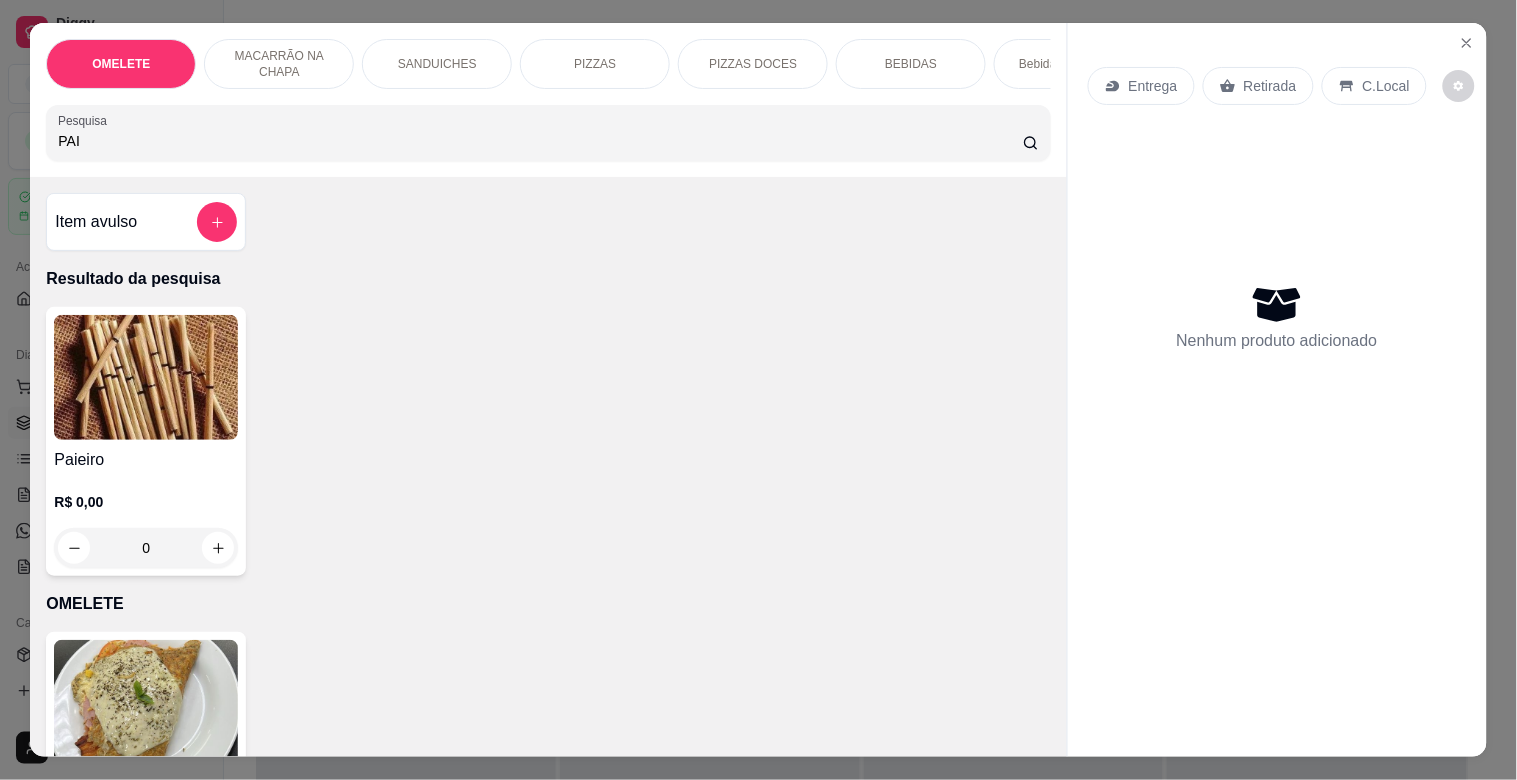 type on "PAI" 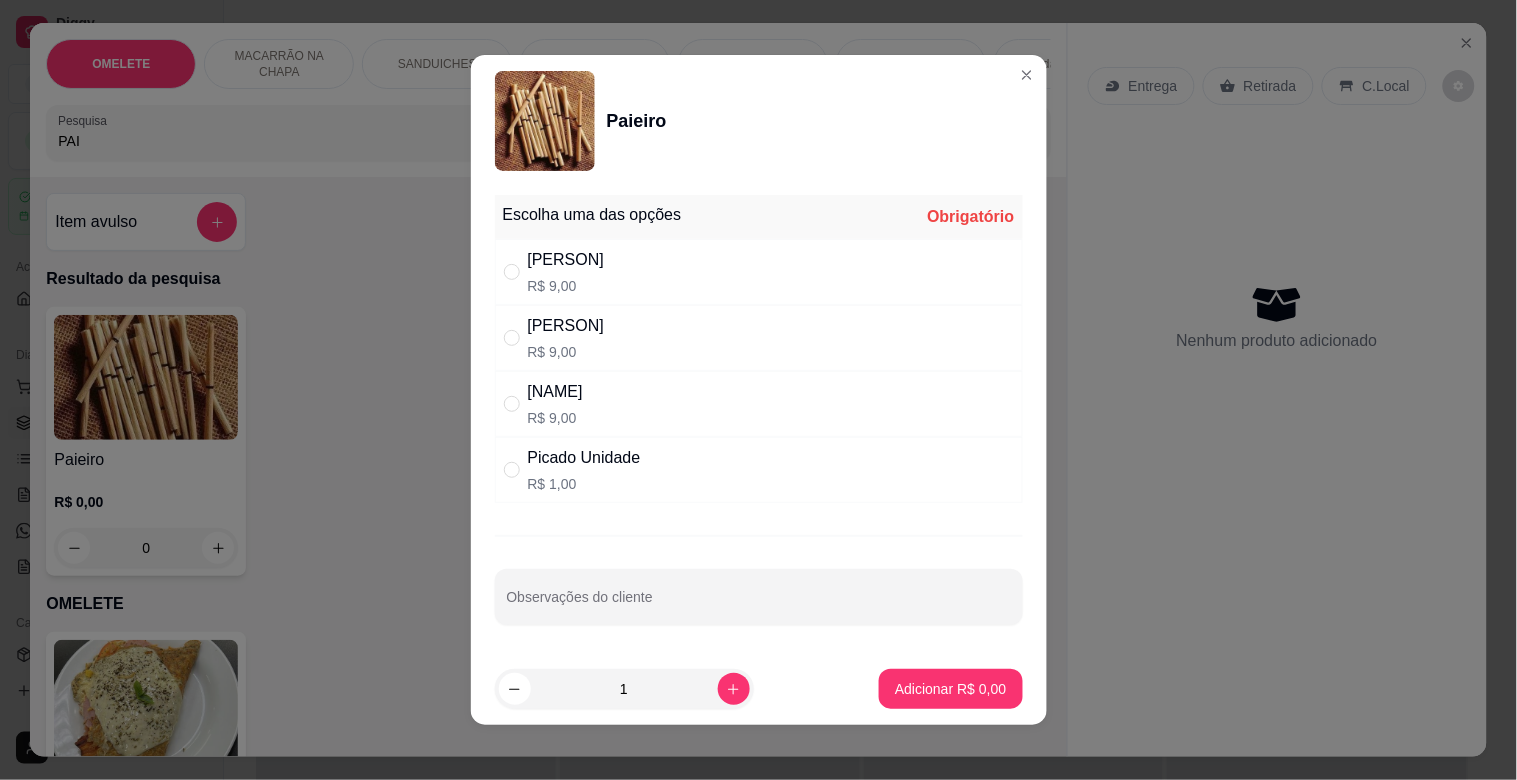 click on "[FIRST]  R$ [VALUE]" at bounding box center [759, 338] 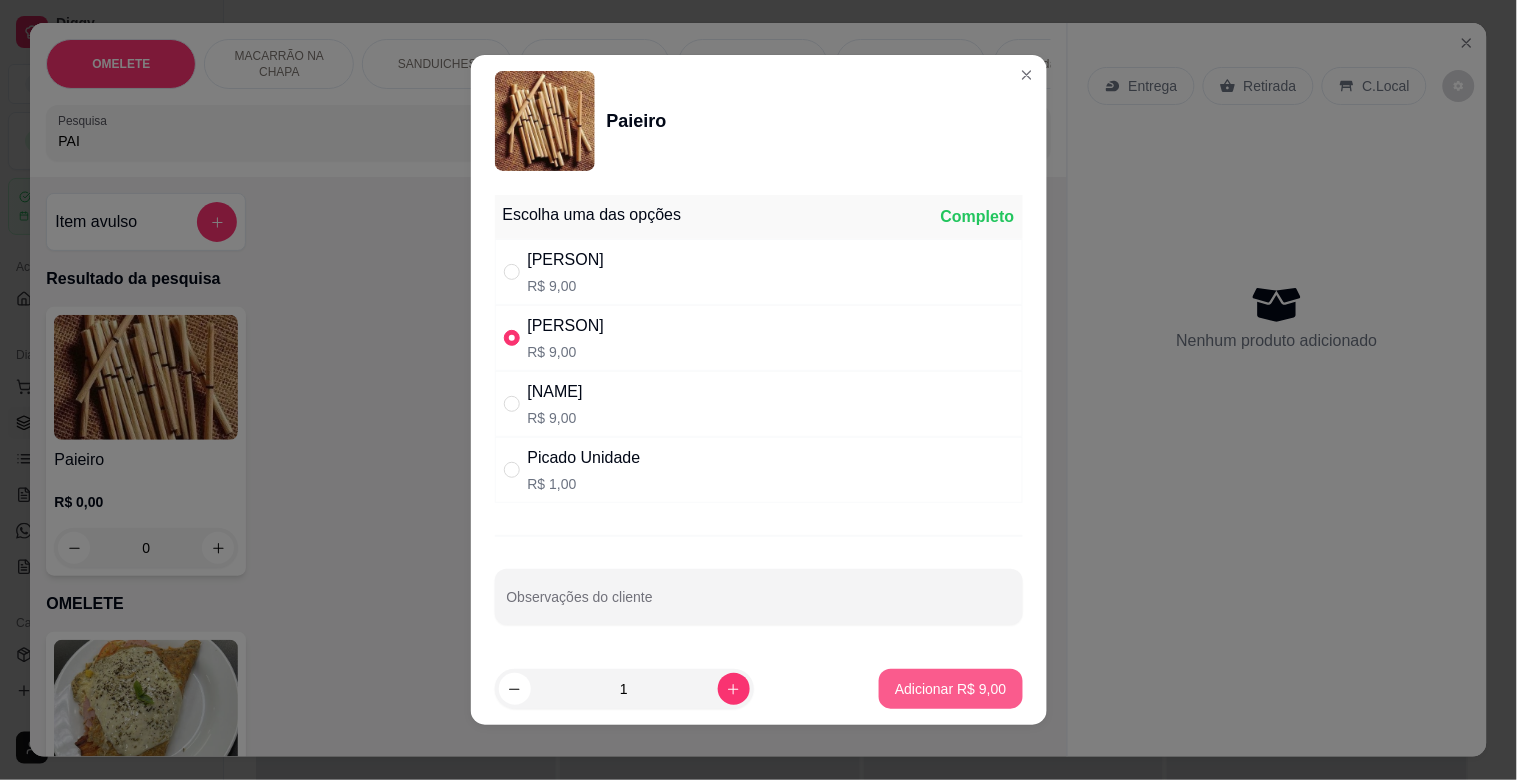 click on "Adicionar   R$ 9,00" at bounding box center [950, 689] 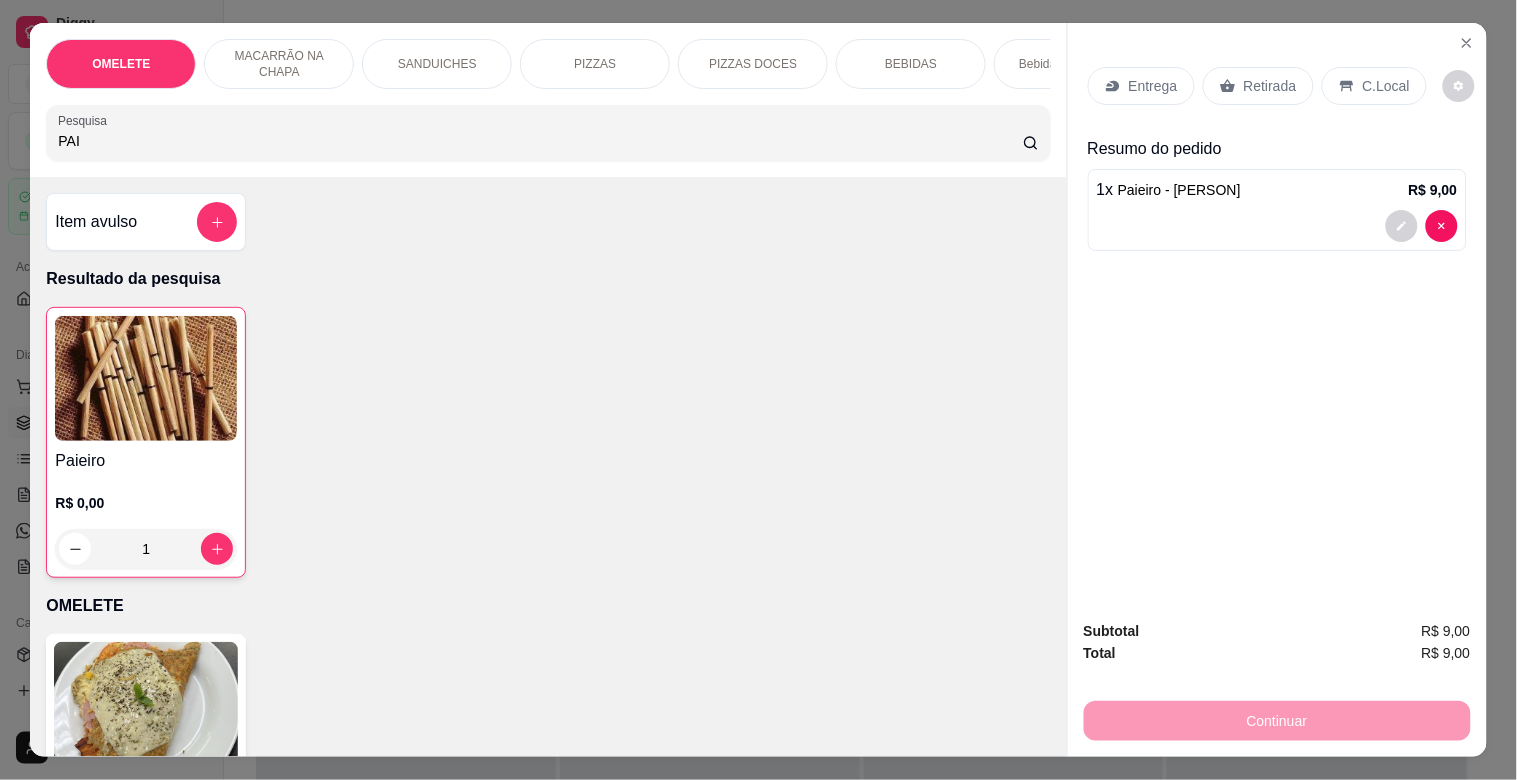 drag, startPoint x: 203, startPoint y: 164, endPoint x: 12, endPoint y: 223, distance: 199.90498 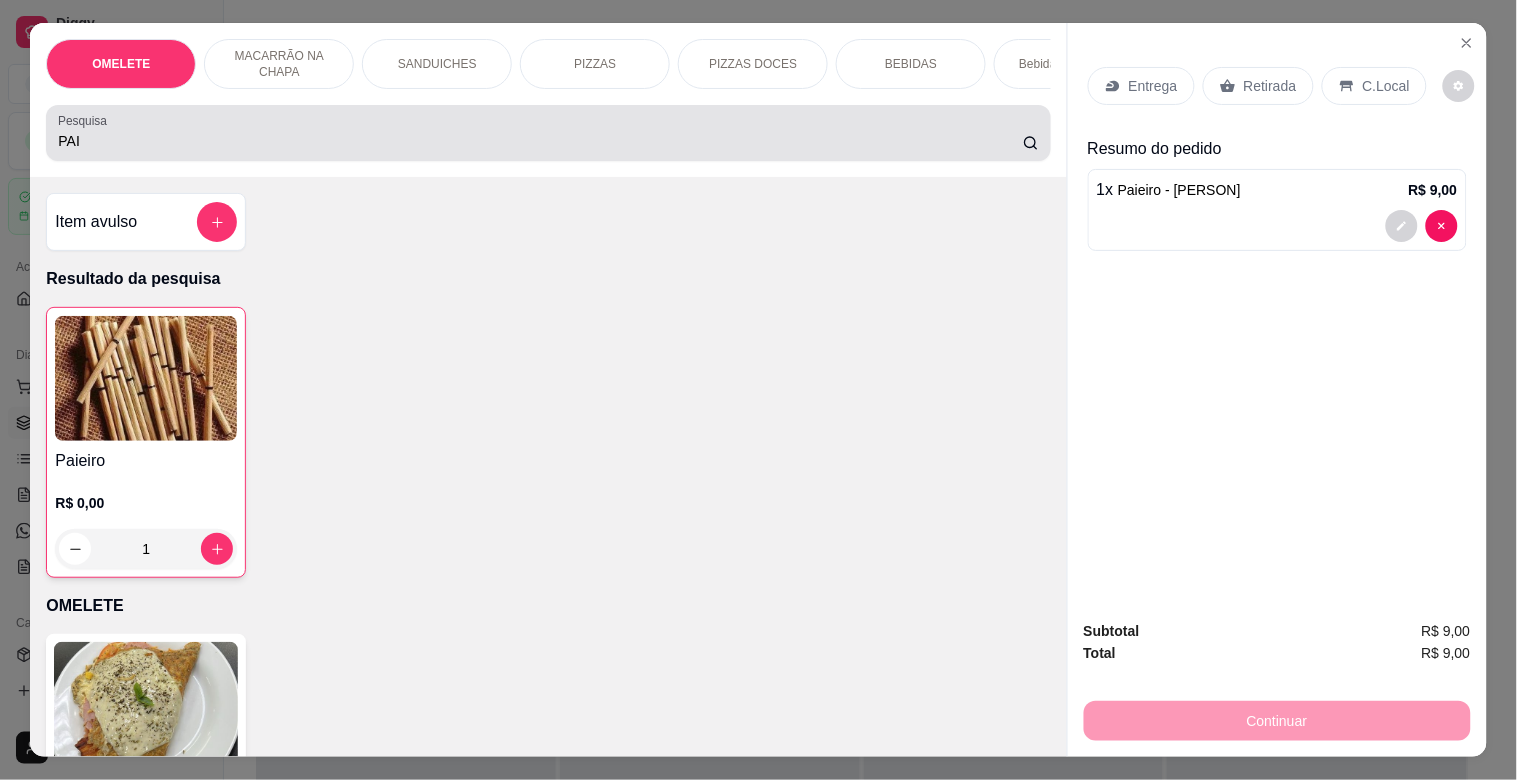 drag, startPoint x: 48, startPoint y: 164, endPoint x: 0, endPoint y: 187, distance: 53.225933 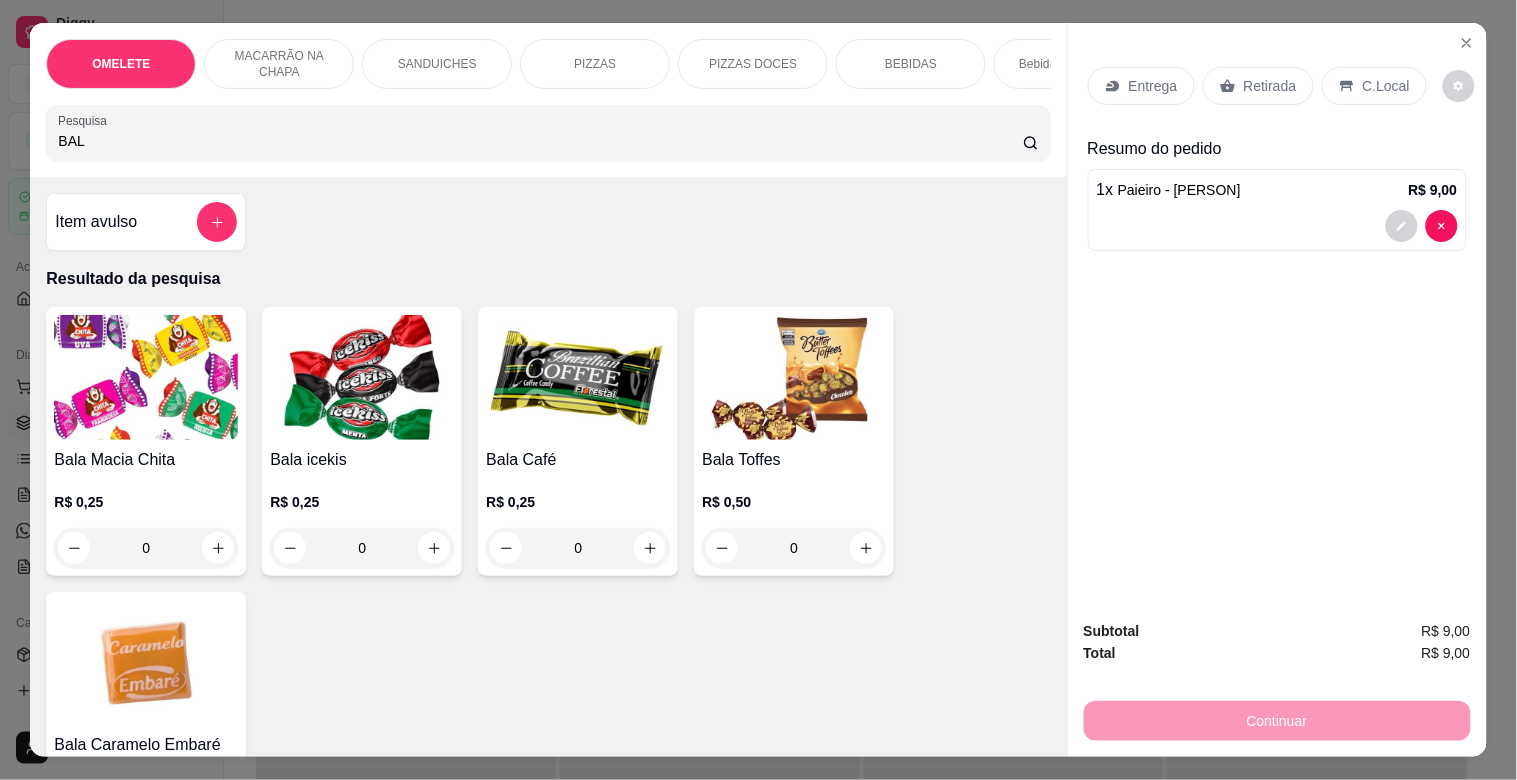 type on "BAL" 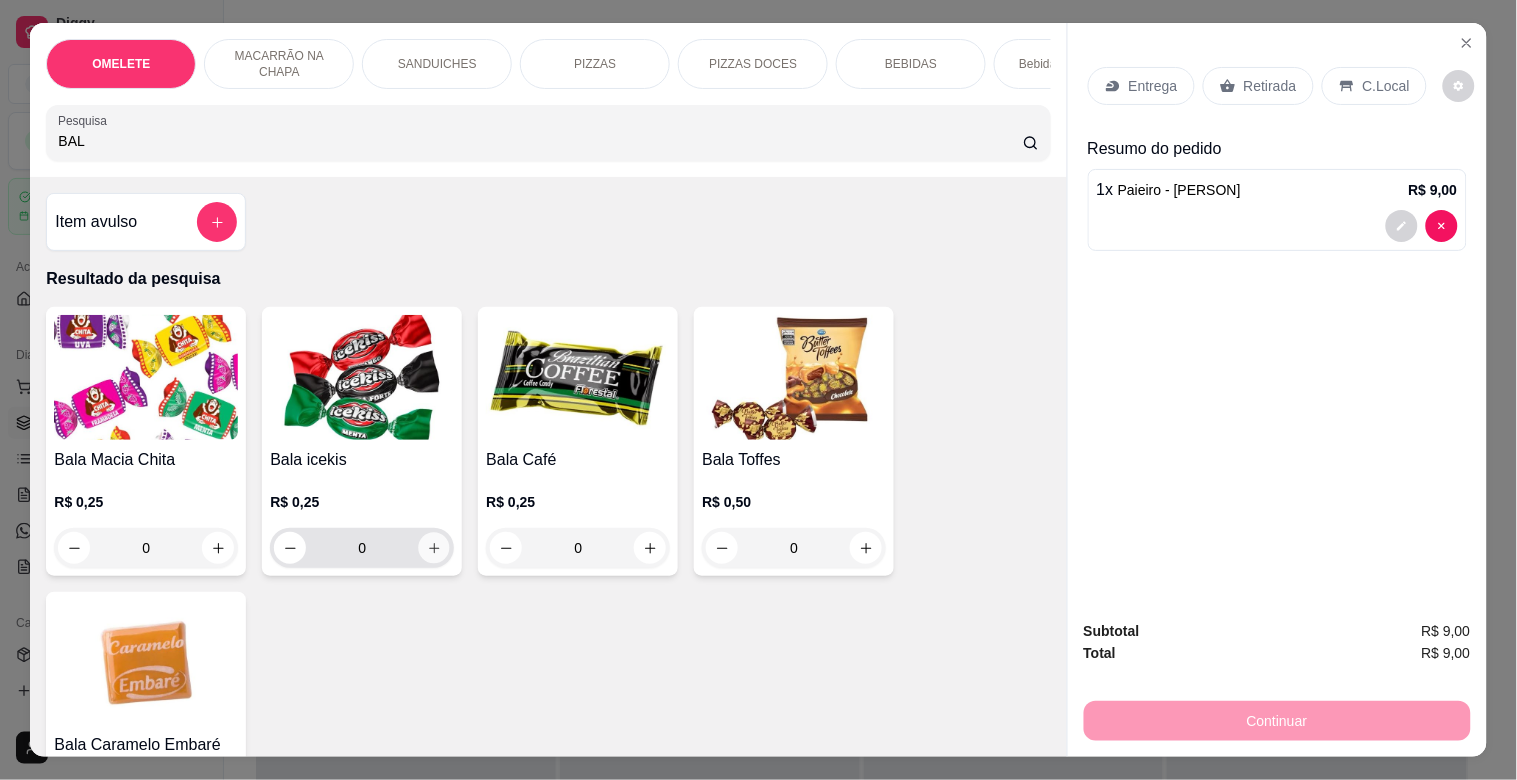 click 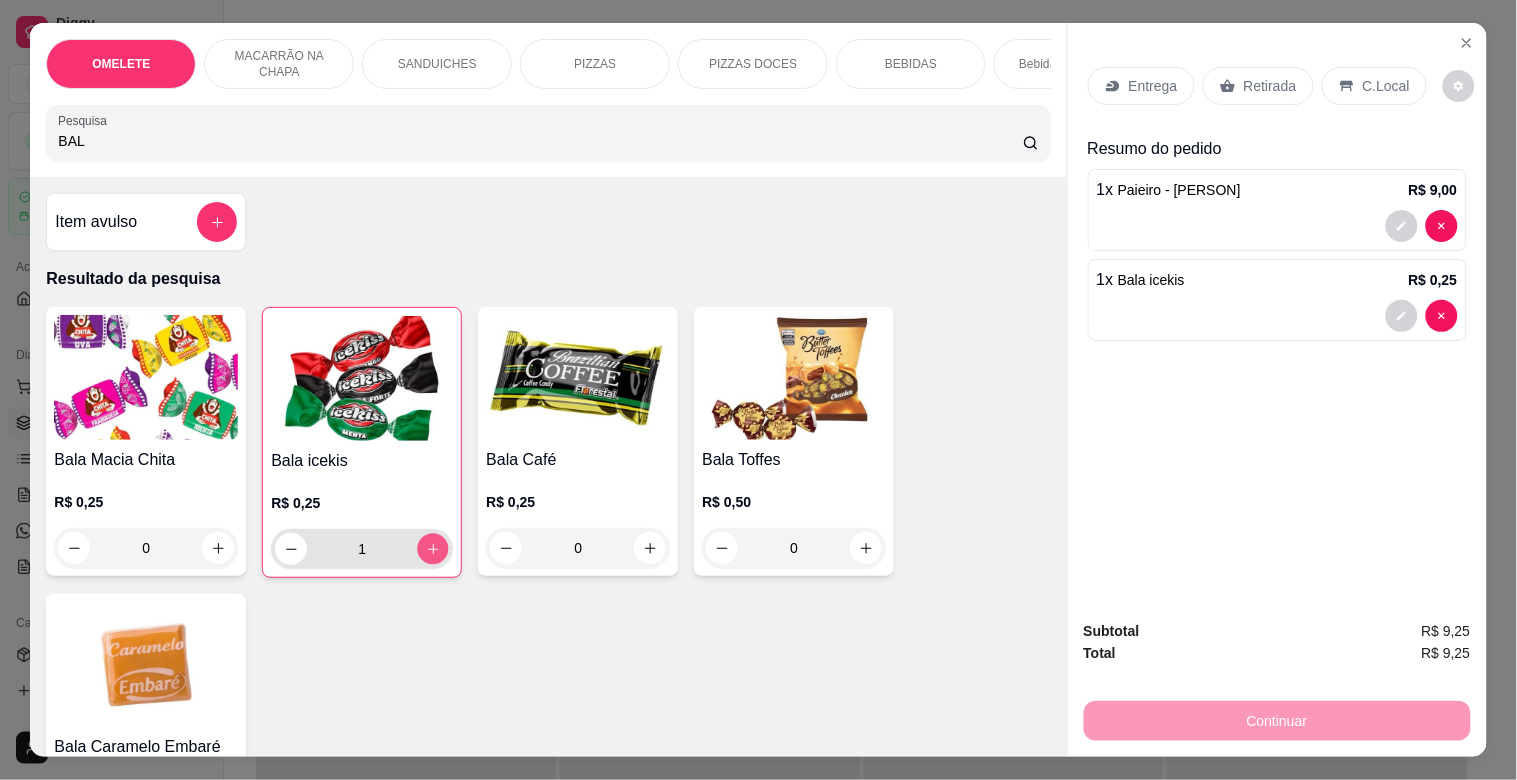 click 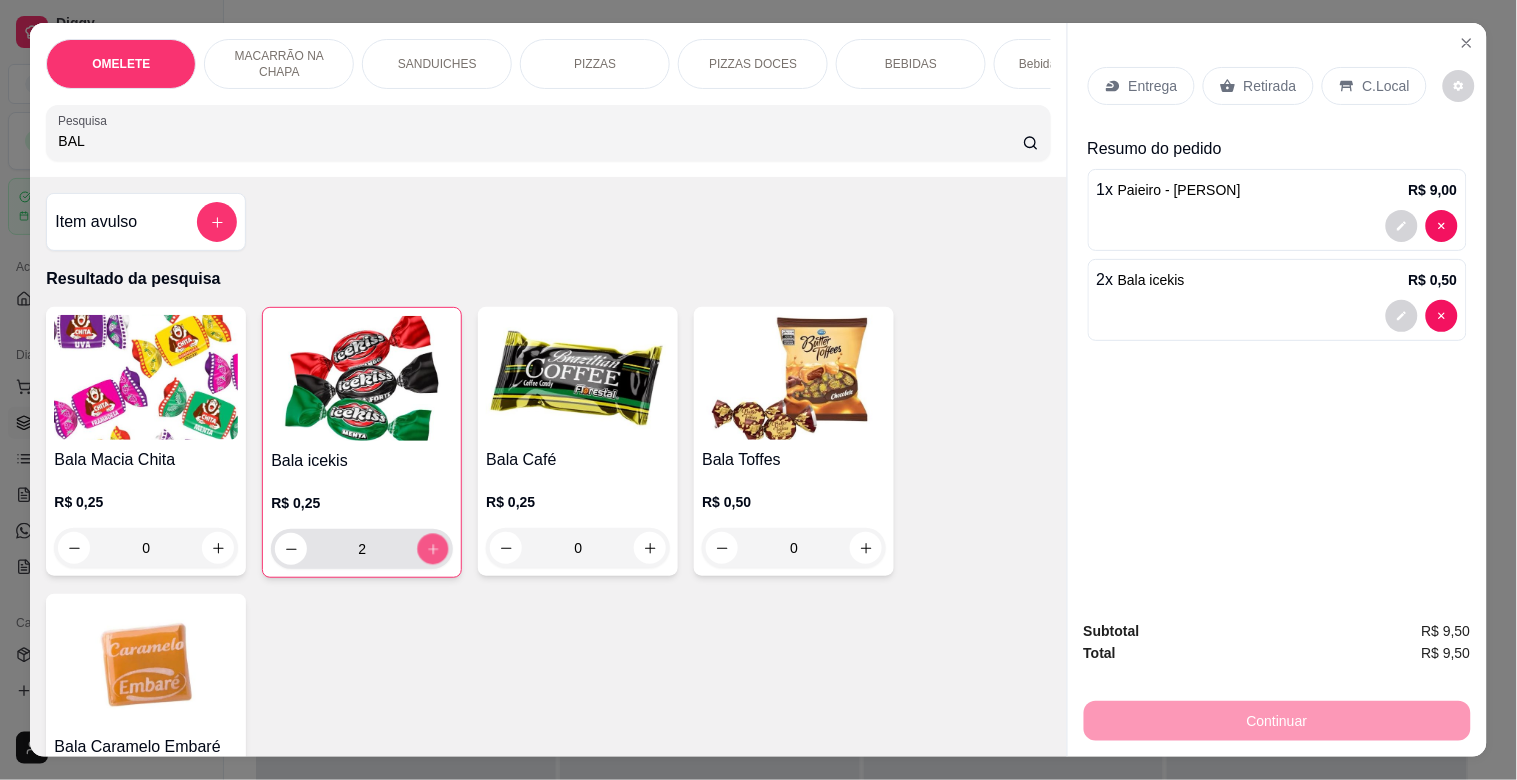 click 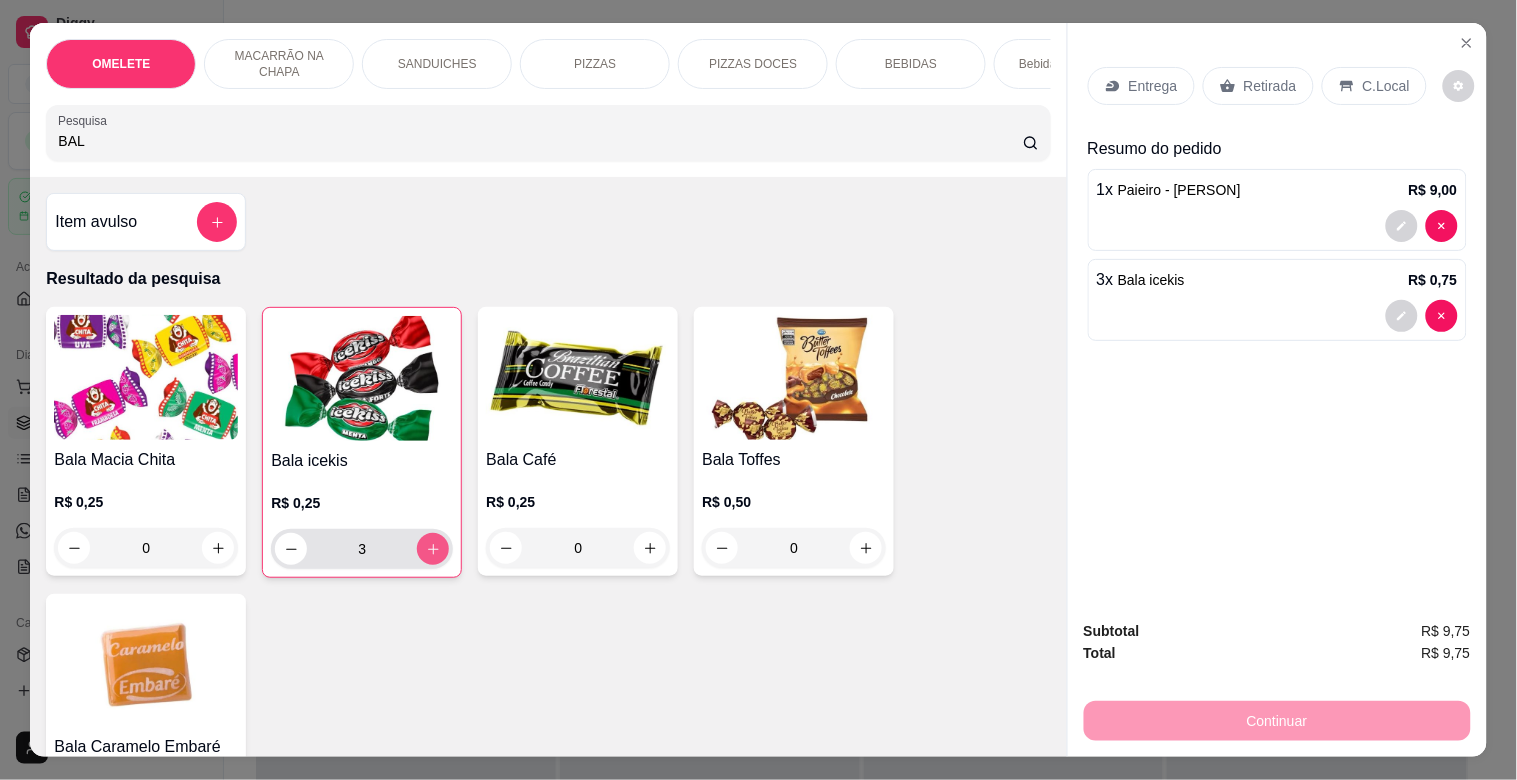 click 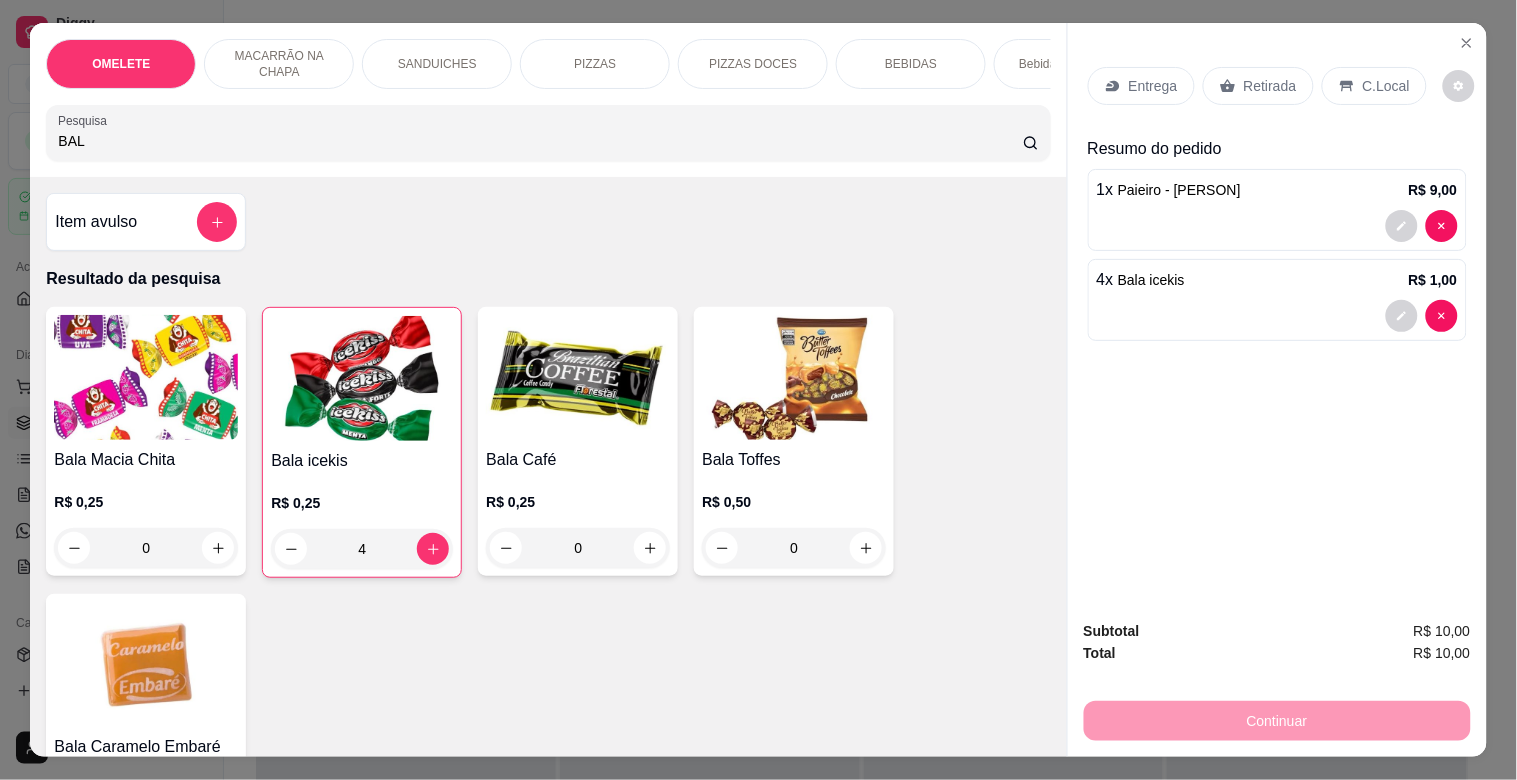 click on "Retirada" at bounding box center (1258, 86) 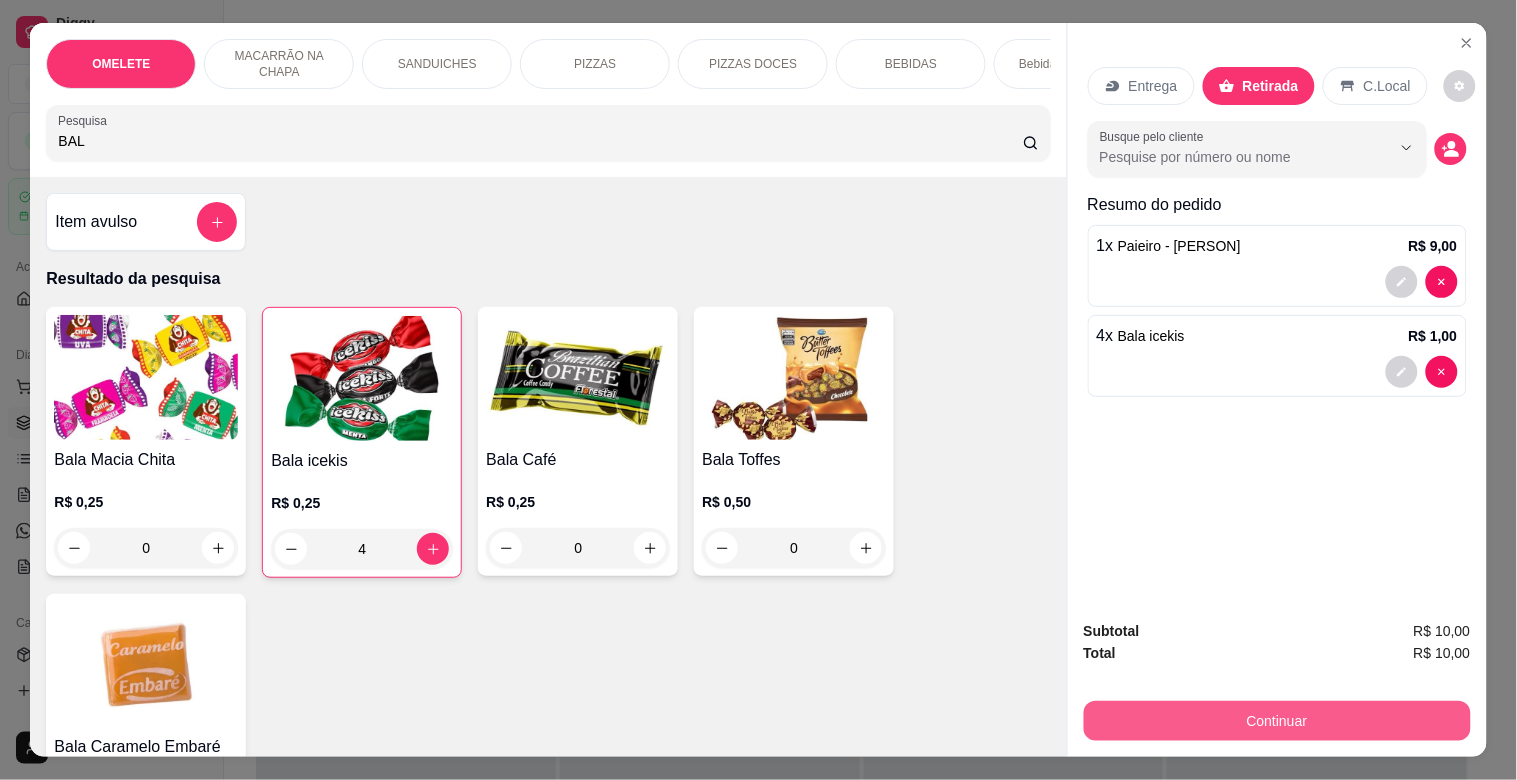 click on "Continuar" at bounding box center (1277, 721) 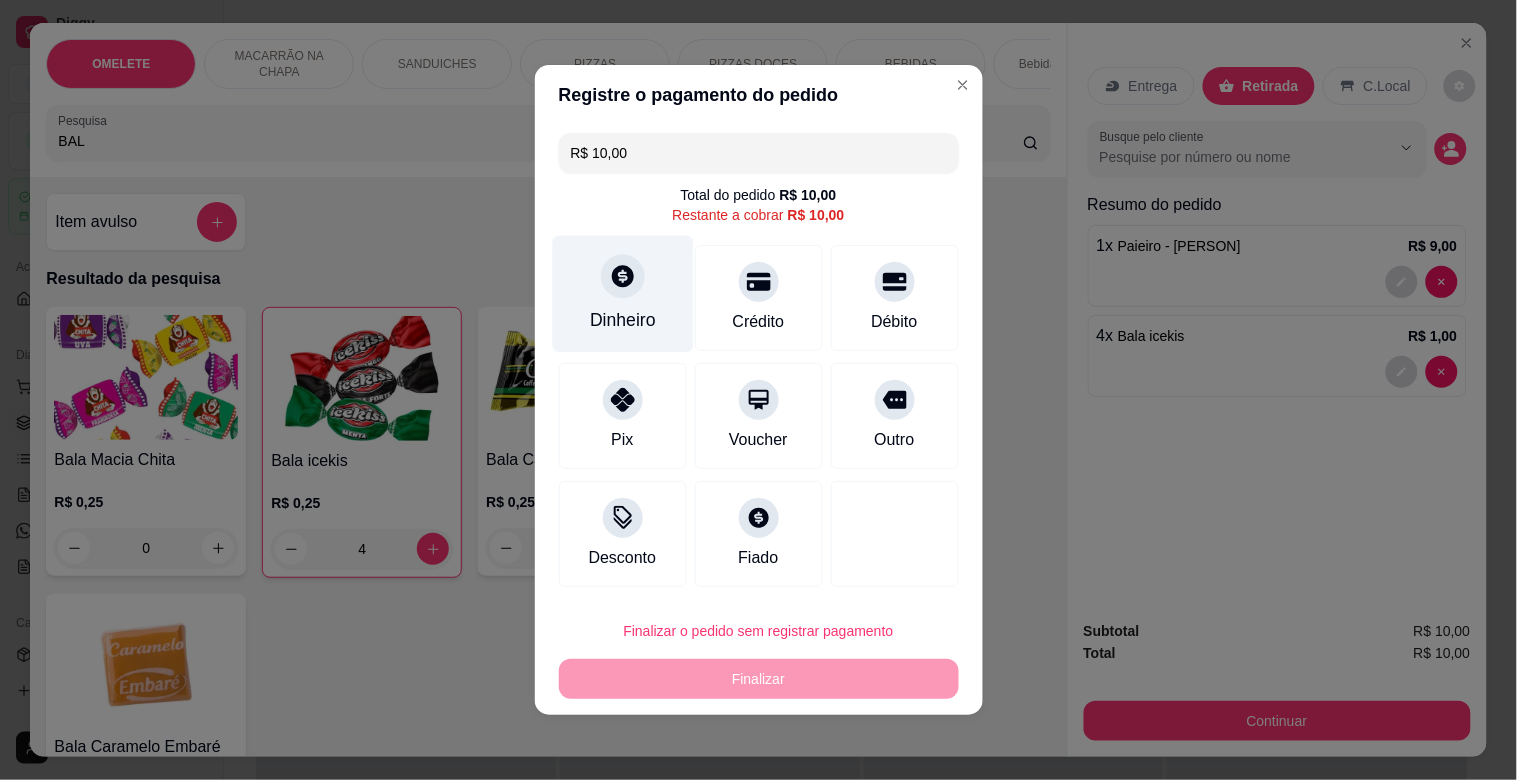 click on "Dinheiro" at bounding box center [622, 294] 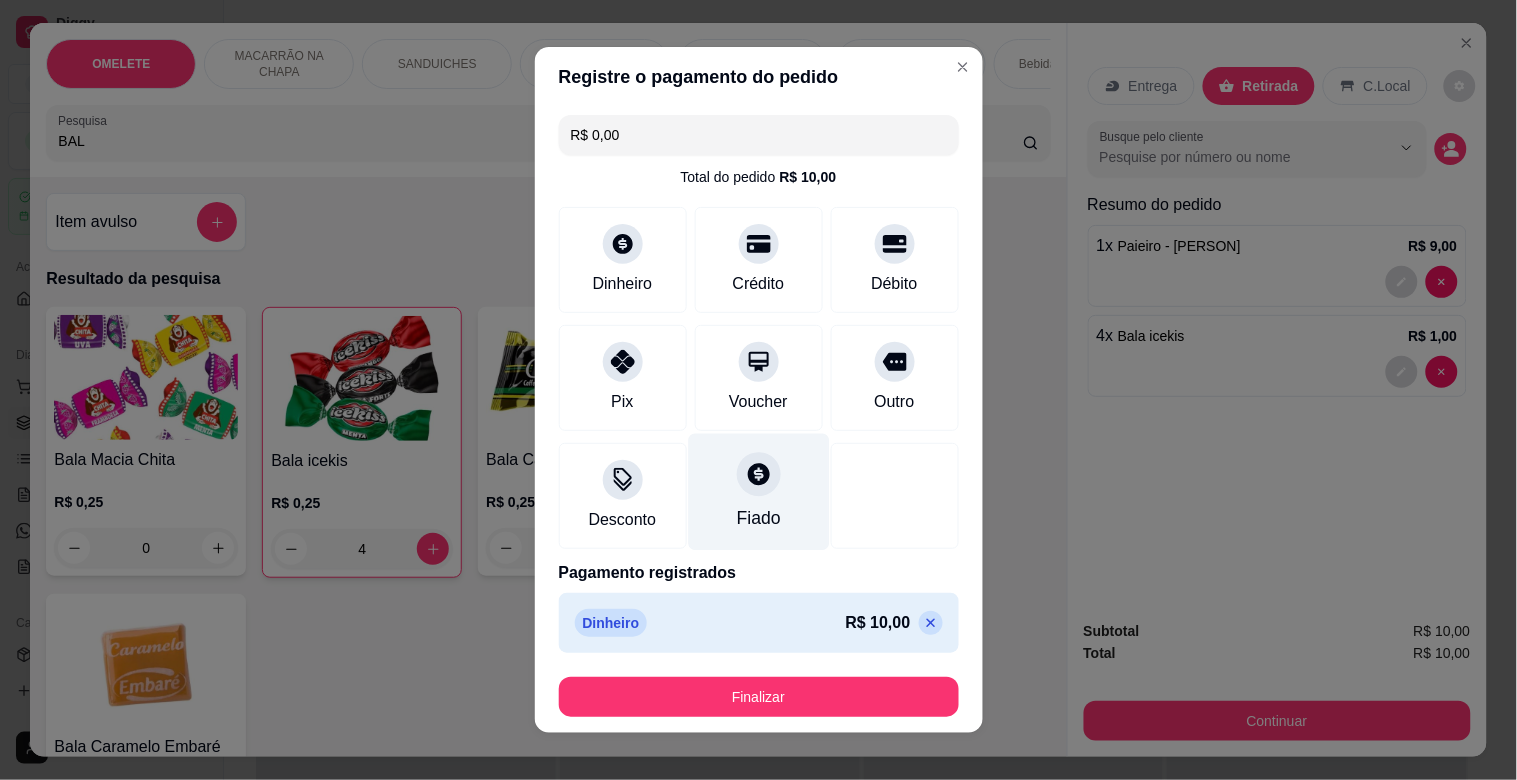 type on "R$ 0,00" 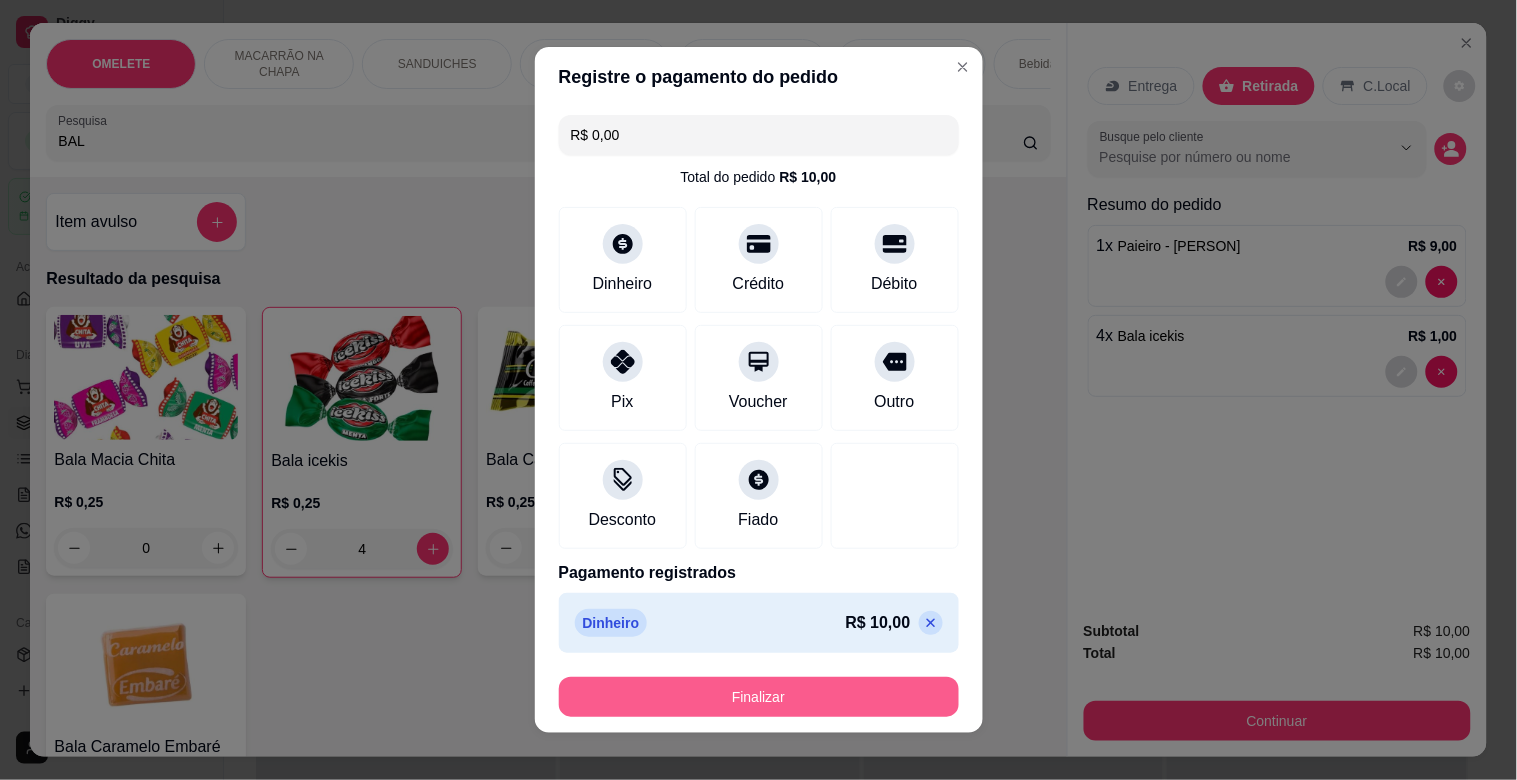 click on "Finalizar" at bounding box center [759, 697] 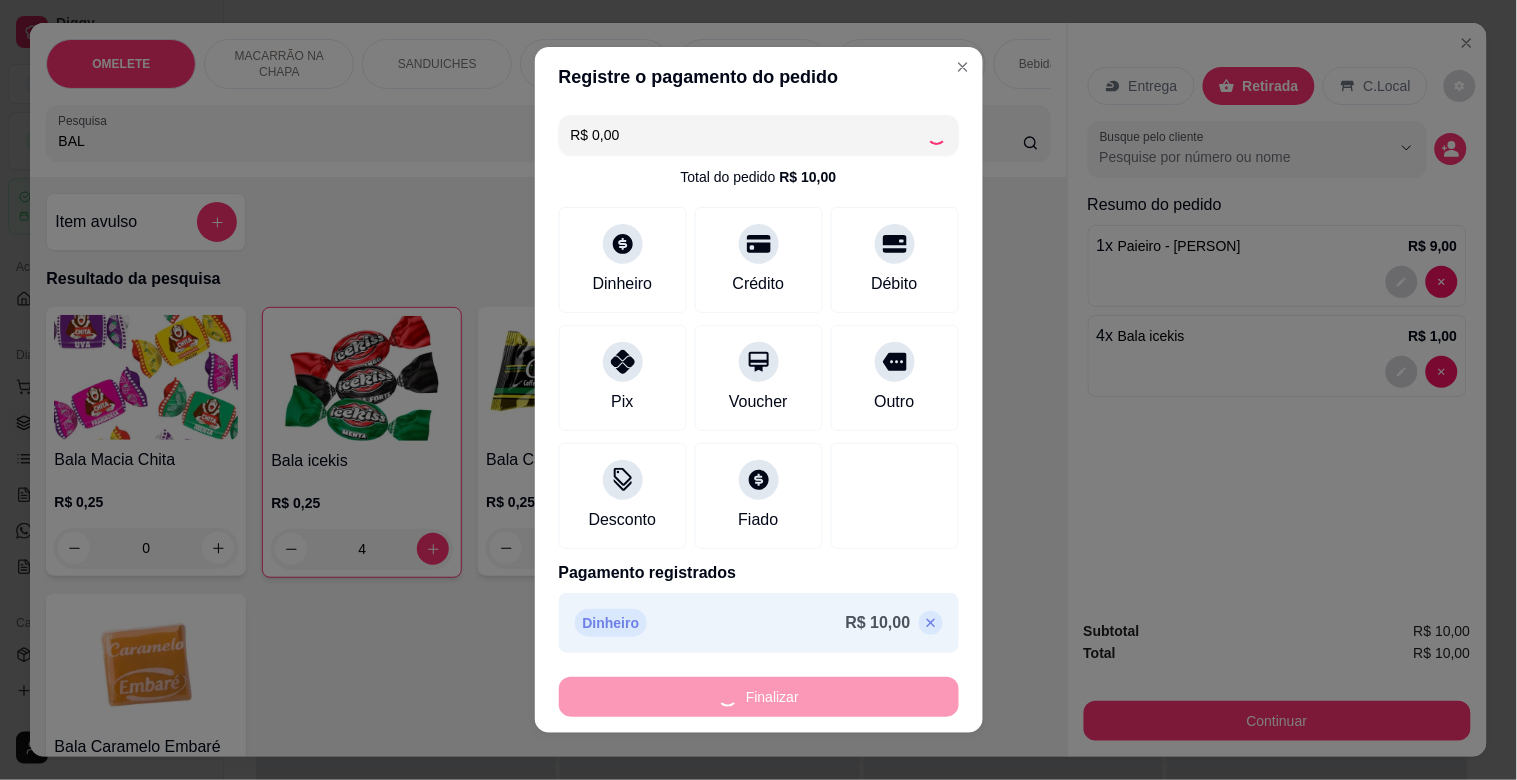 type on "0" 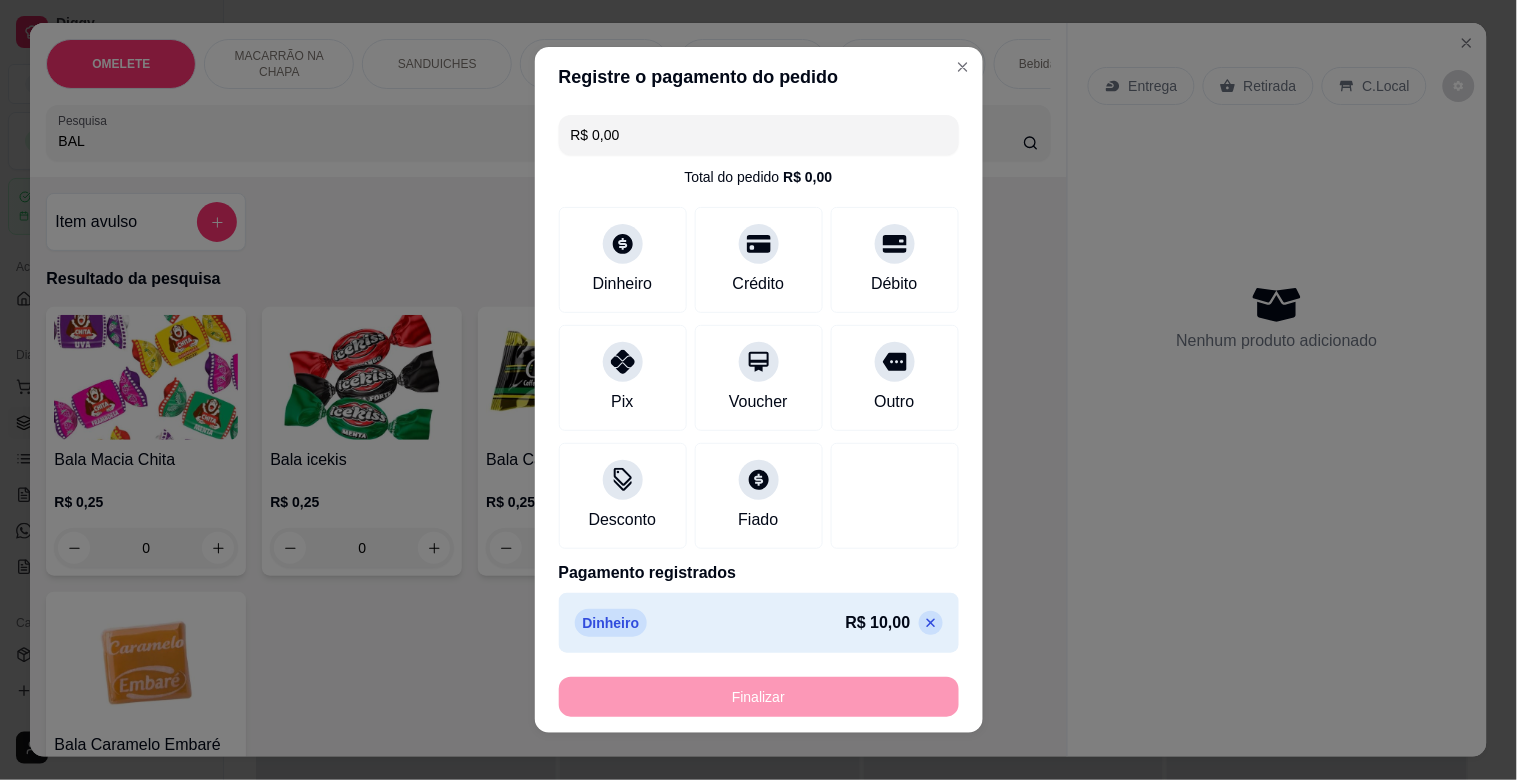 type on "-R$ 10,00" 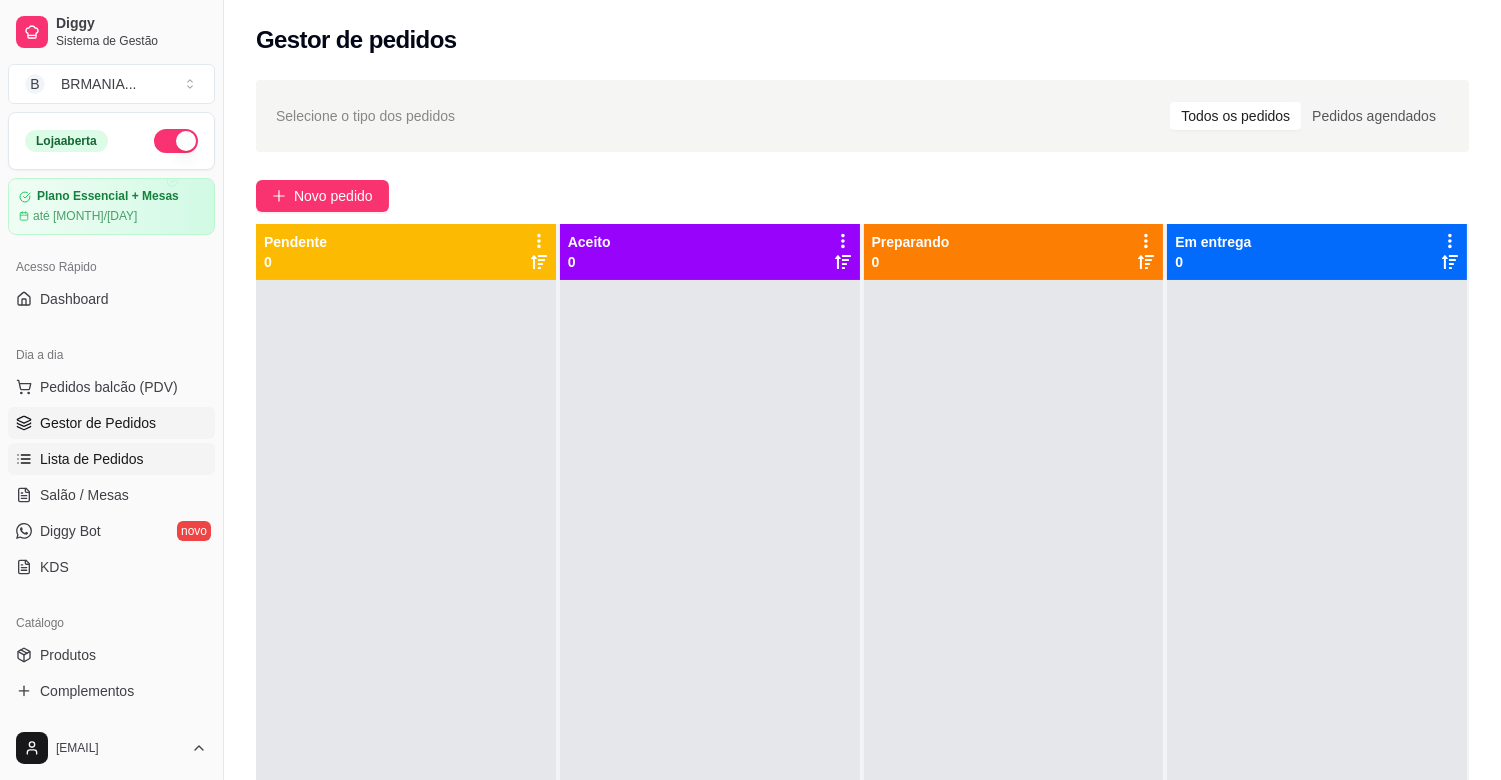 drag, startPoint x: 100, startPoint y: 461, endPoint x: 117, endPoint y: 483, distance: 27.802877 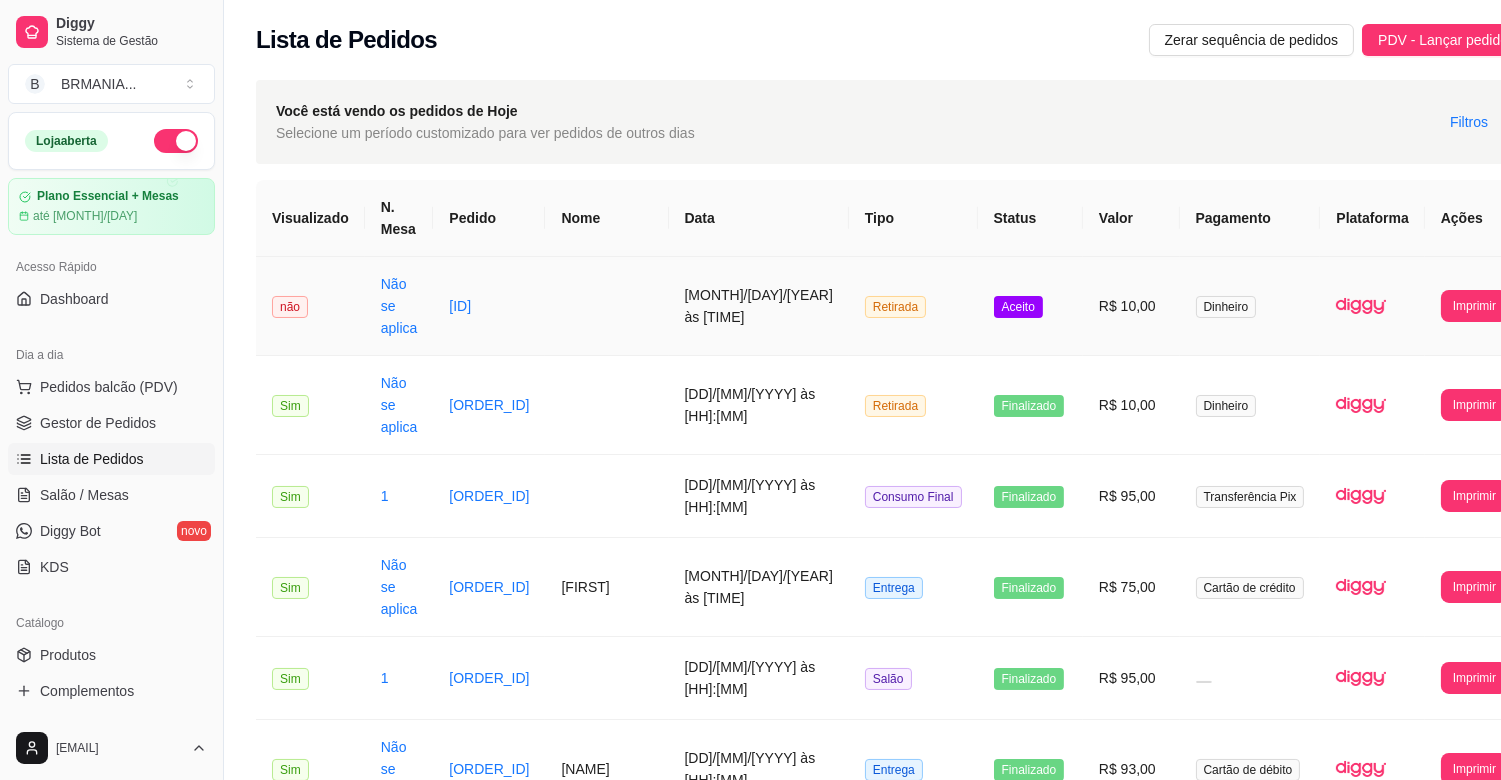 click on "[ID]" at bounding box center [489, 306] 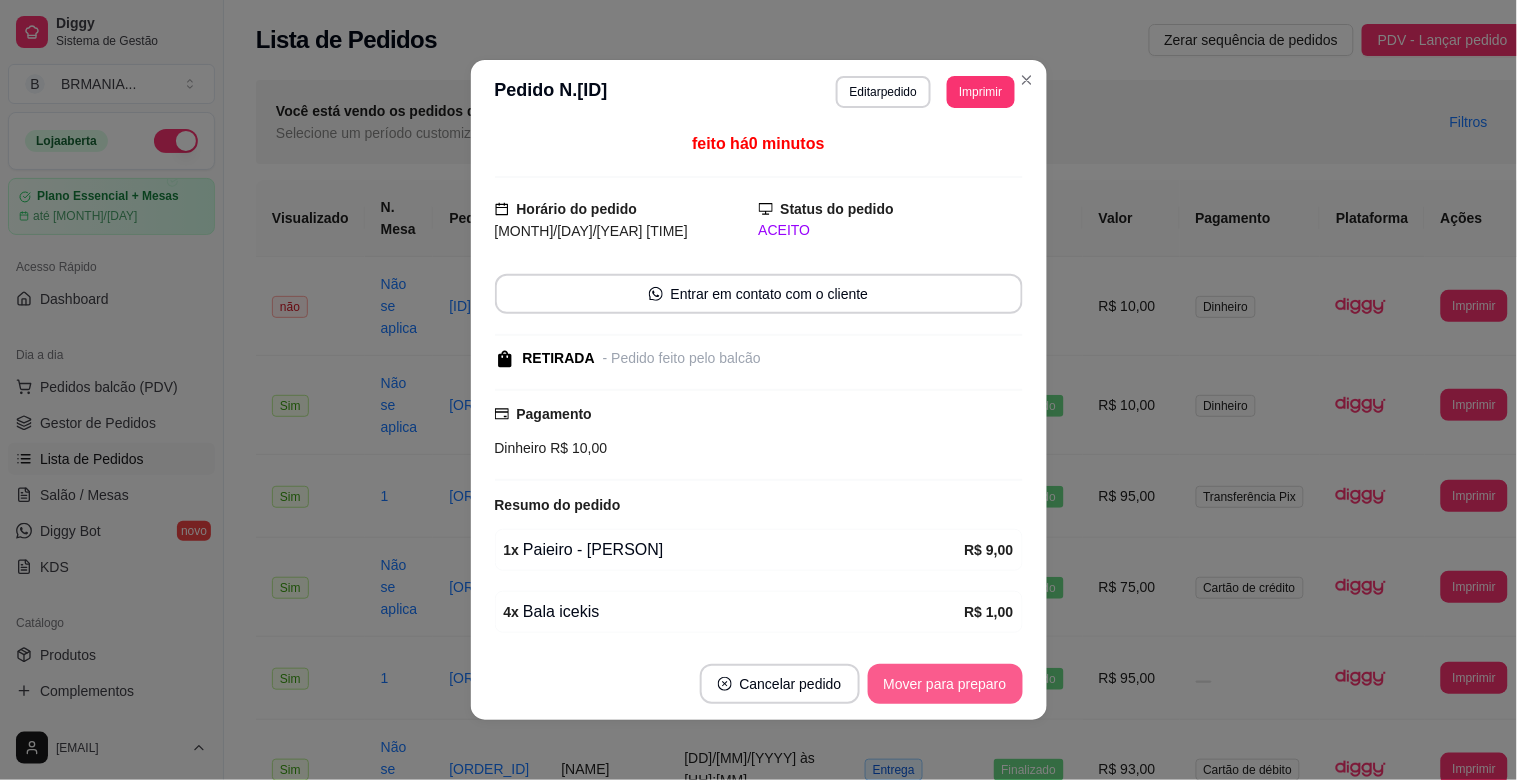 click on "Mover para preparo" at bounding box center (945, 684) 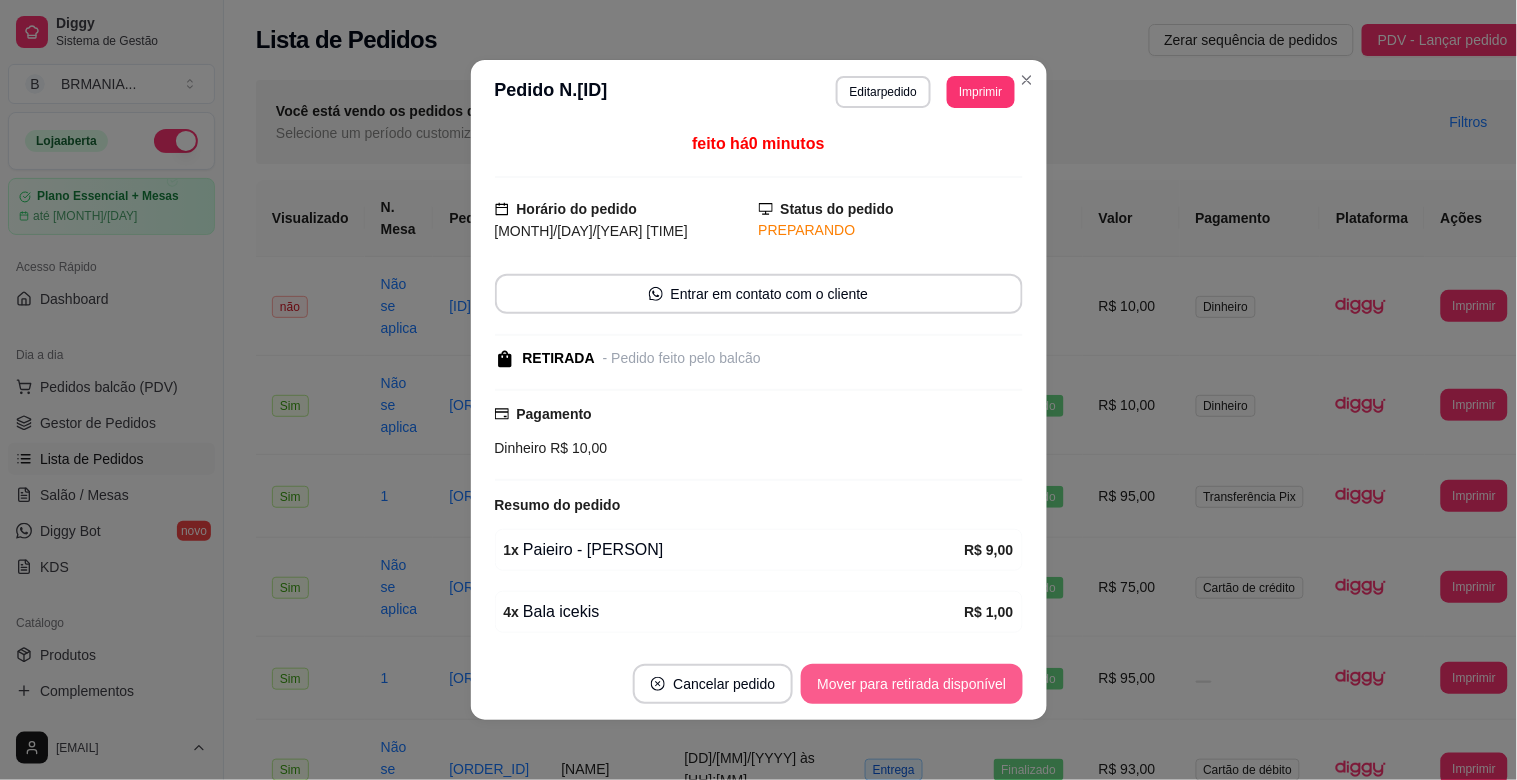 click on "Mover para retirada disponível" at bounding box center [911, 684] 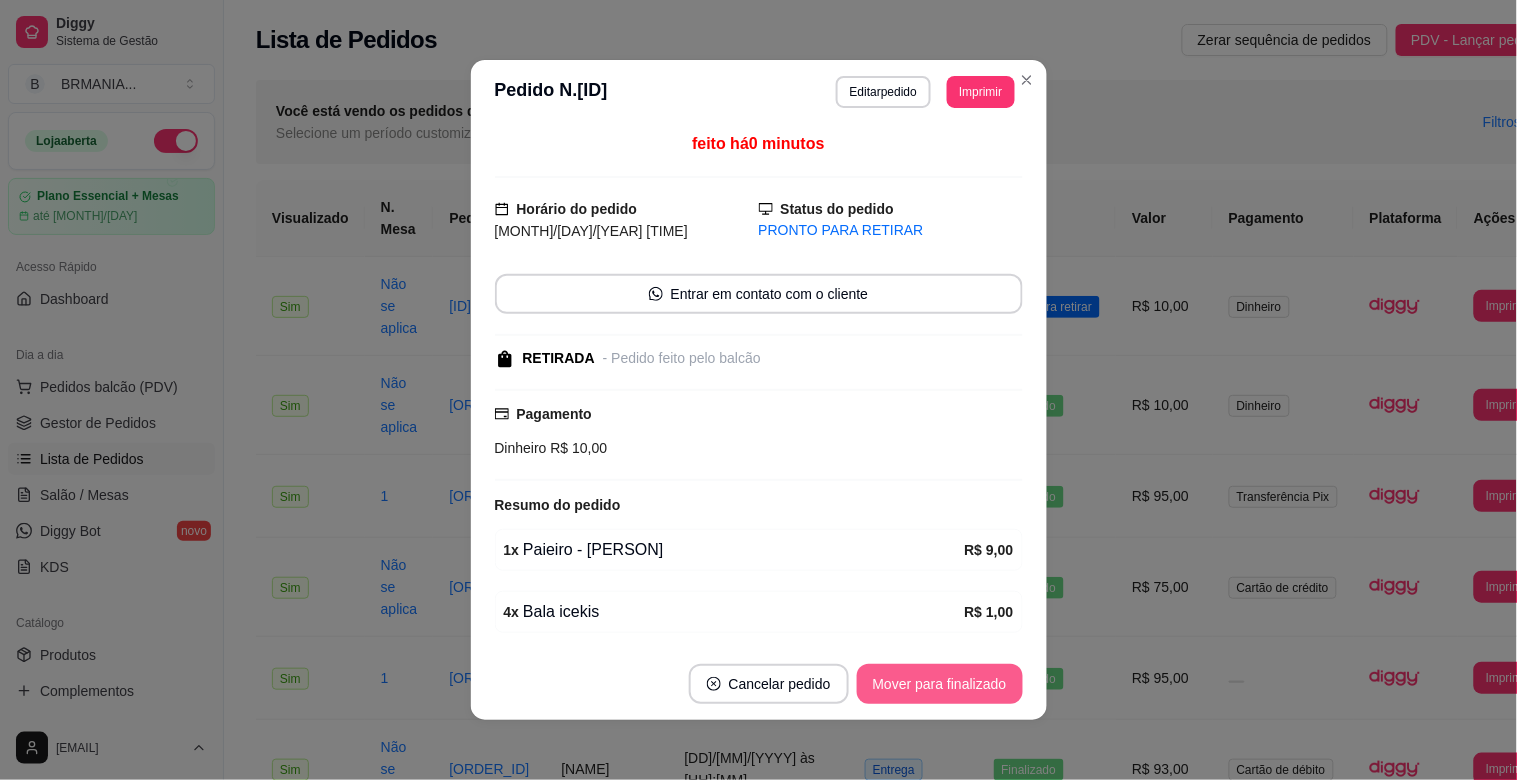 click on "Mover para finalizado" at bounding box center [940, 684] 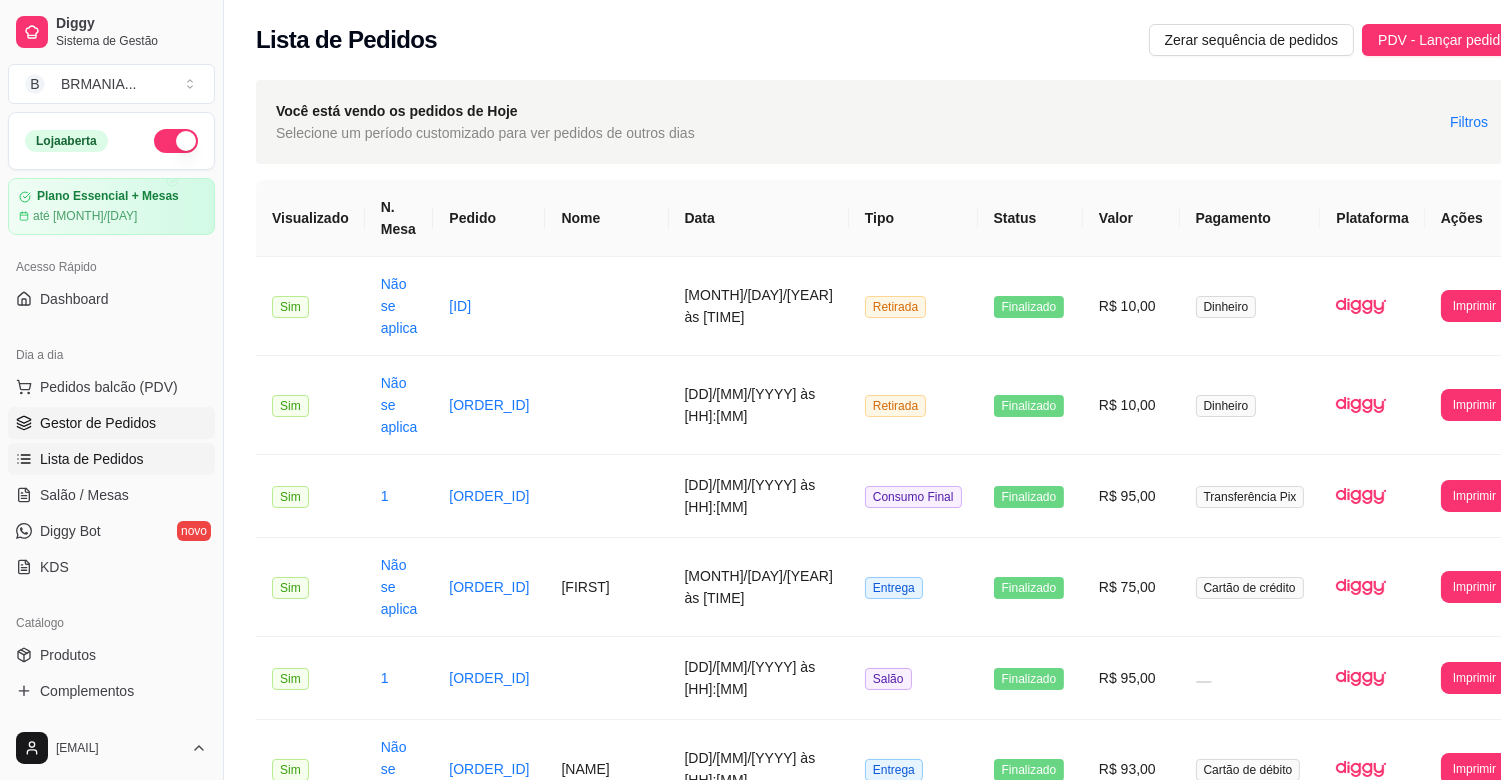 click on "Gestor de Pedidos" at bounding box center (98, 423) 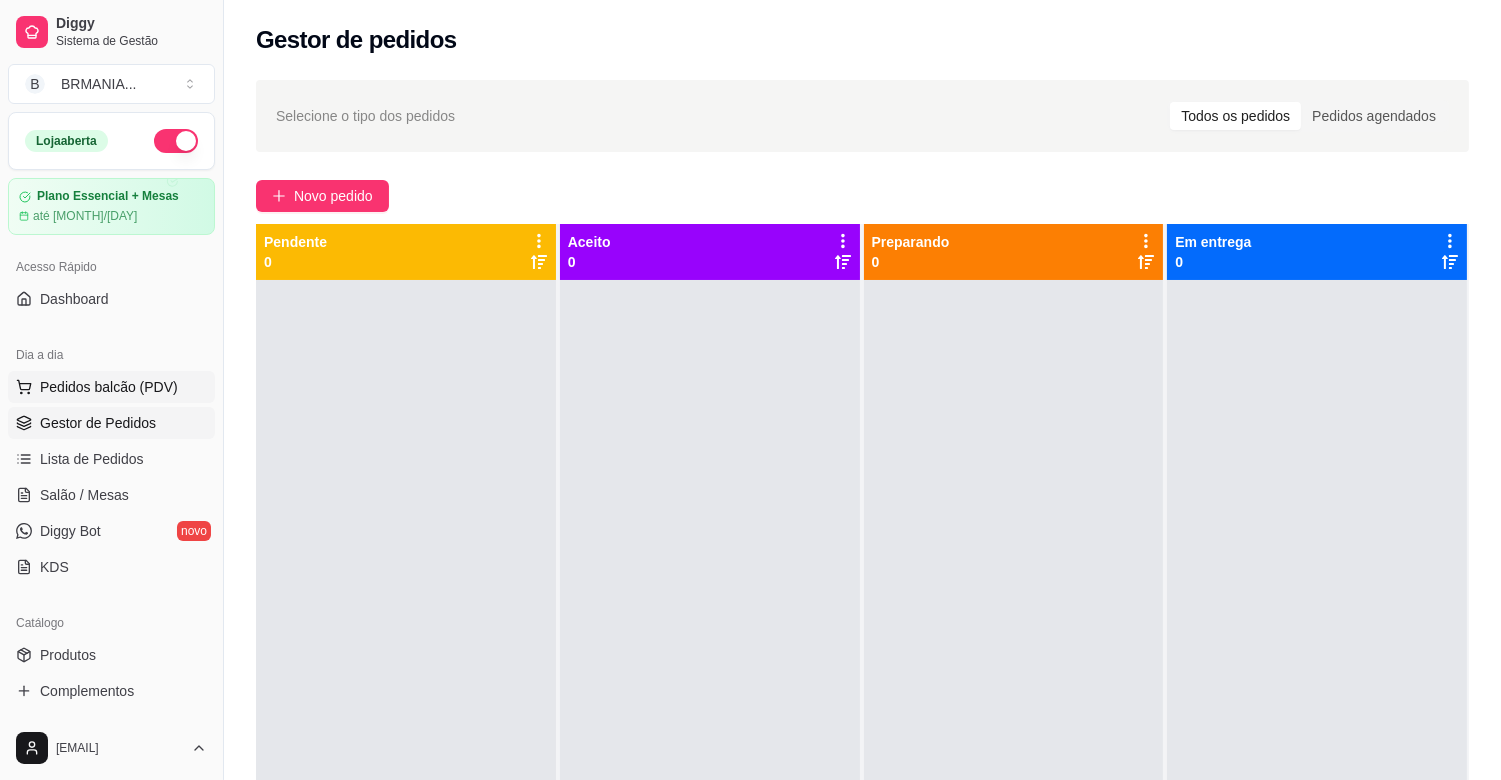 click on "Pedidos balcão (PDV)" at bounding box center [109, 387] 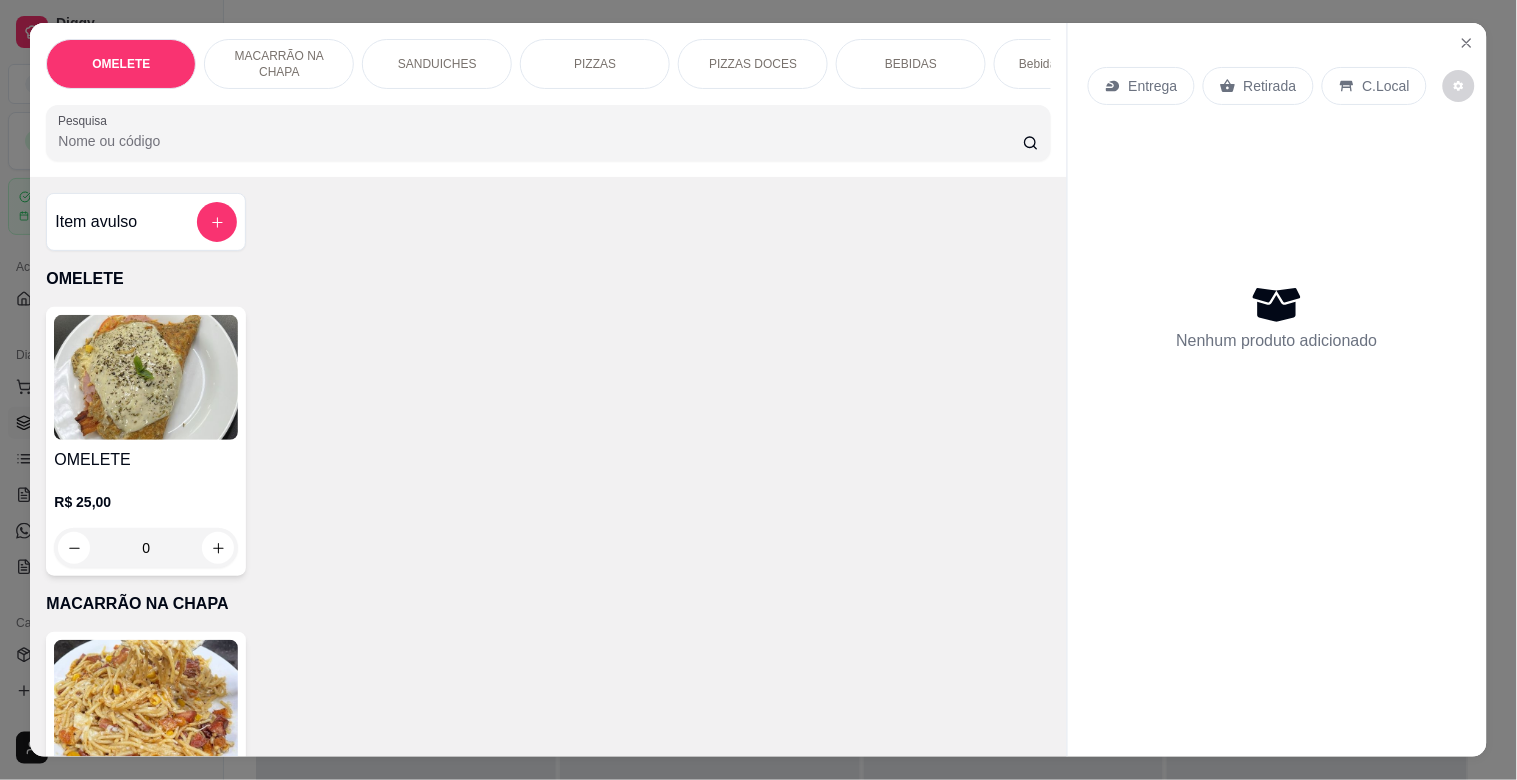 click on "Pesquisa" at bounding box center (540, 141) 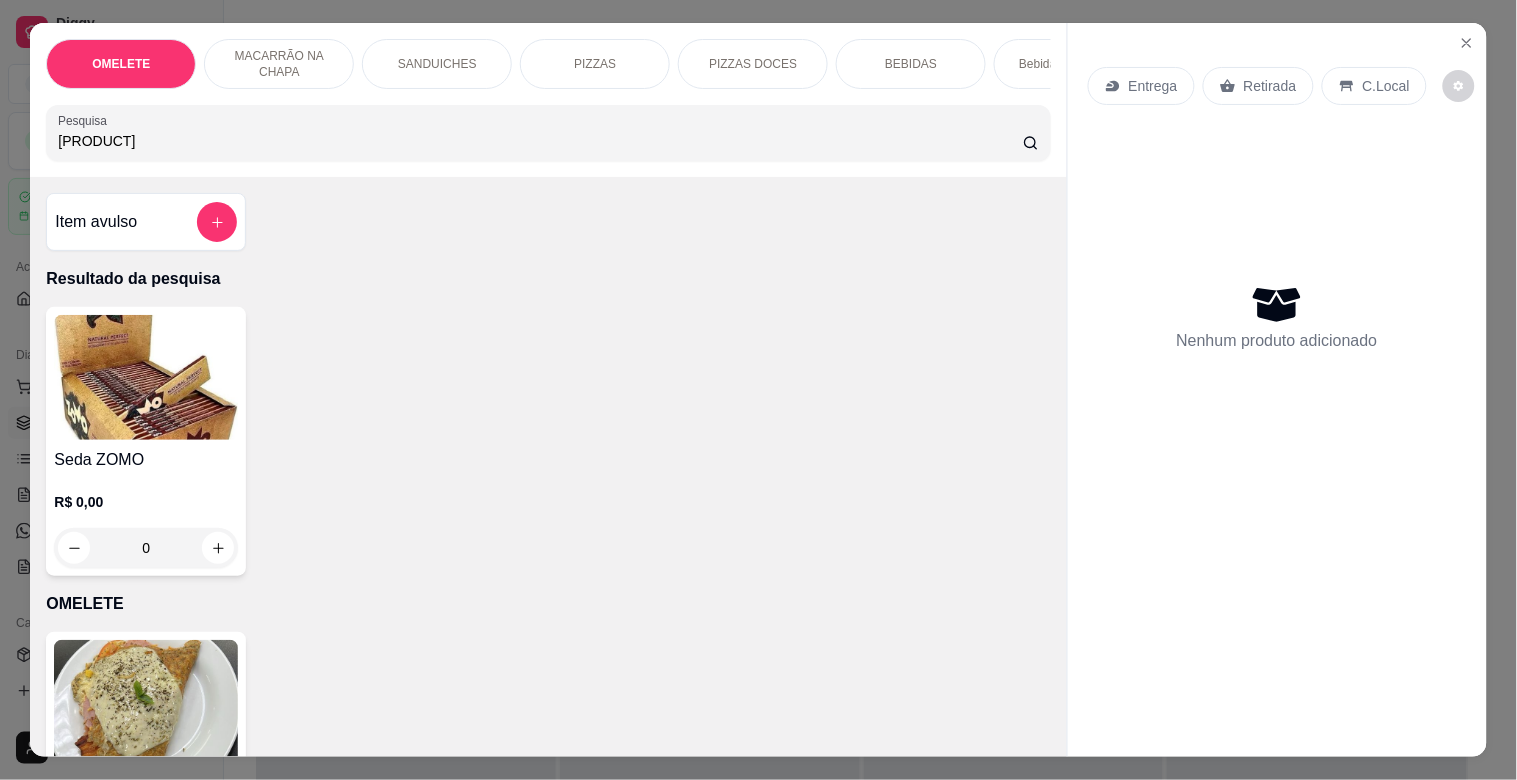 type on "[PRODUCT]" 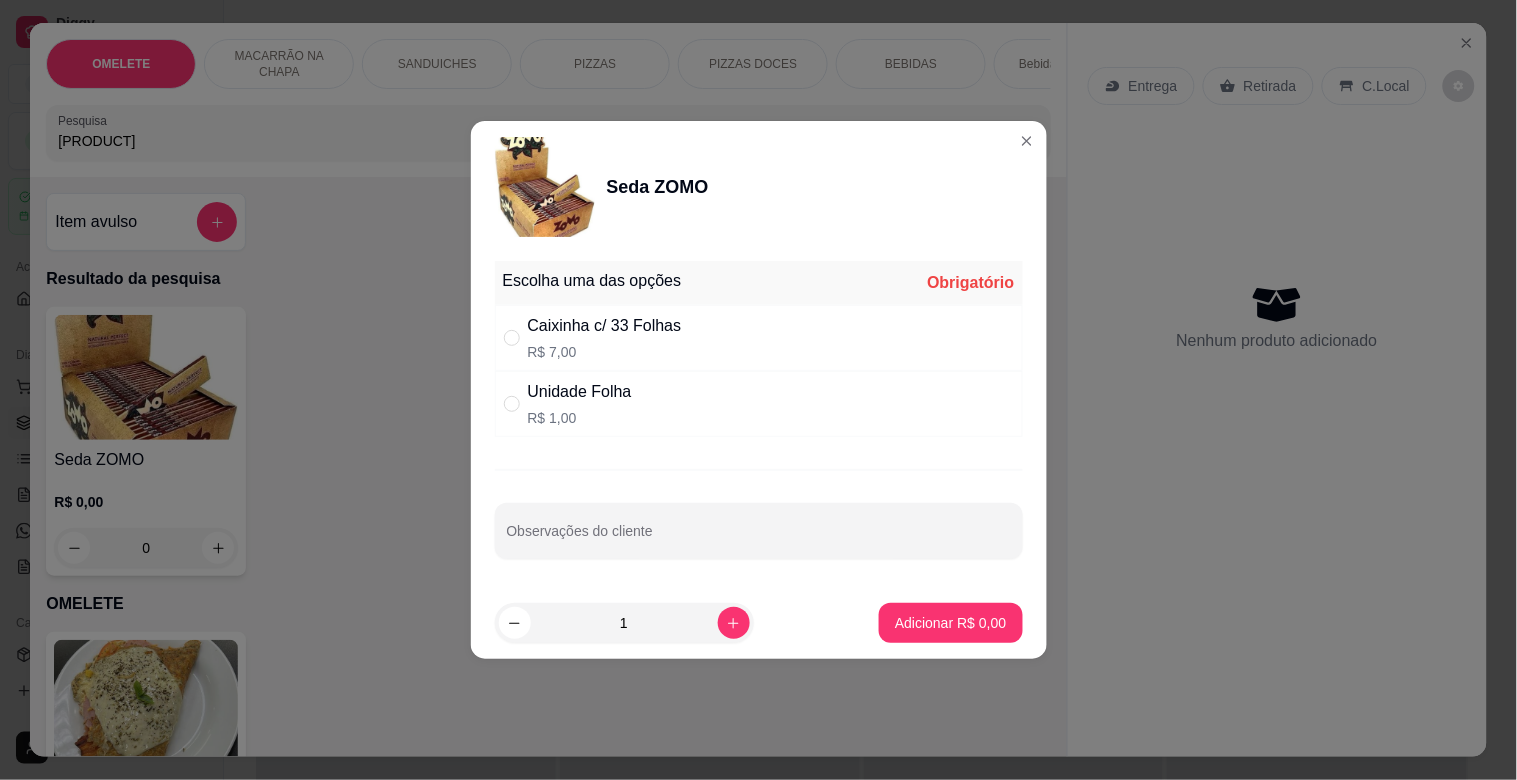 drag, startPoint x: 772, startPoint y: 341, endPoint x: 836, endPoint y: 398, distance: 85.70297 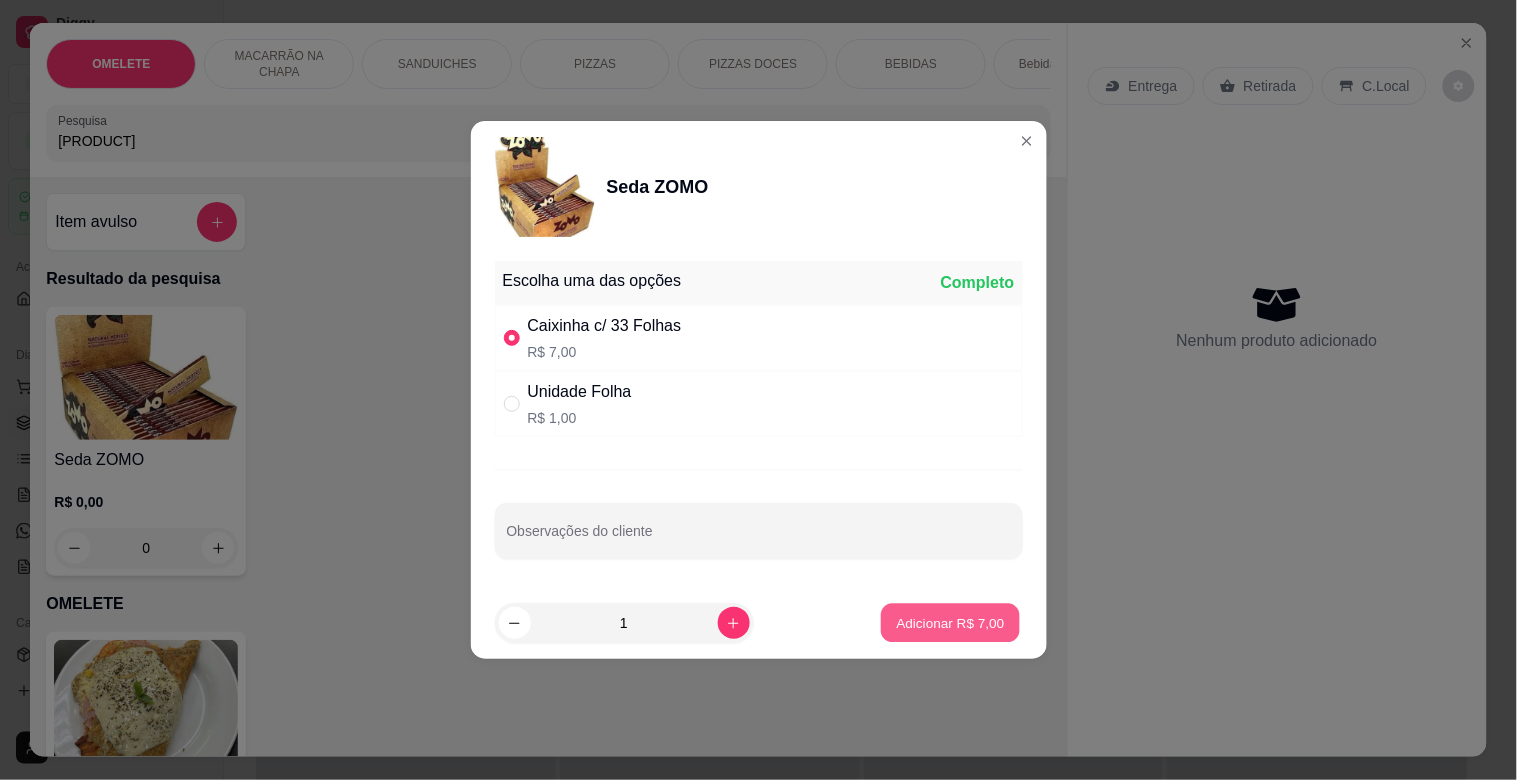 click on "Adicionar   R$ 7,00" at bounding box center [951, 622] 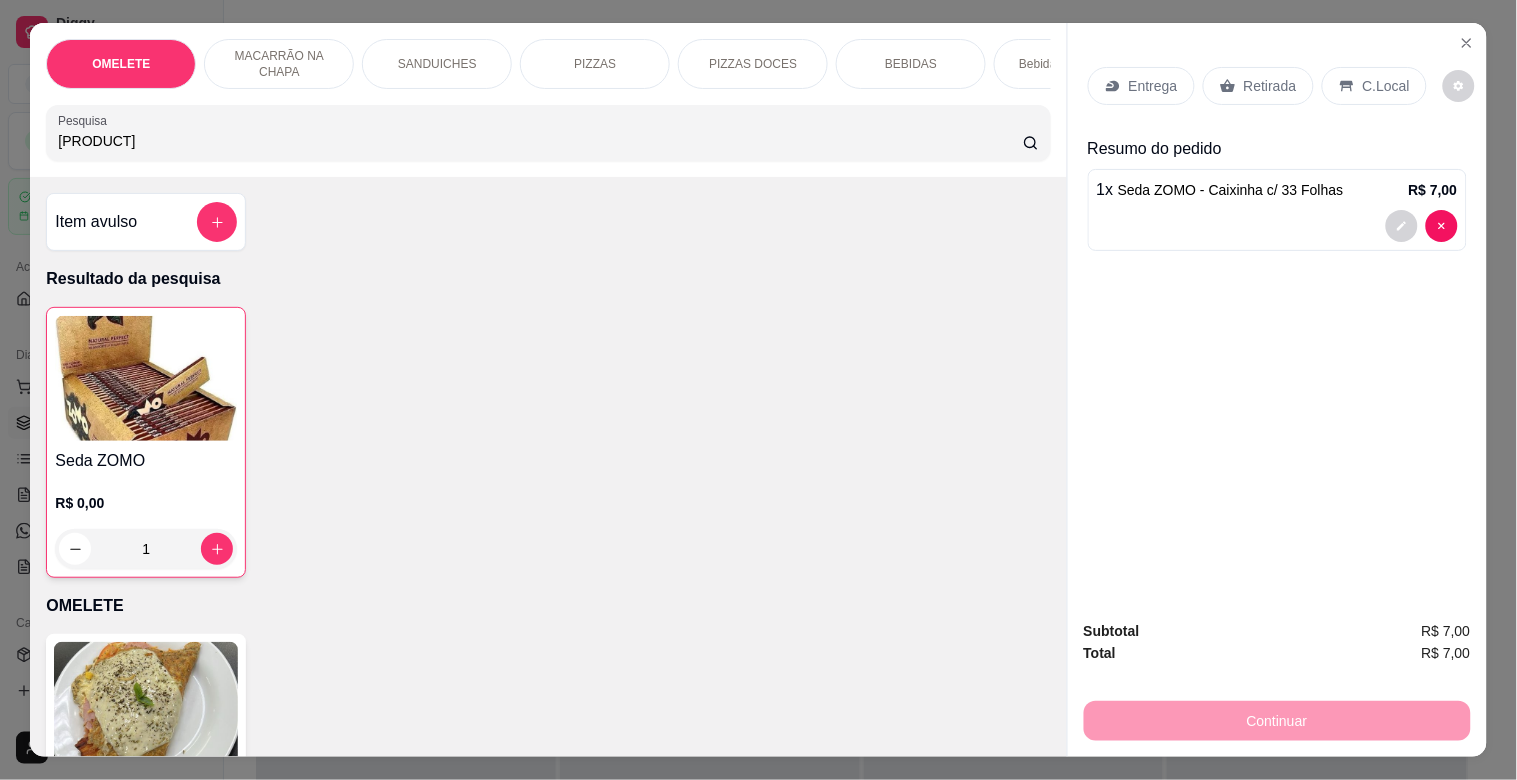 click on "Retirada" at bounding box center (1270, 86) 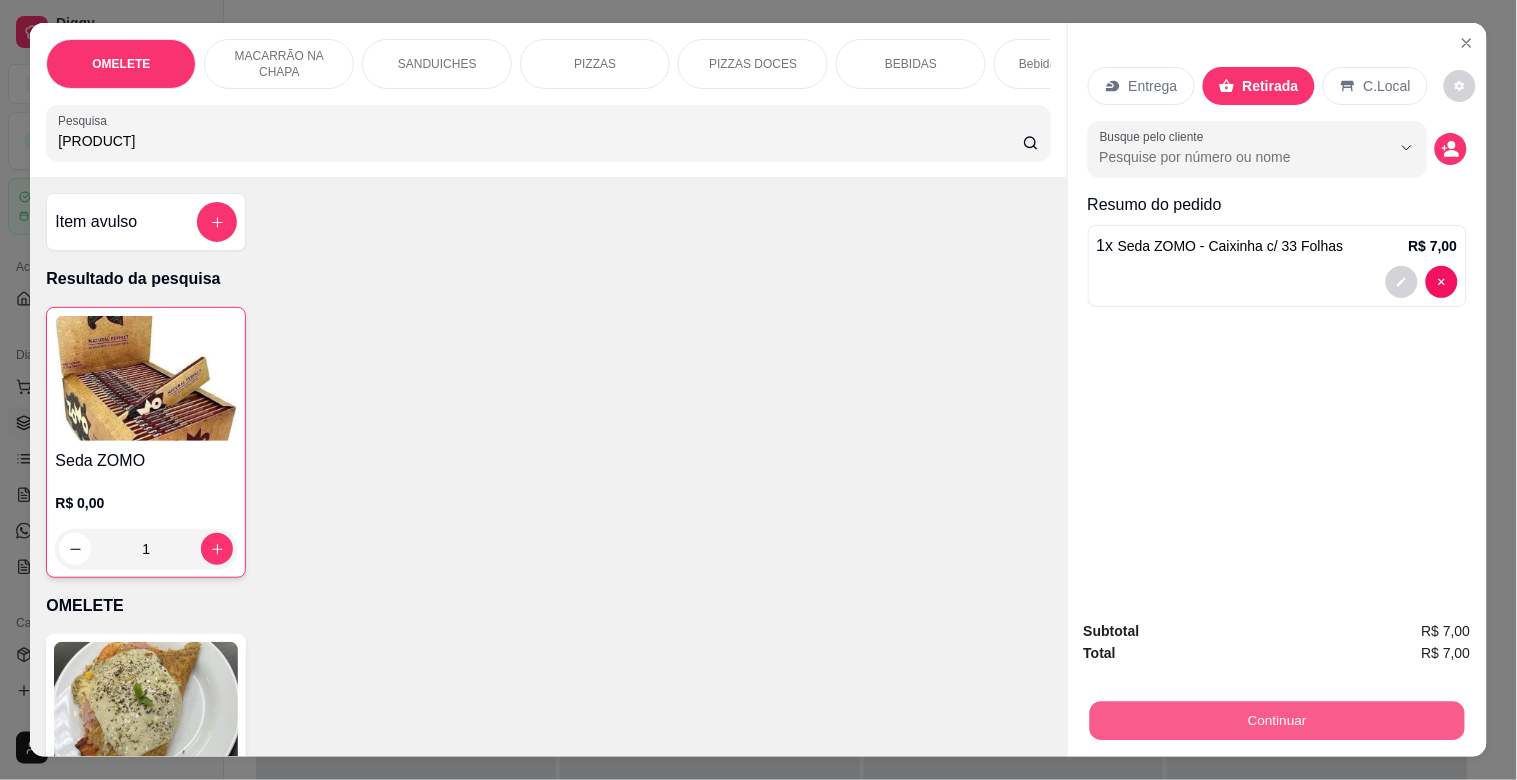 click on "Continuar" at bounding box center (1276, 720) 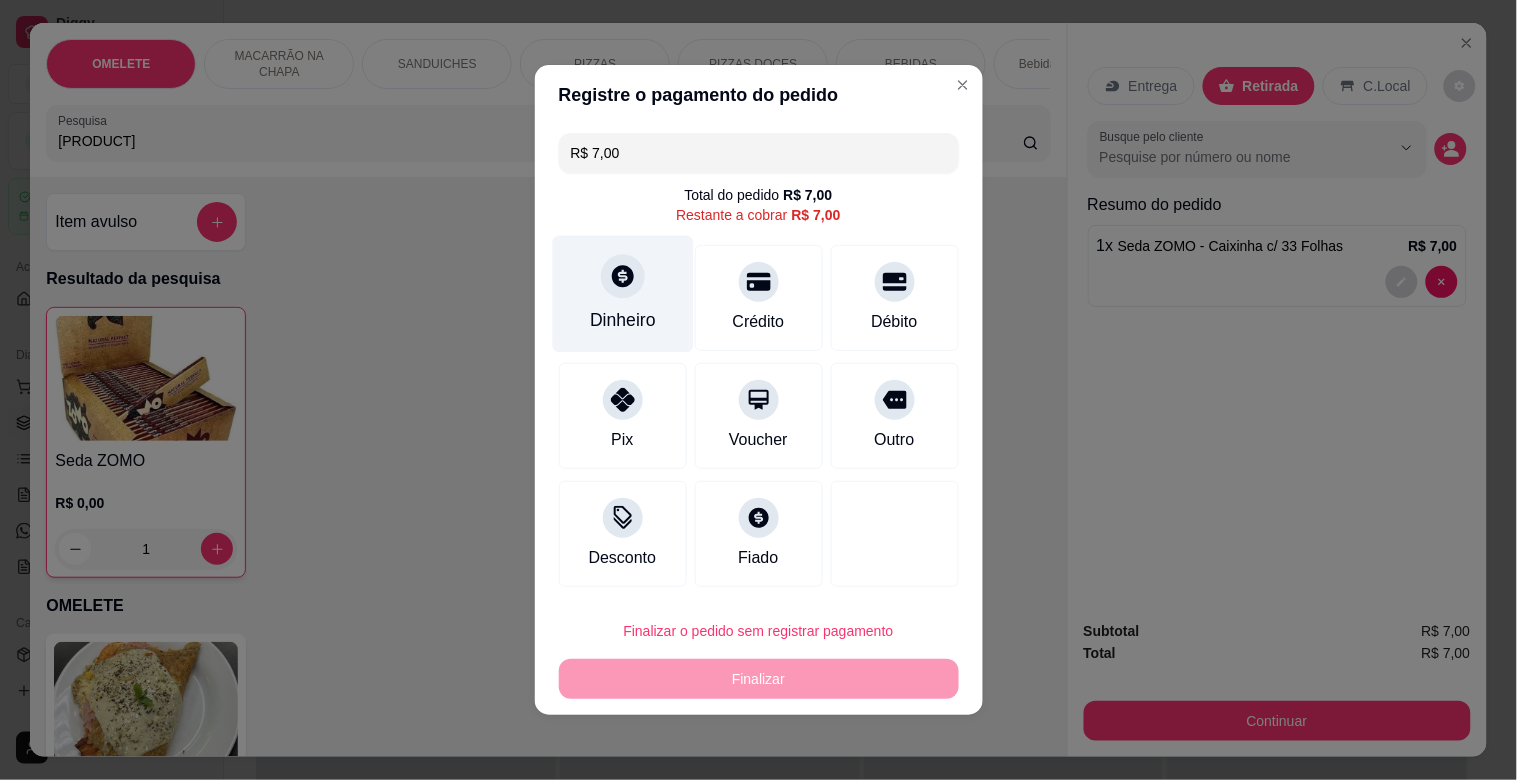 click on "Dinheiro" at bounding box center [622, 294] 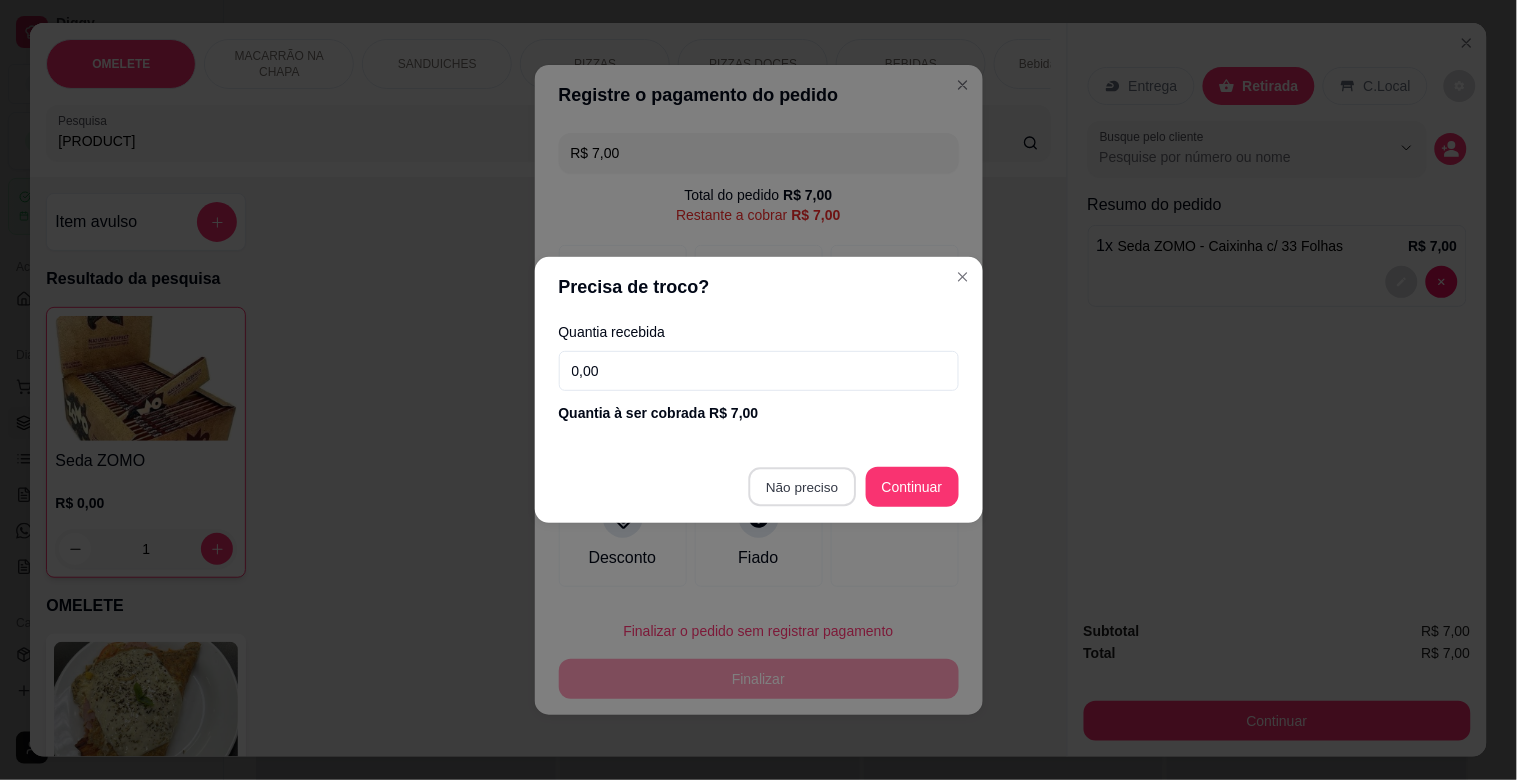 type on "R$ 0,00" 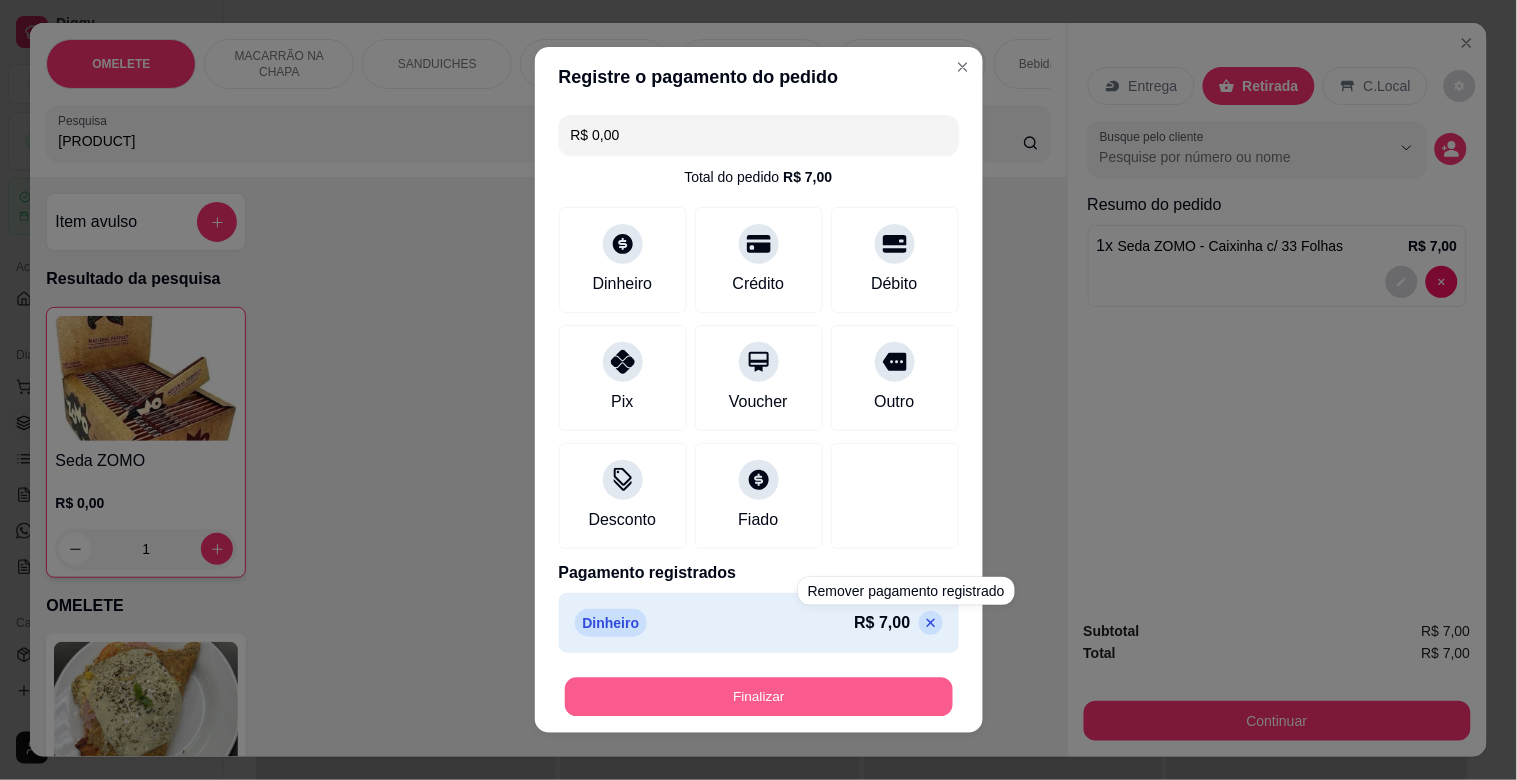 click on "Finalizar" at bounding box center (759, 697) 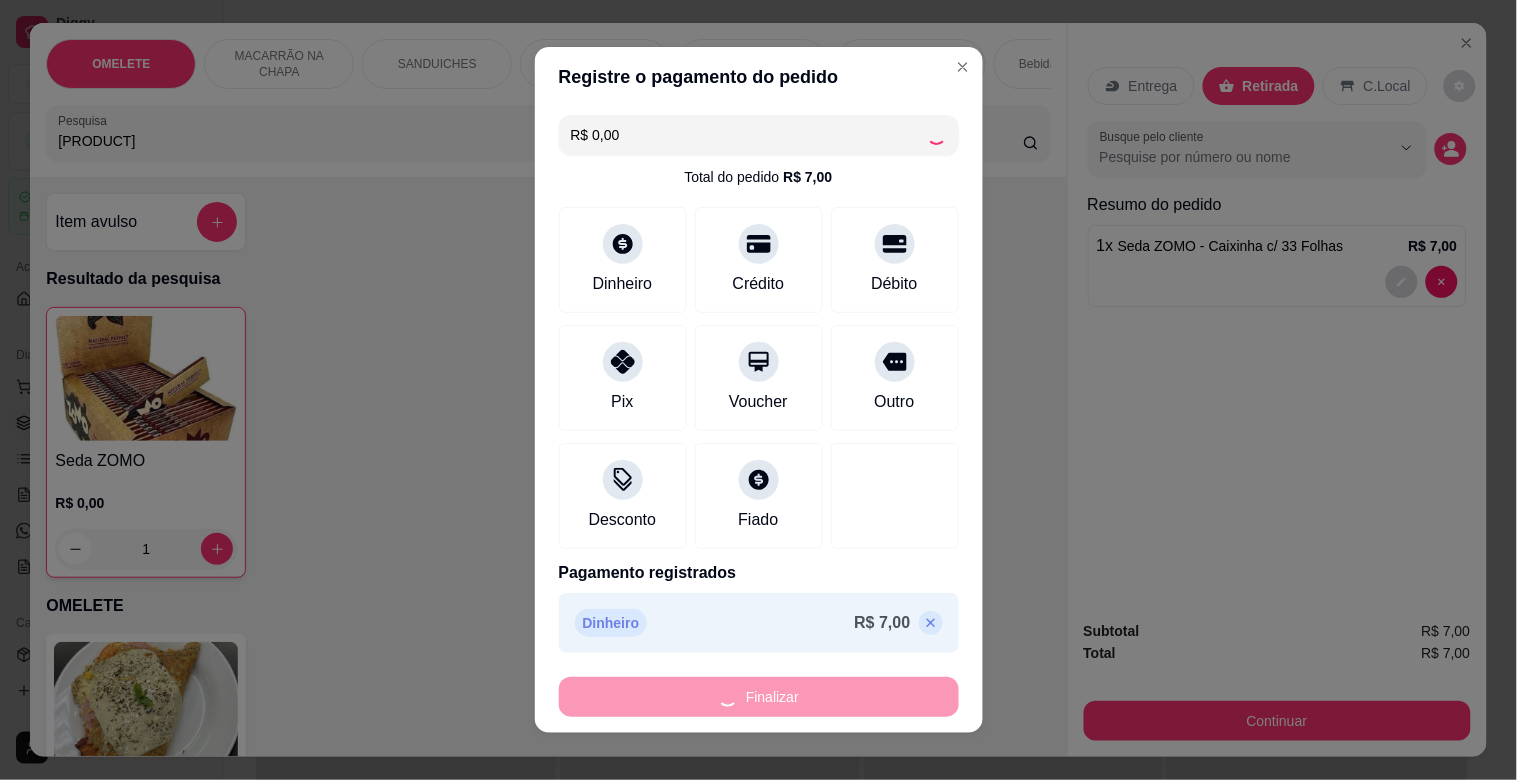 type on "0" 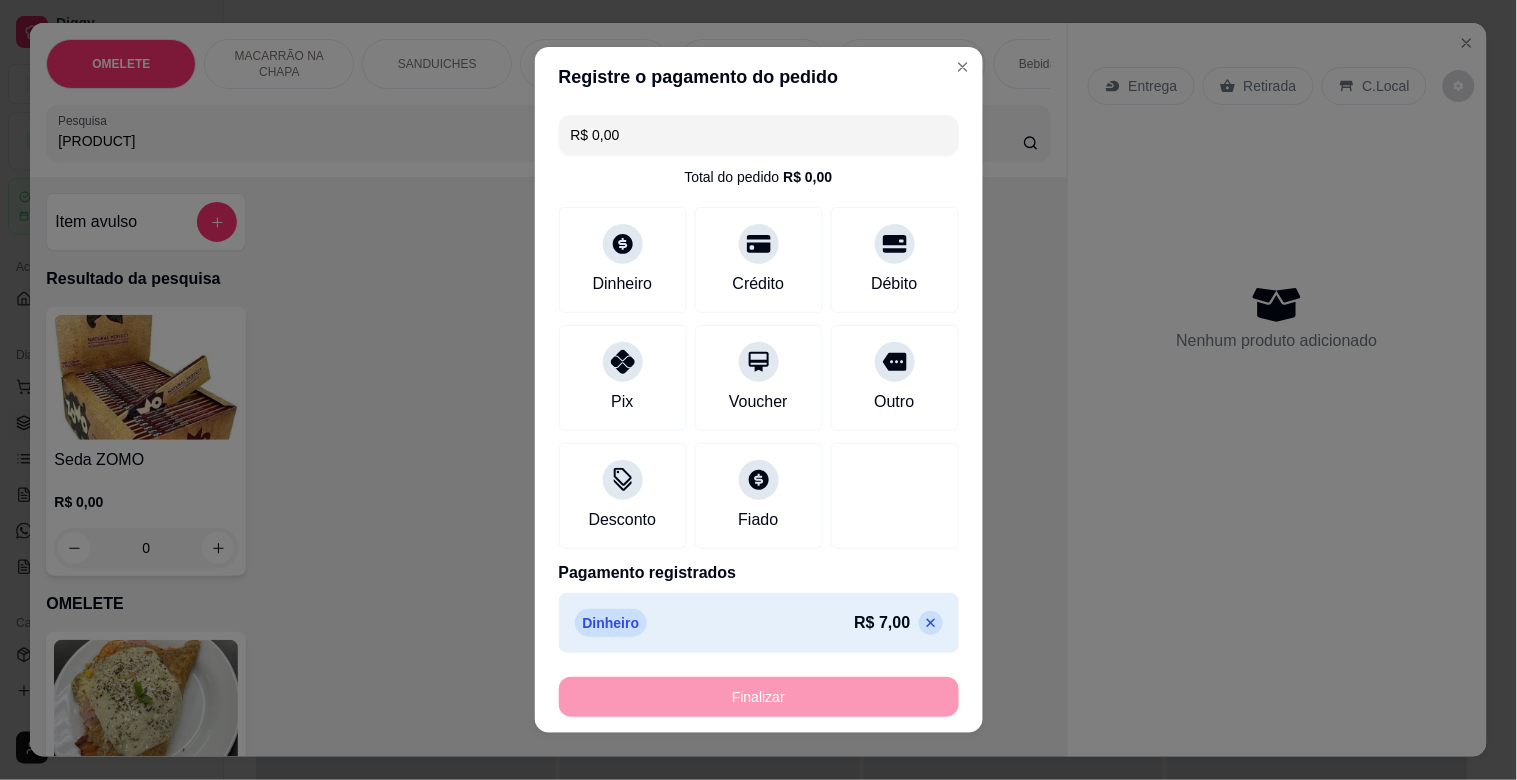 type on "-R$ [VALUE]" 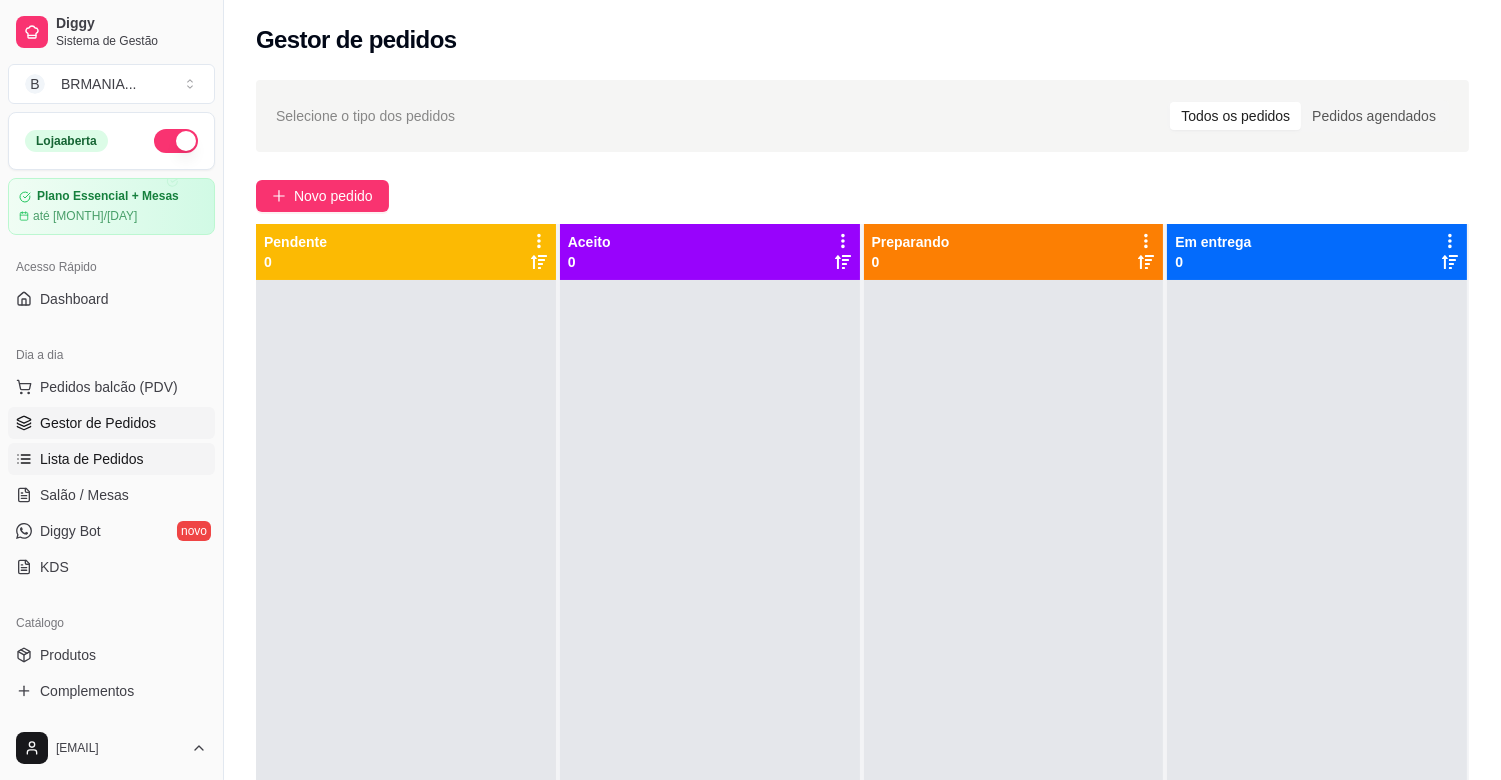 click on "Lista de Pedidos" at bounding box center (111, 459) 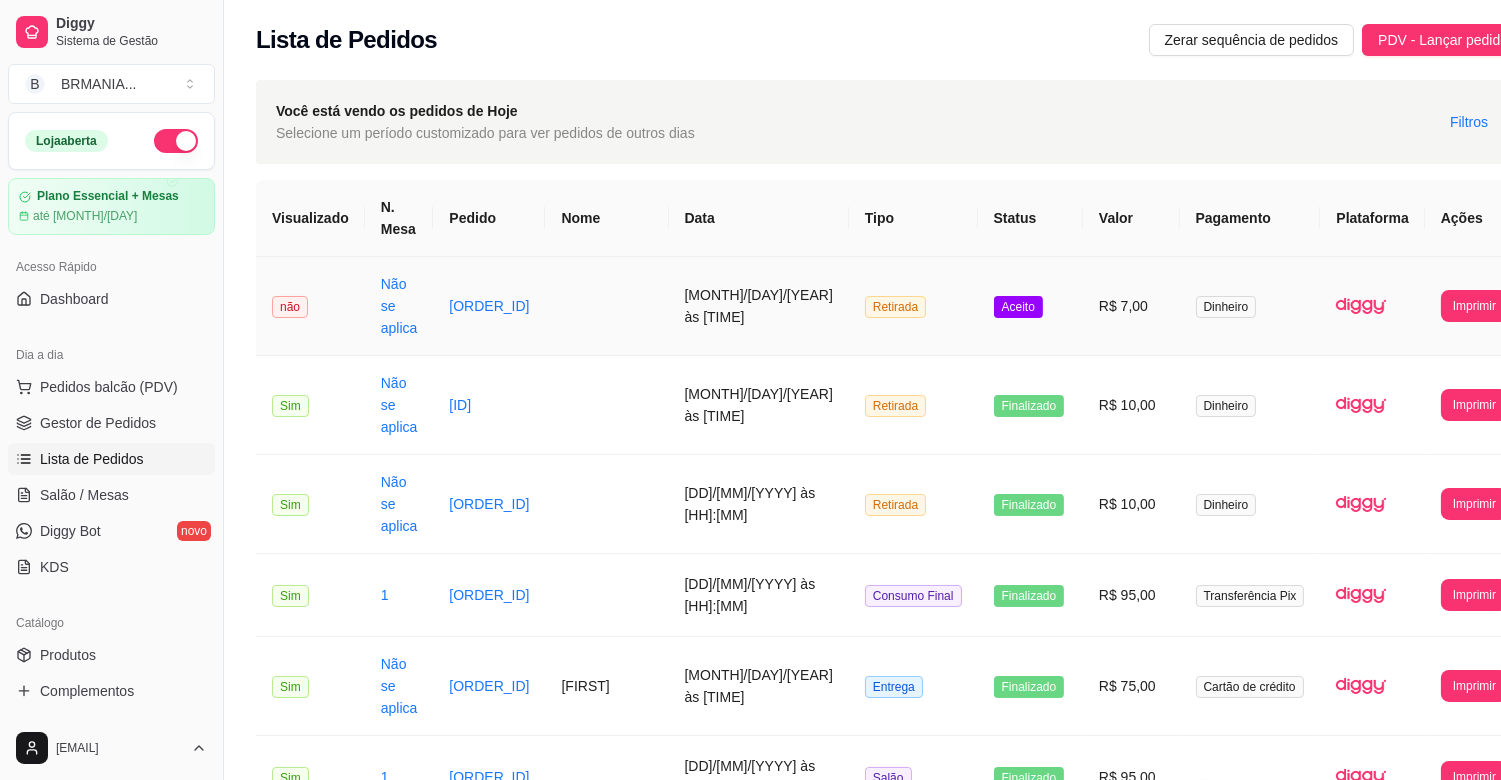 click on "[ORDER_ID]" at bounding box center [489, 306] 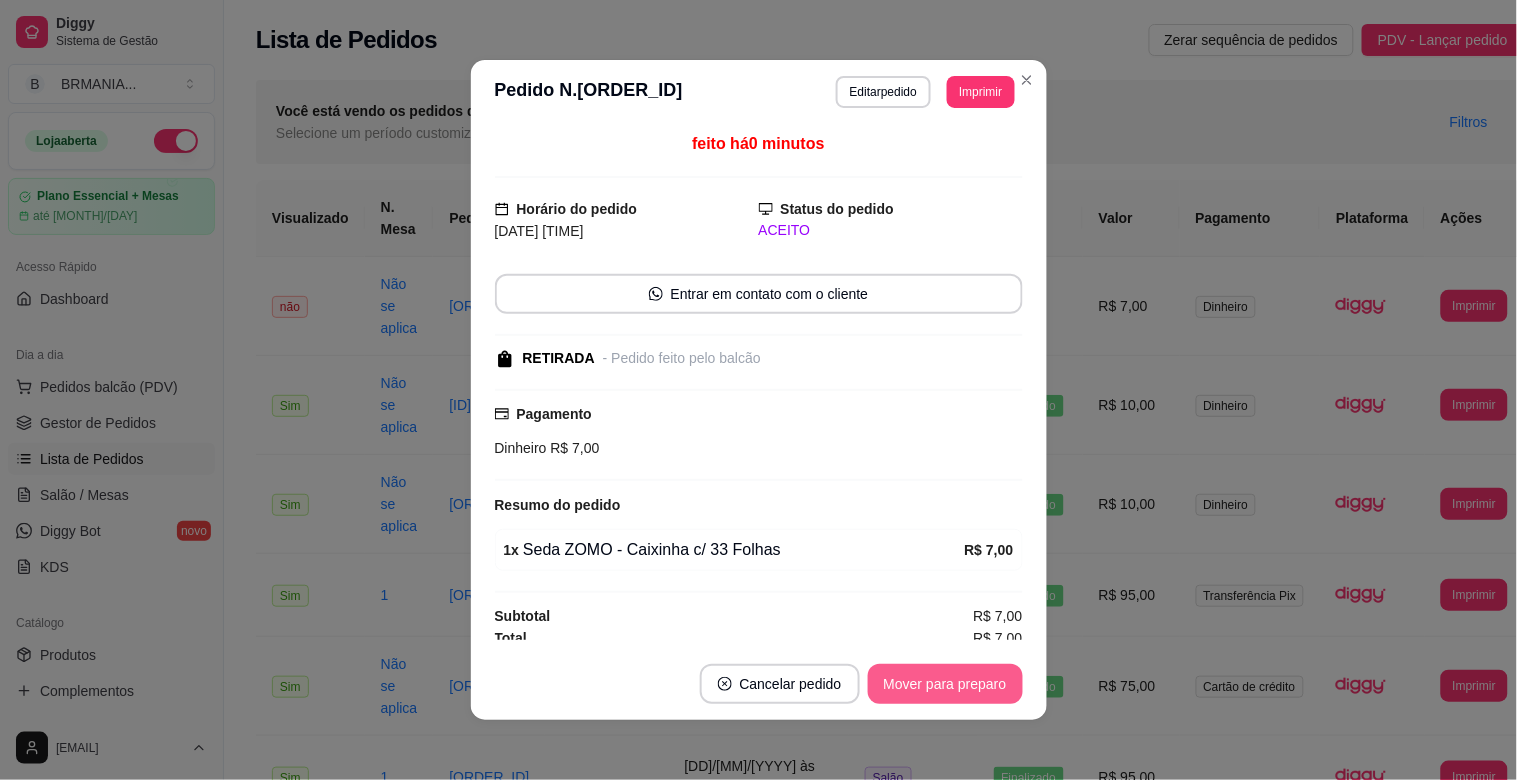 click on "Mover para preparo" at bounding box center [945, 684] 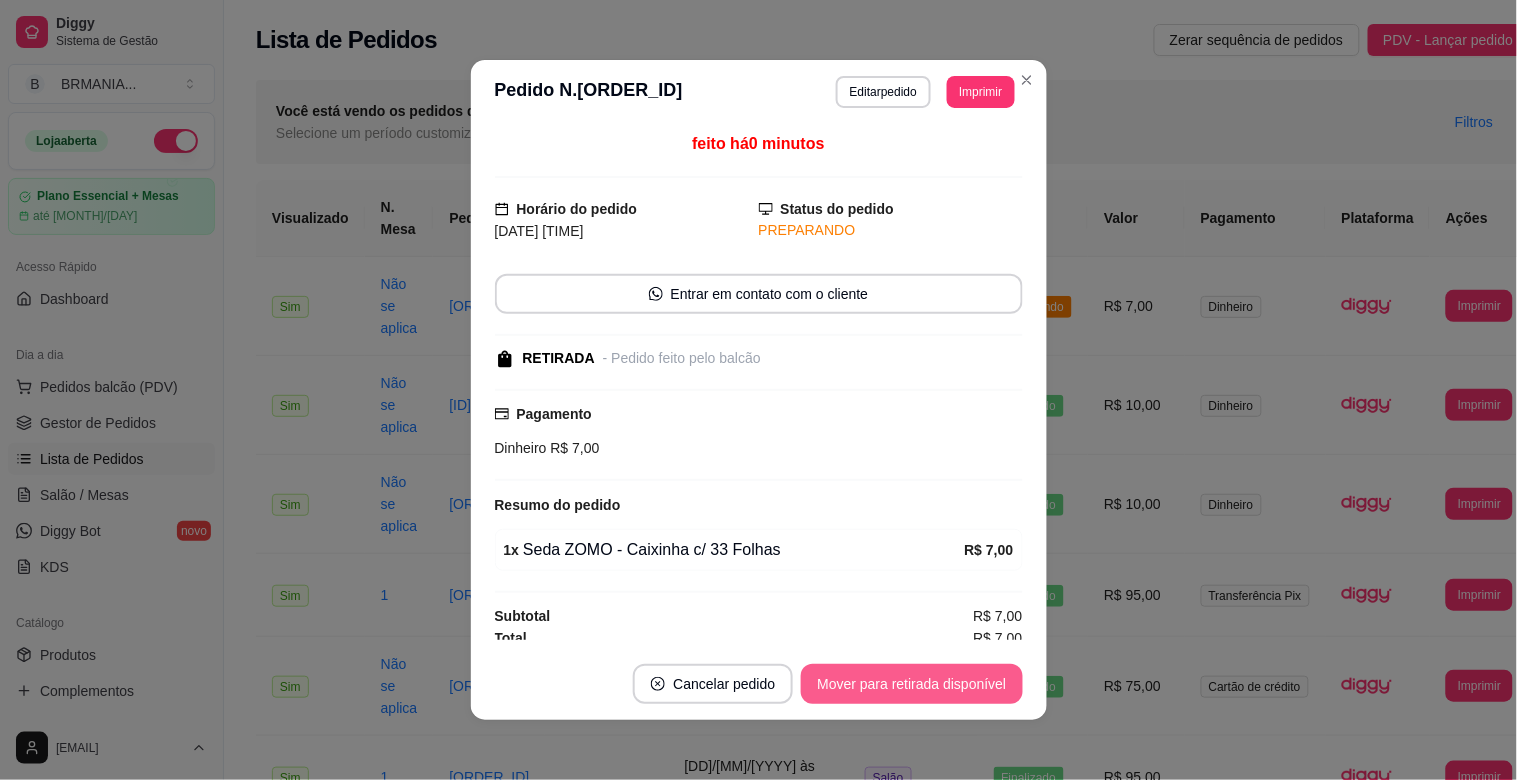 click on "Mover para retirada disponível" at bounding box center [911, 684] 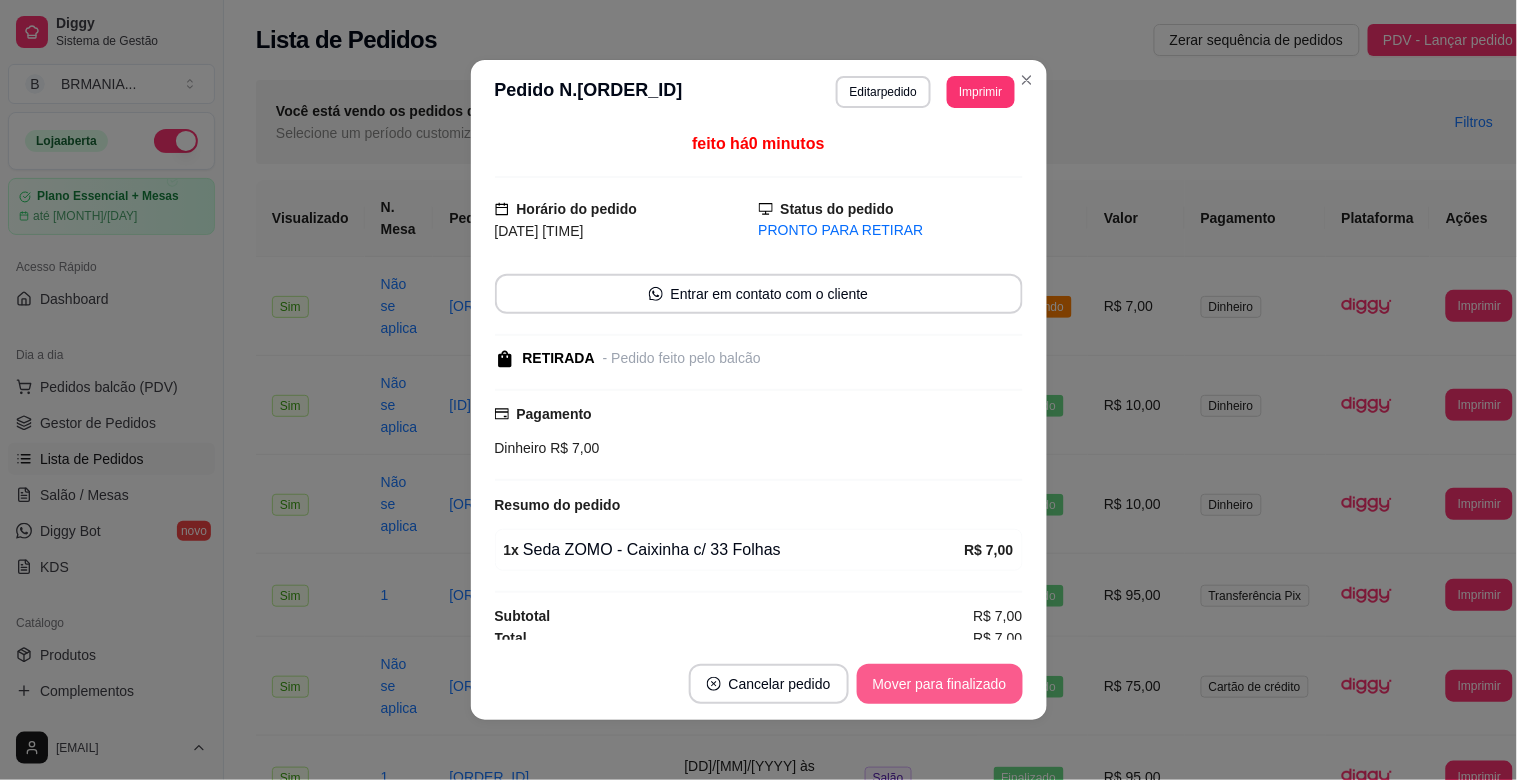 click on "Mover para finalizado" at bounding box center (940, 684) 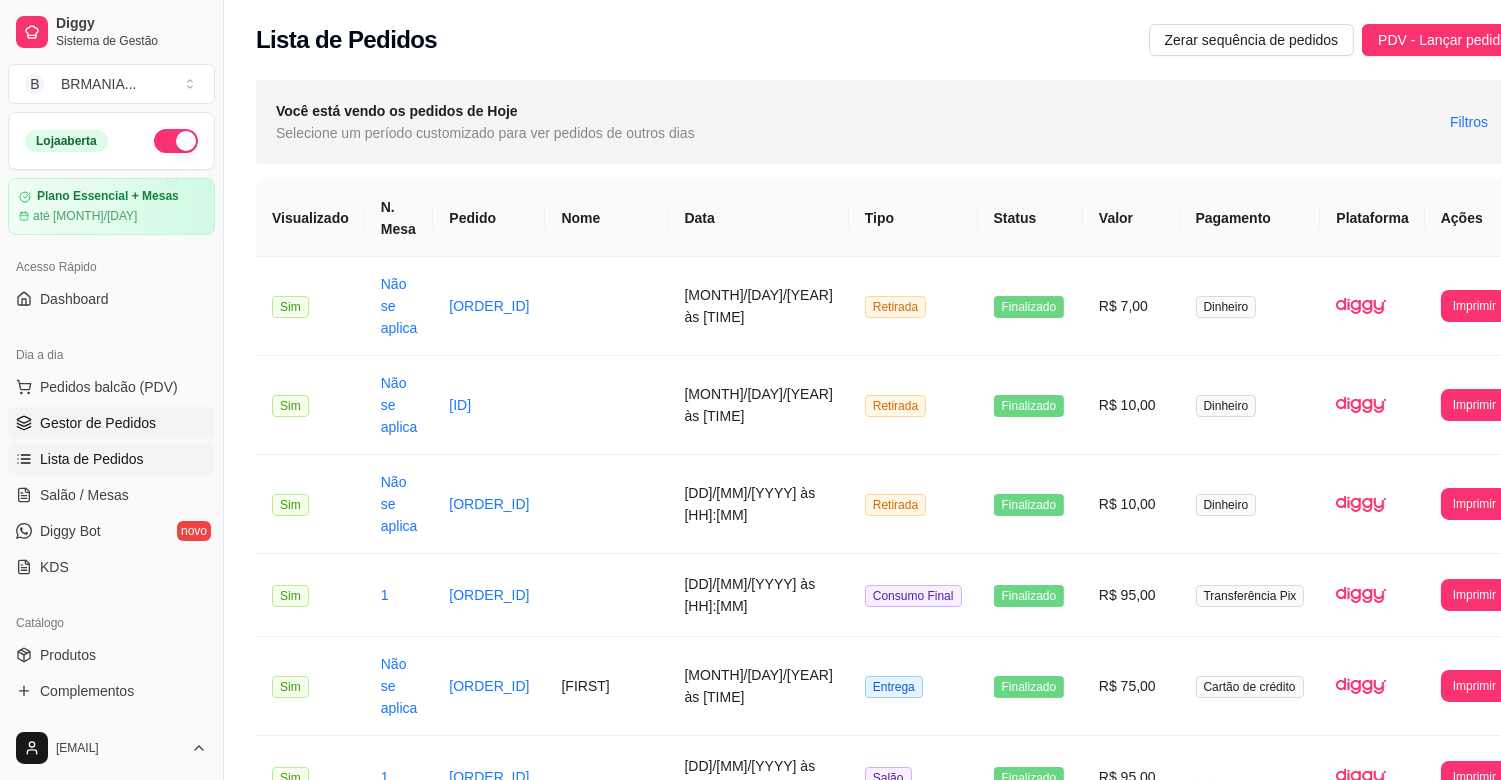 click on "Gestor de Pedidos" at bounding box center [98, 423] 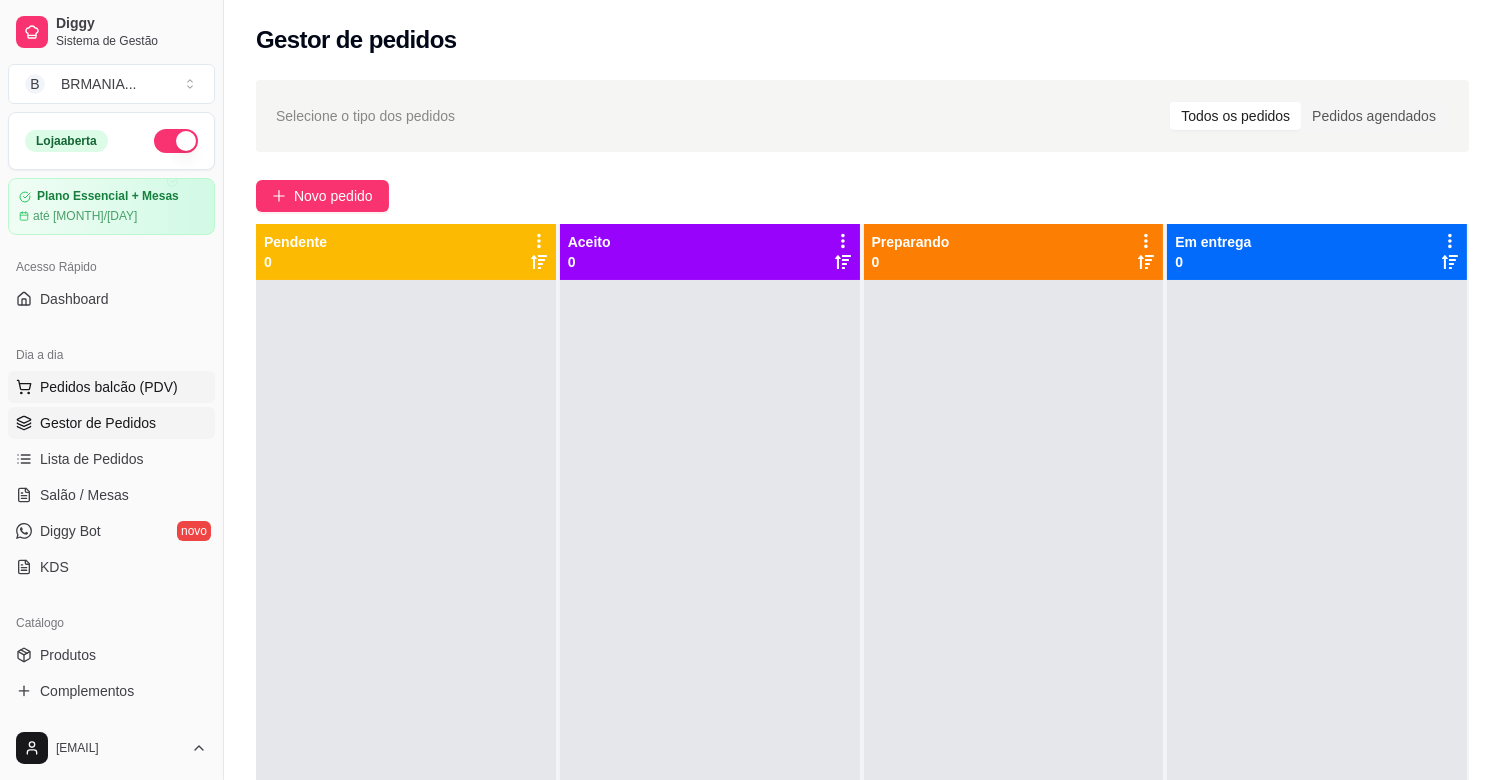 click on "Pedidos balcão (PDV)" at bounding box center [109, 387] 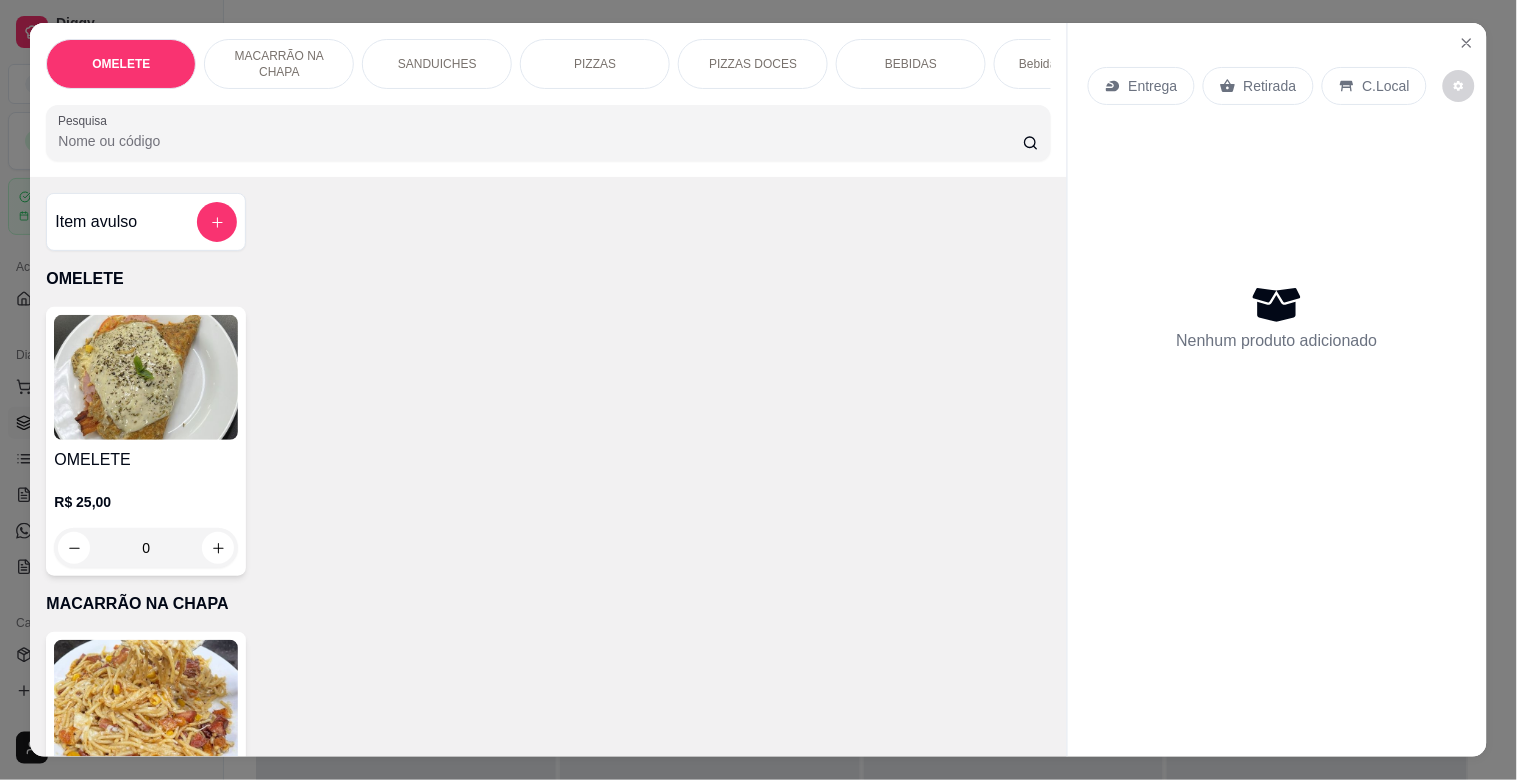 drag, startPoint x: 486, startPoint y: 152, endPoint x: 478, endPoint y: 131, distance: 22.472204 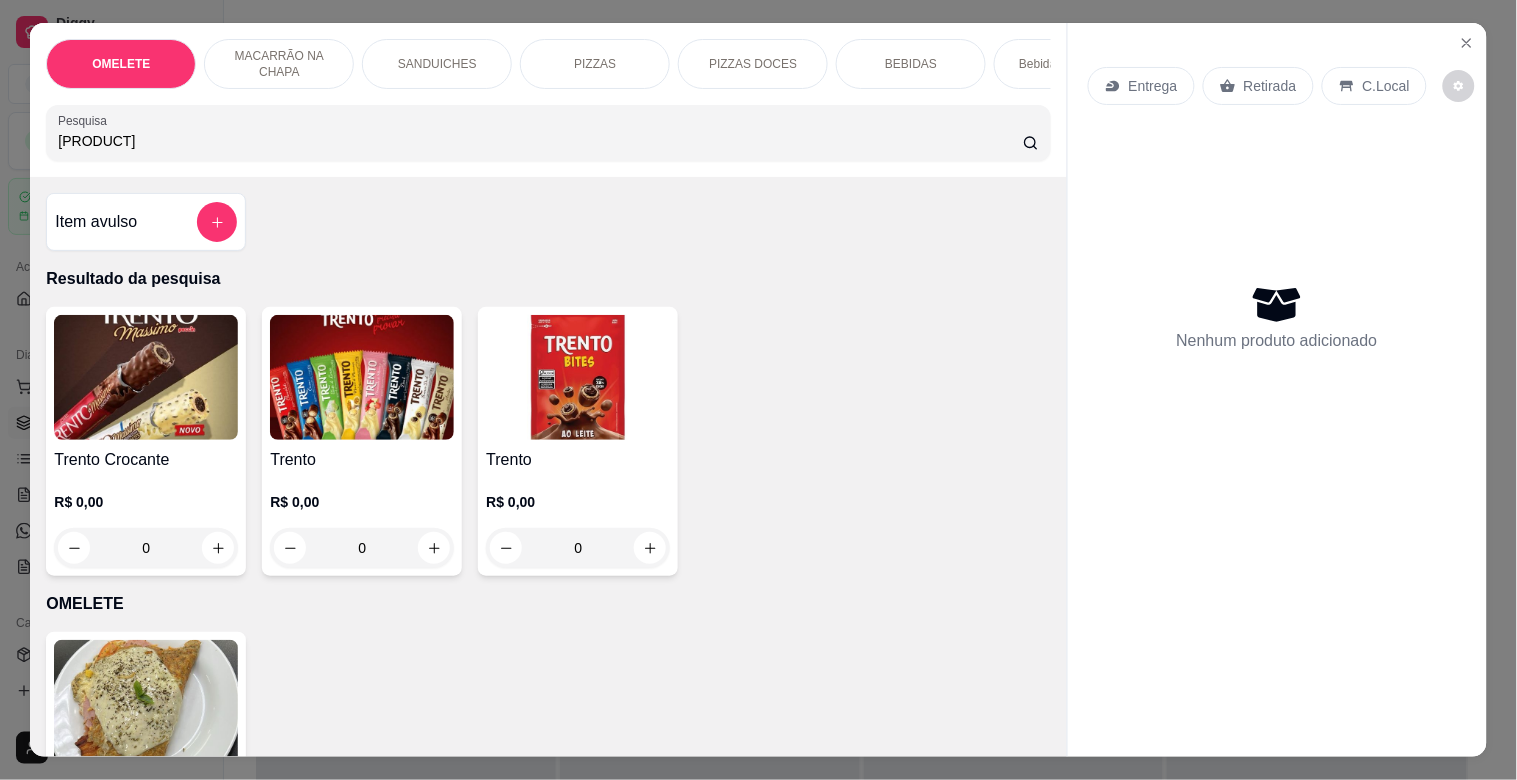 type on "[PRODUCT]" 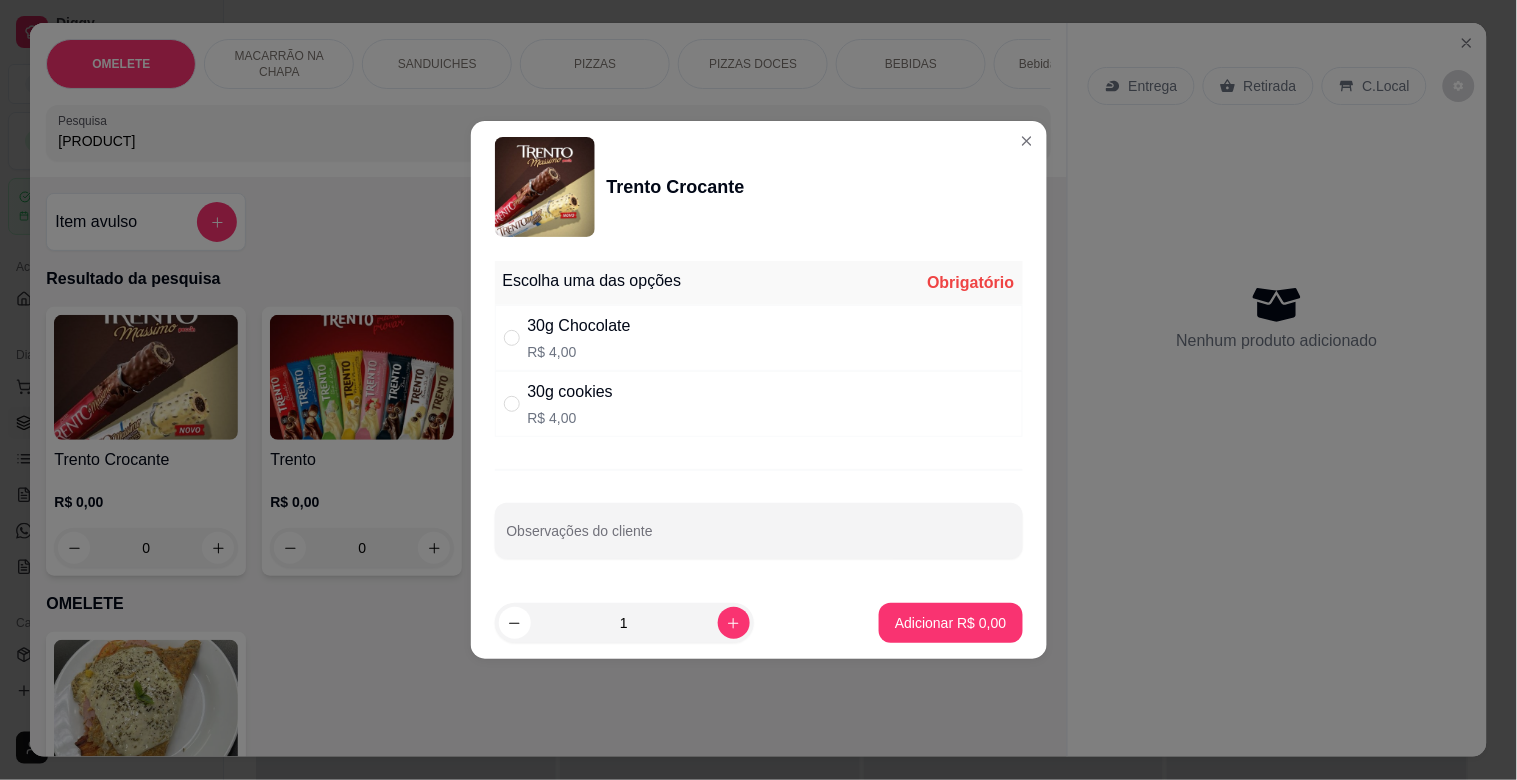 click on "30g Chocolate" at bounding box center [579, 326] 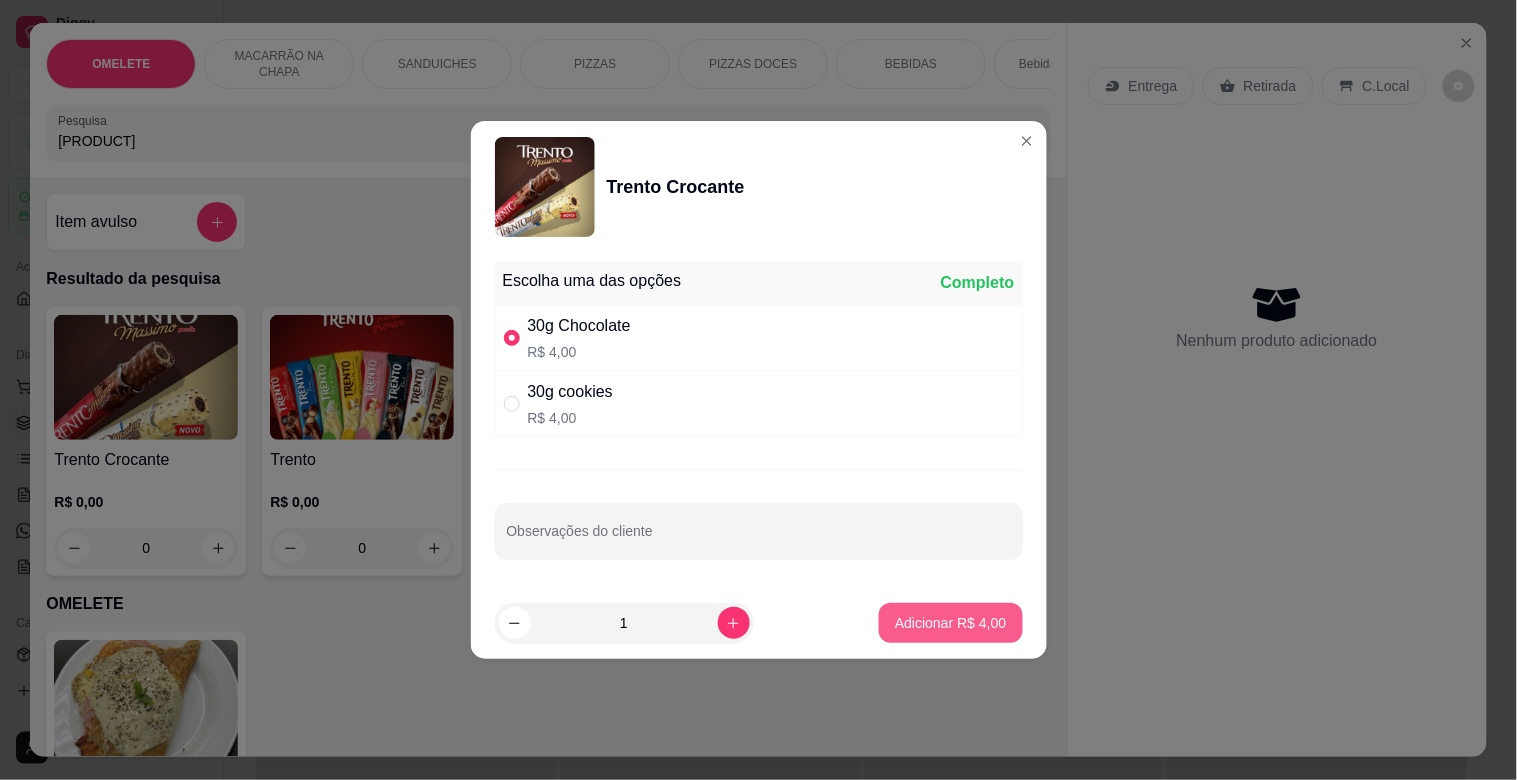 click on "Adicionar   R$ 4,00" at bounding box center (950, 623) 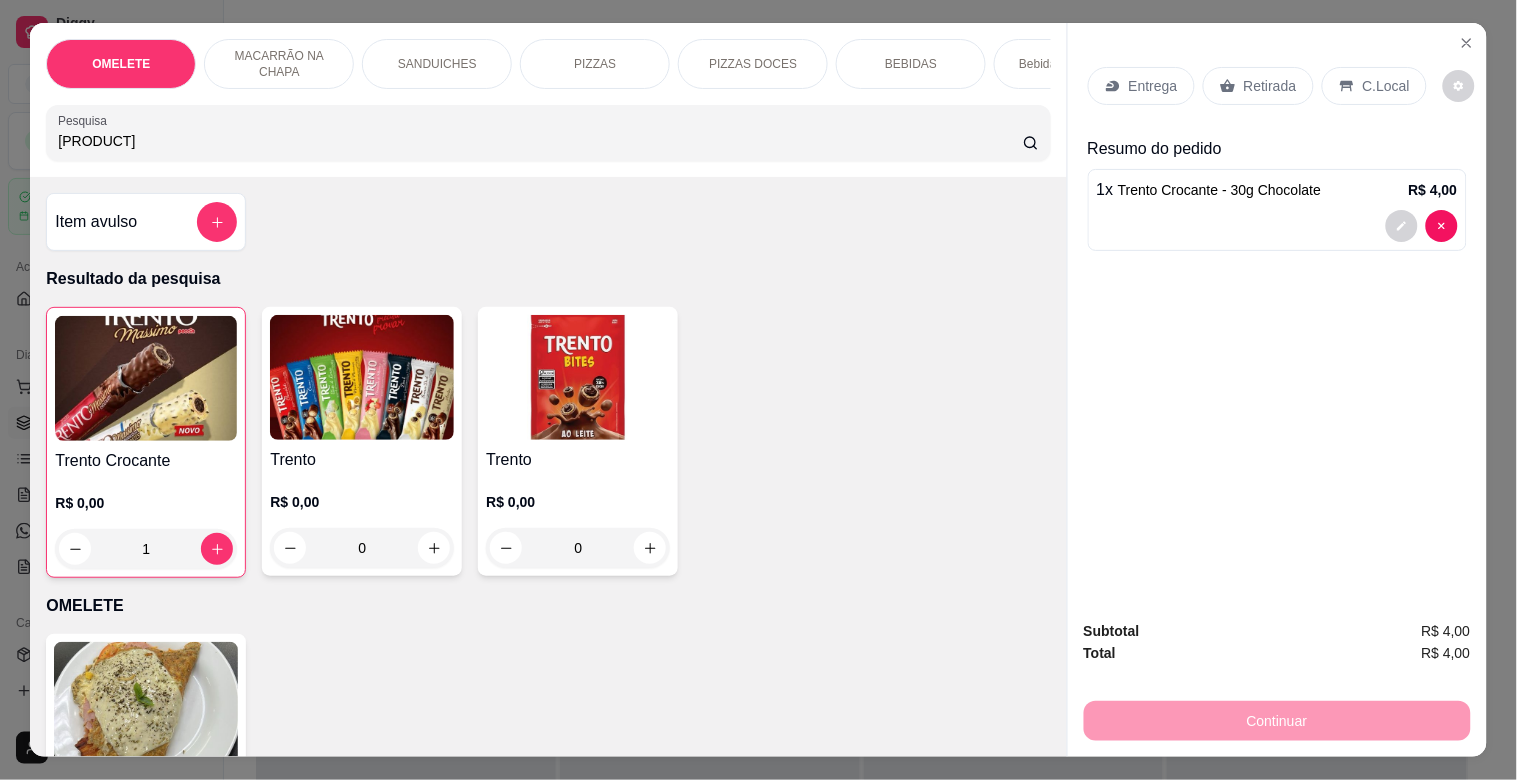 drag, startPoint x: 188, startPoint y: 148, endPoint x: 0, endPoint y: 178, distance: 190.37857 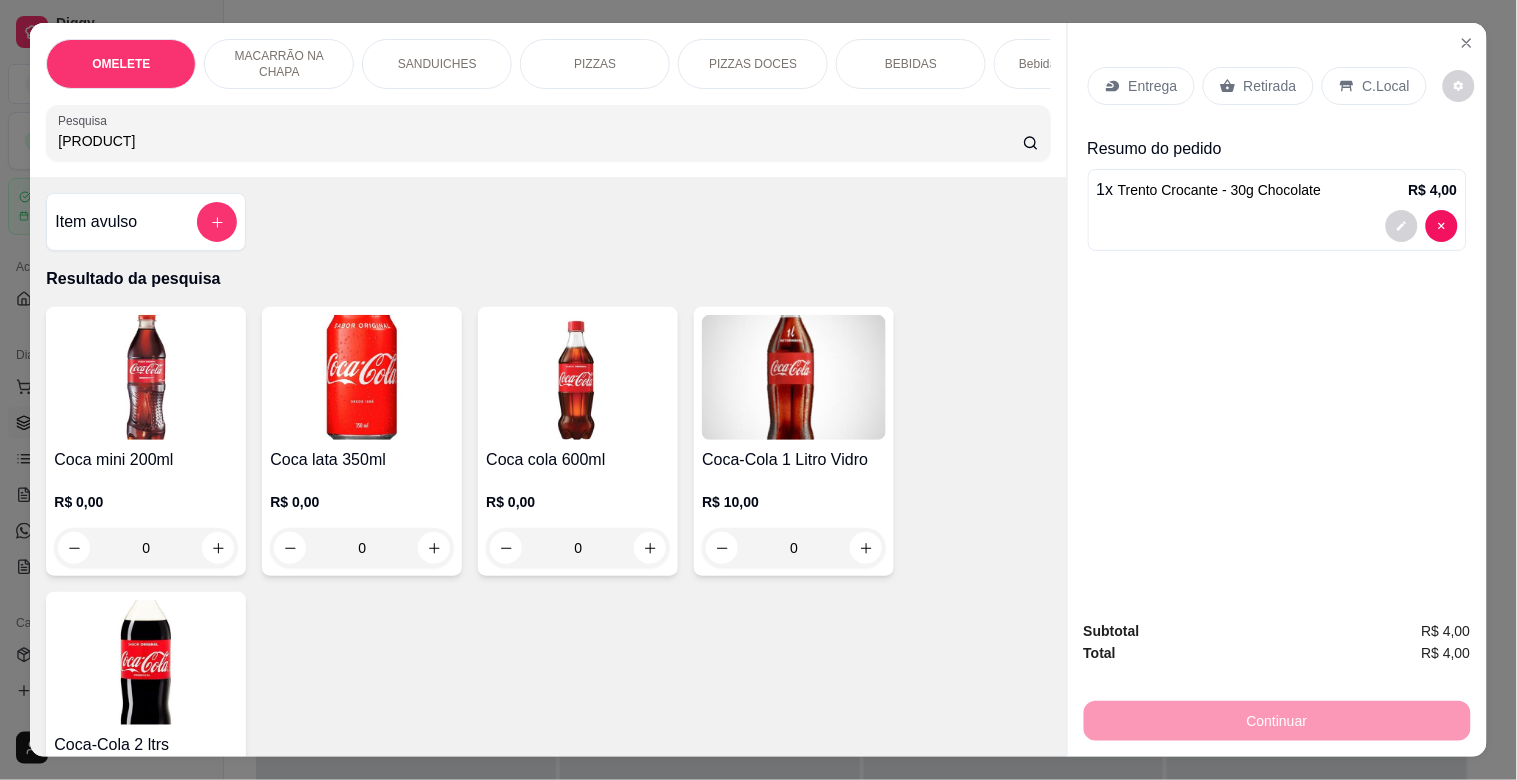 type on "[PRODUCT]" 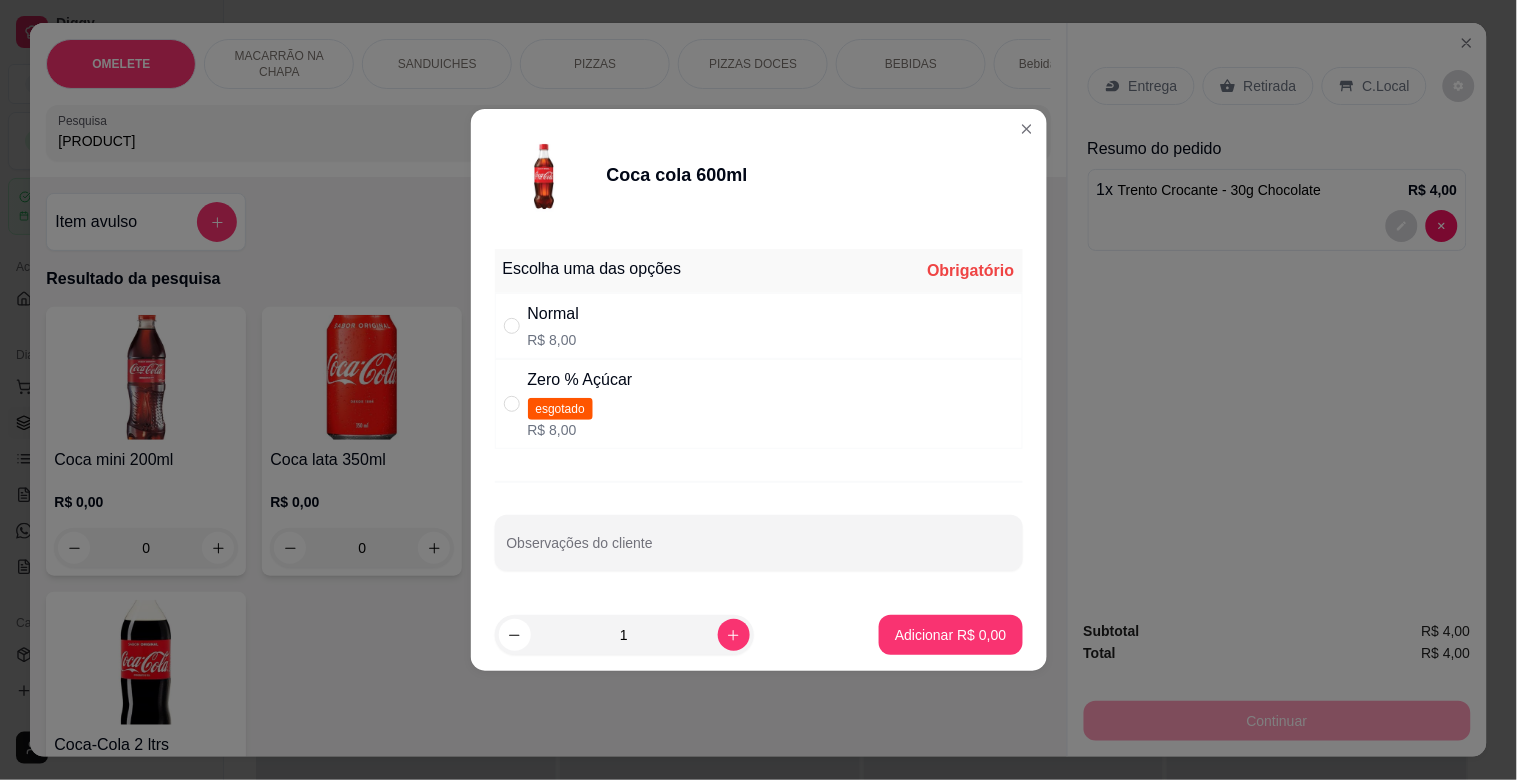click on "Normal  R$ 8,00" at bounding box center (759, 326) 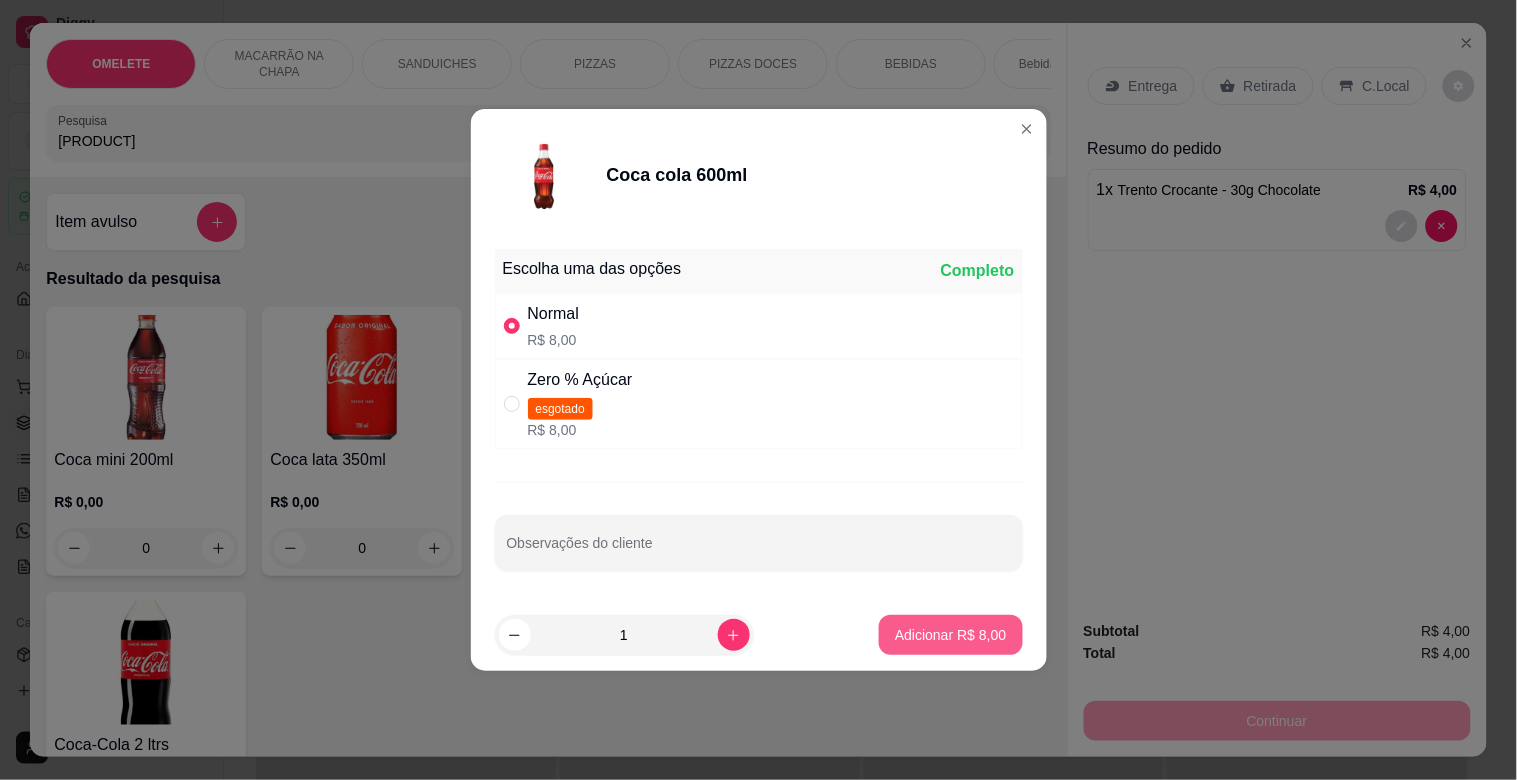 click on "Adicionar   R$ 8,00" at bounding box center (950, 635) 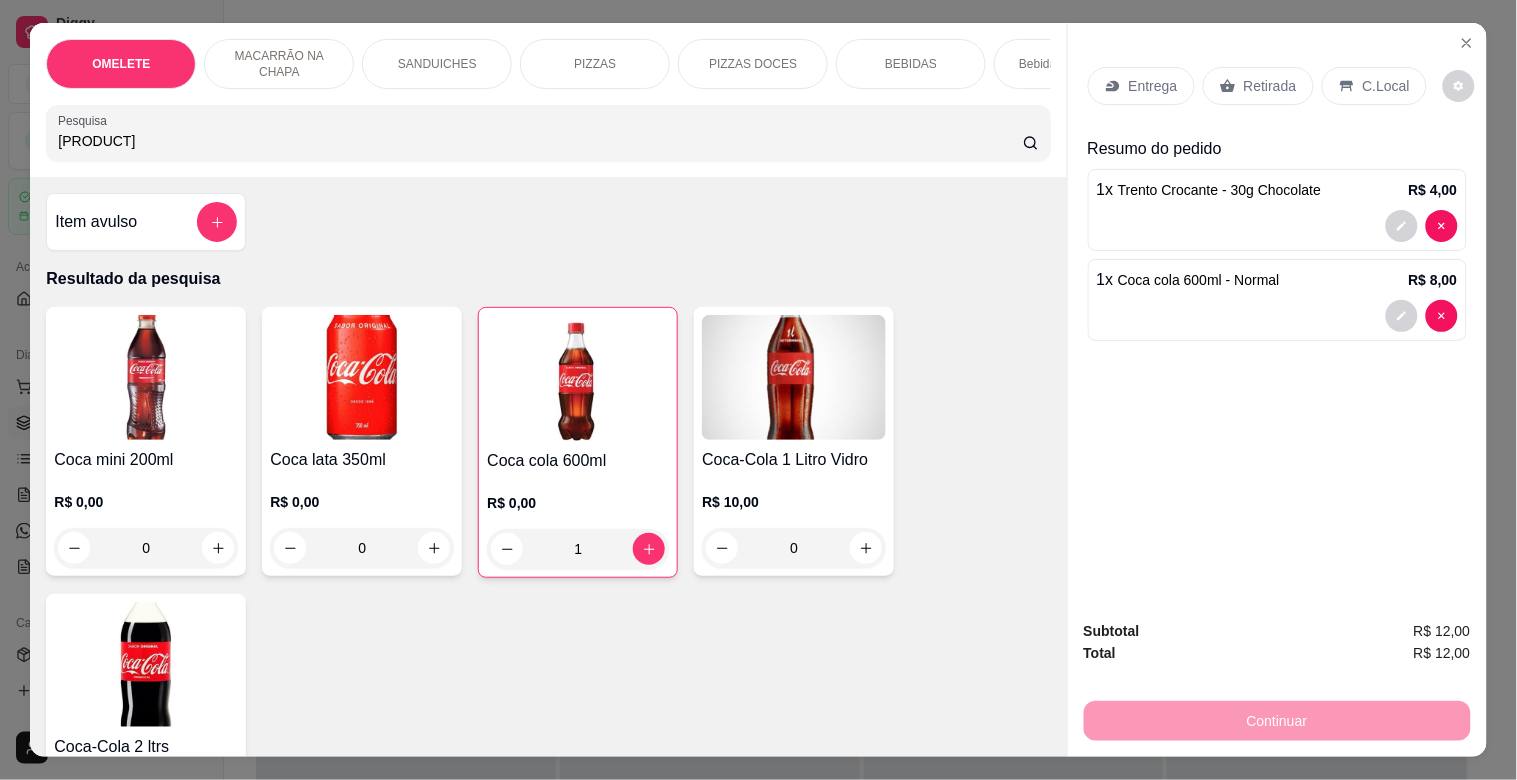 drag, startPoint x: 1257, startPoint y: 80, endPoint x: 1260, endPoint y: 144, distance: 64.070274 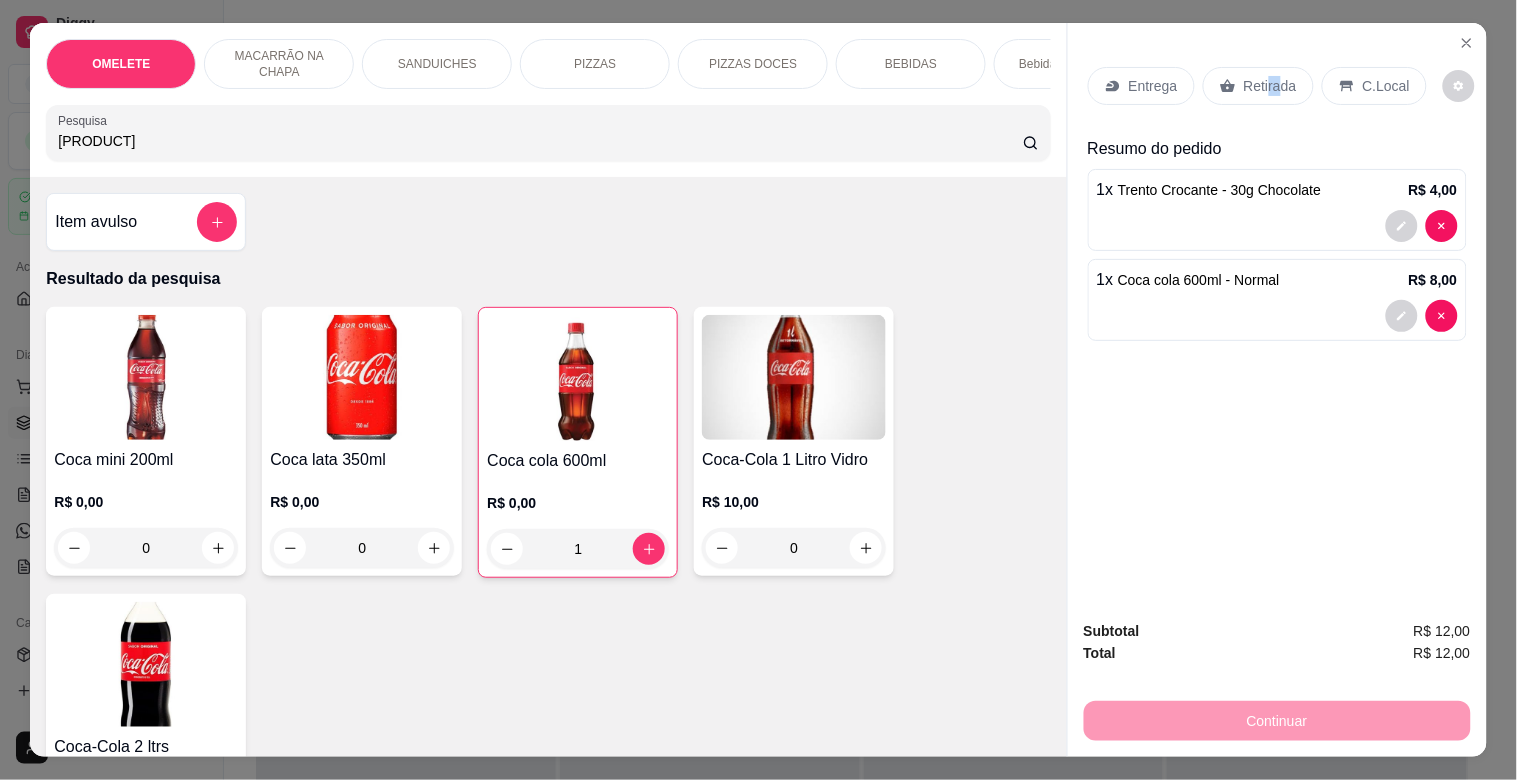 click on "Retirada" at bounding box center [1270, 86] 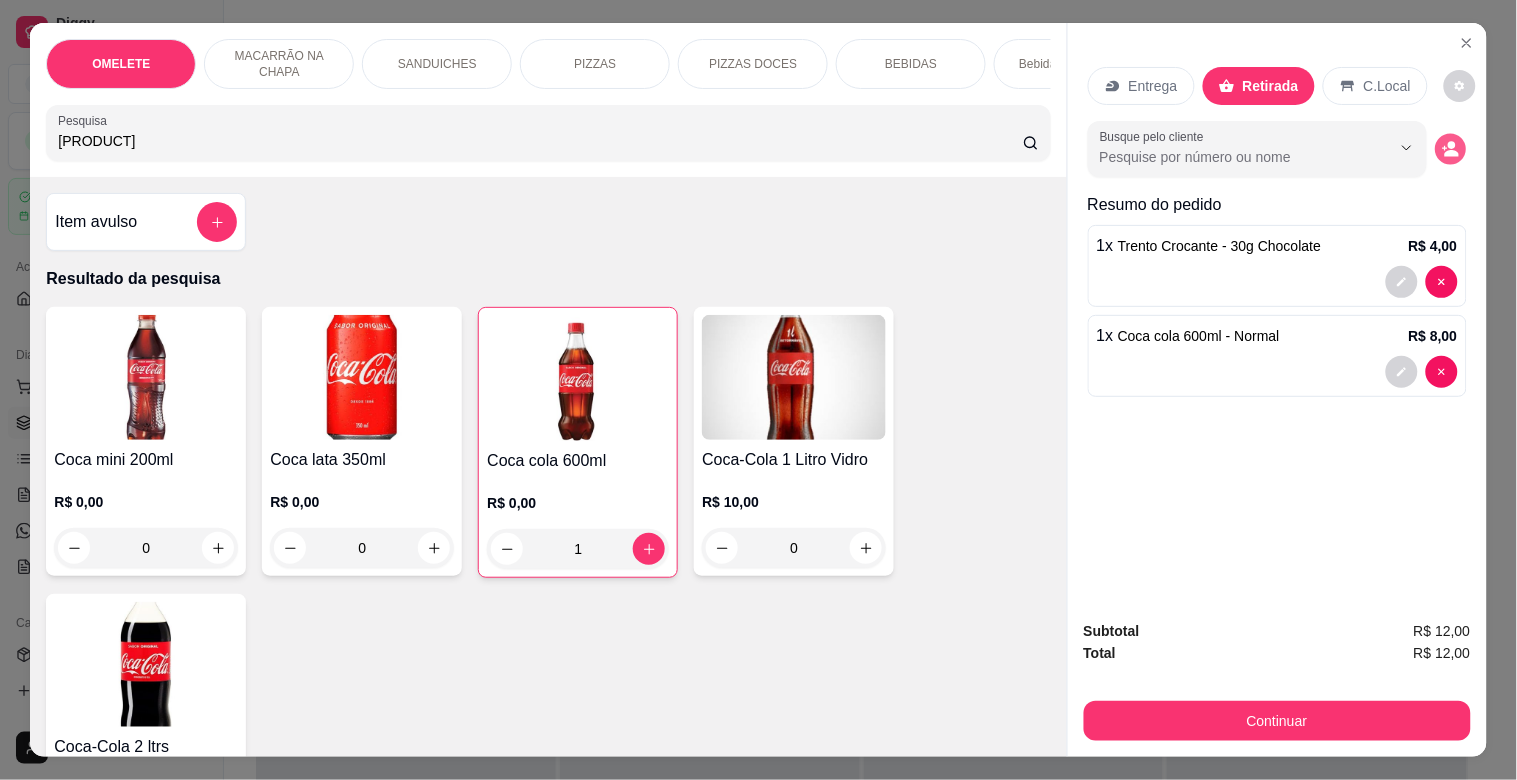 click 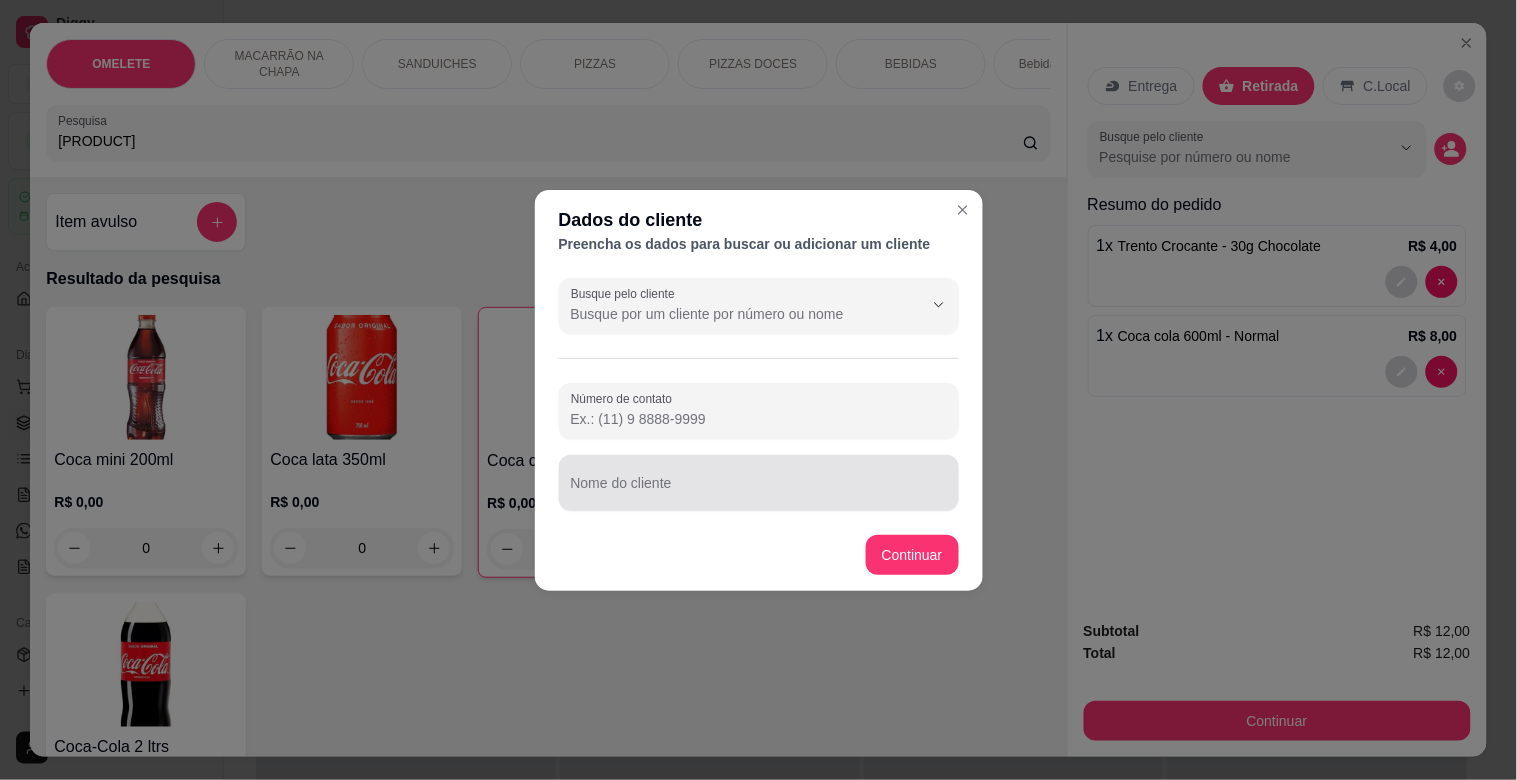 click on "Nome do cliente" at bounding box center (759, 483) 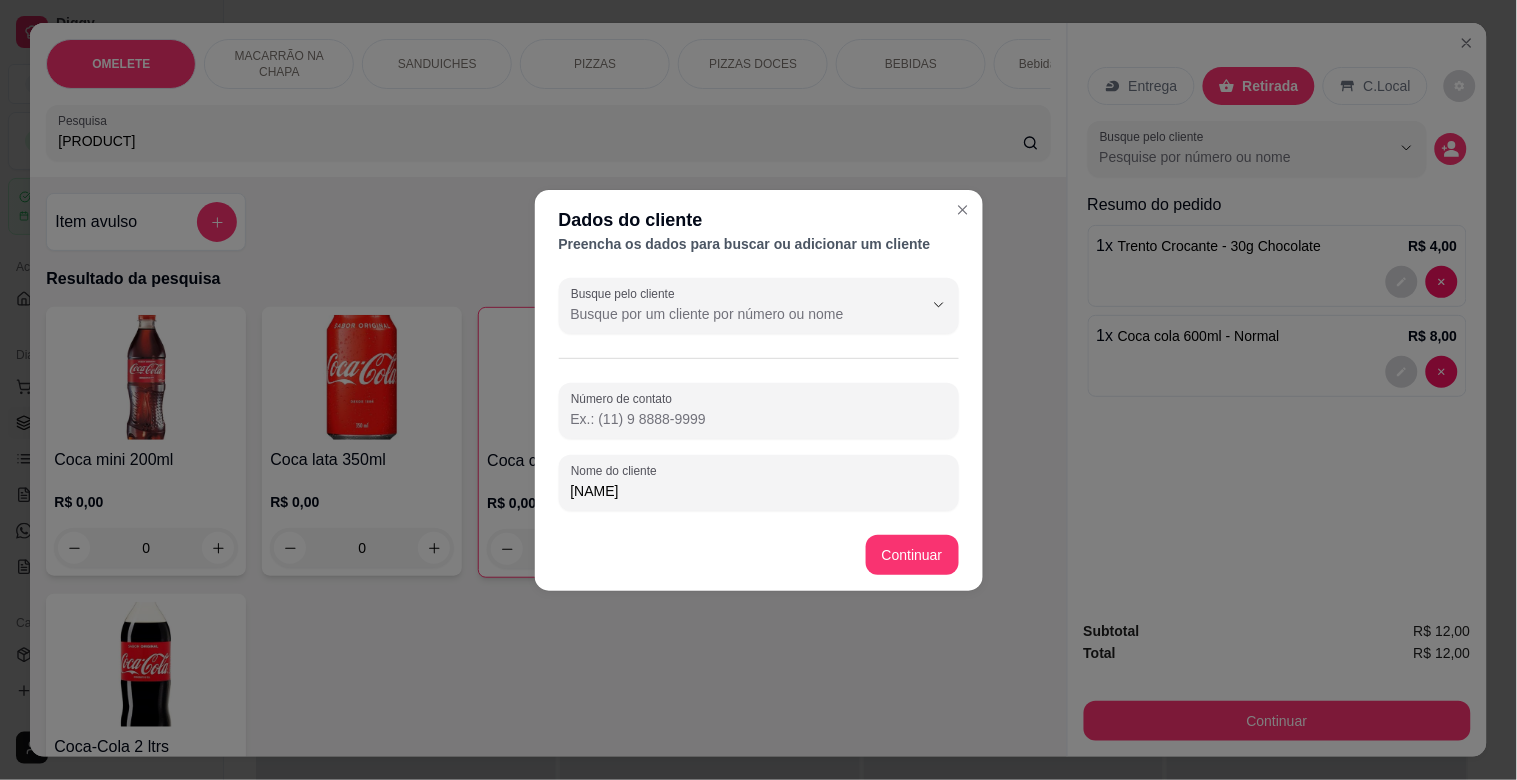 type on "[FIRST]" 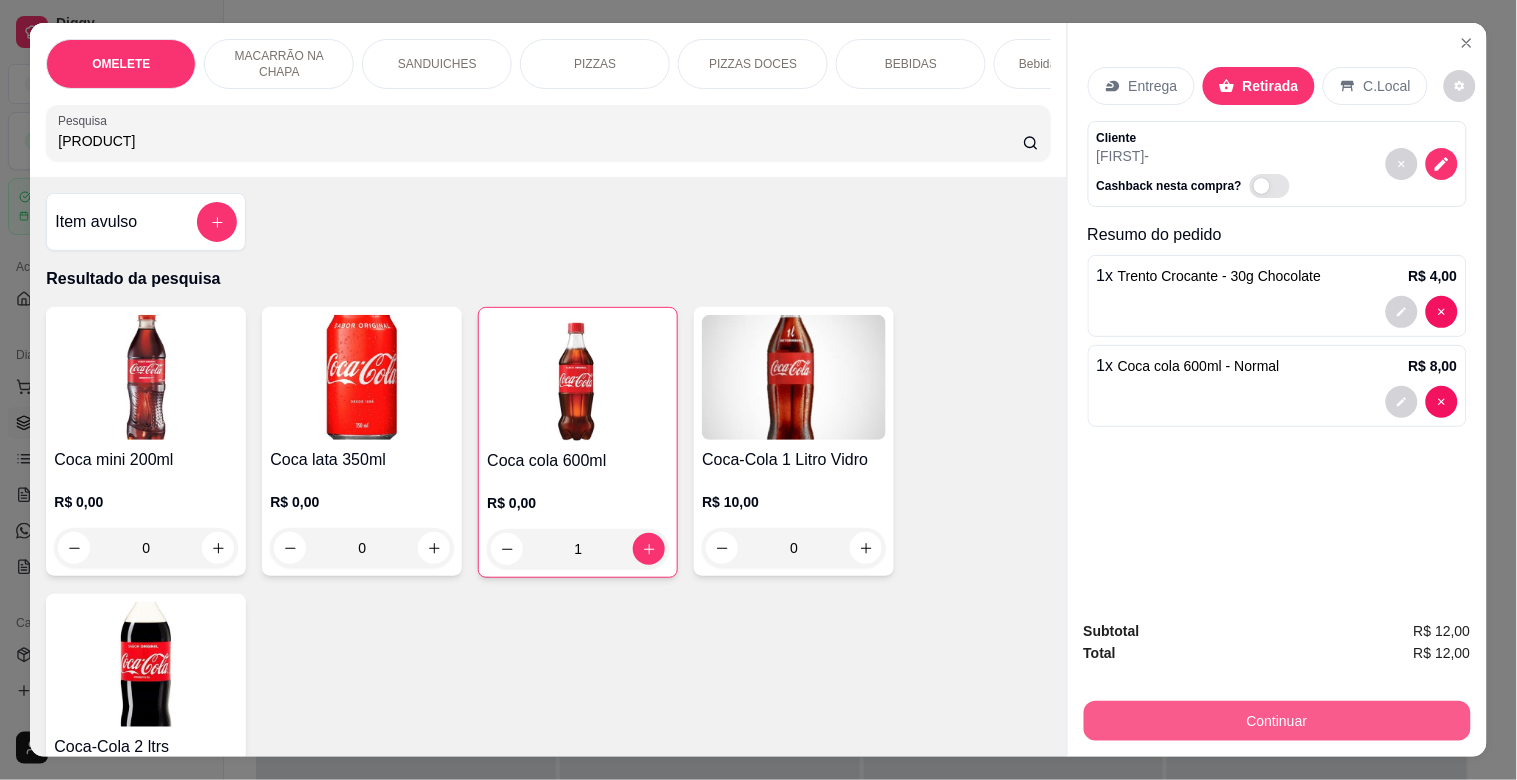 click on "Continuar" at bounding box center (1277, 721) 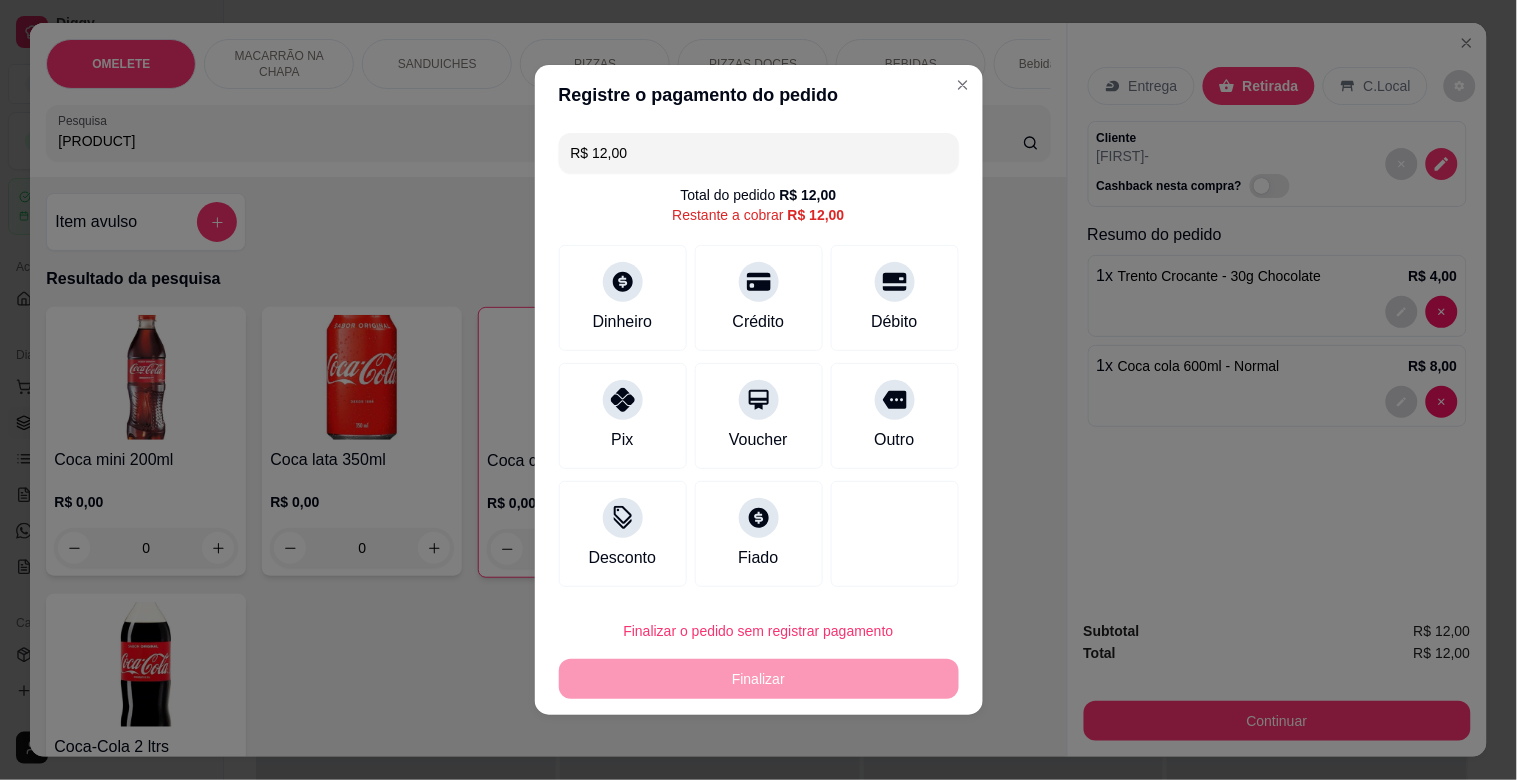 click on "Outro" at bounding box center (894, 440) 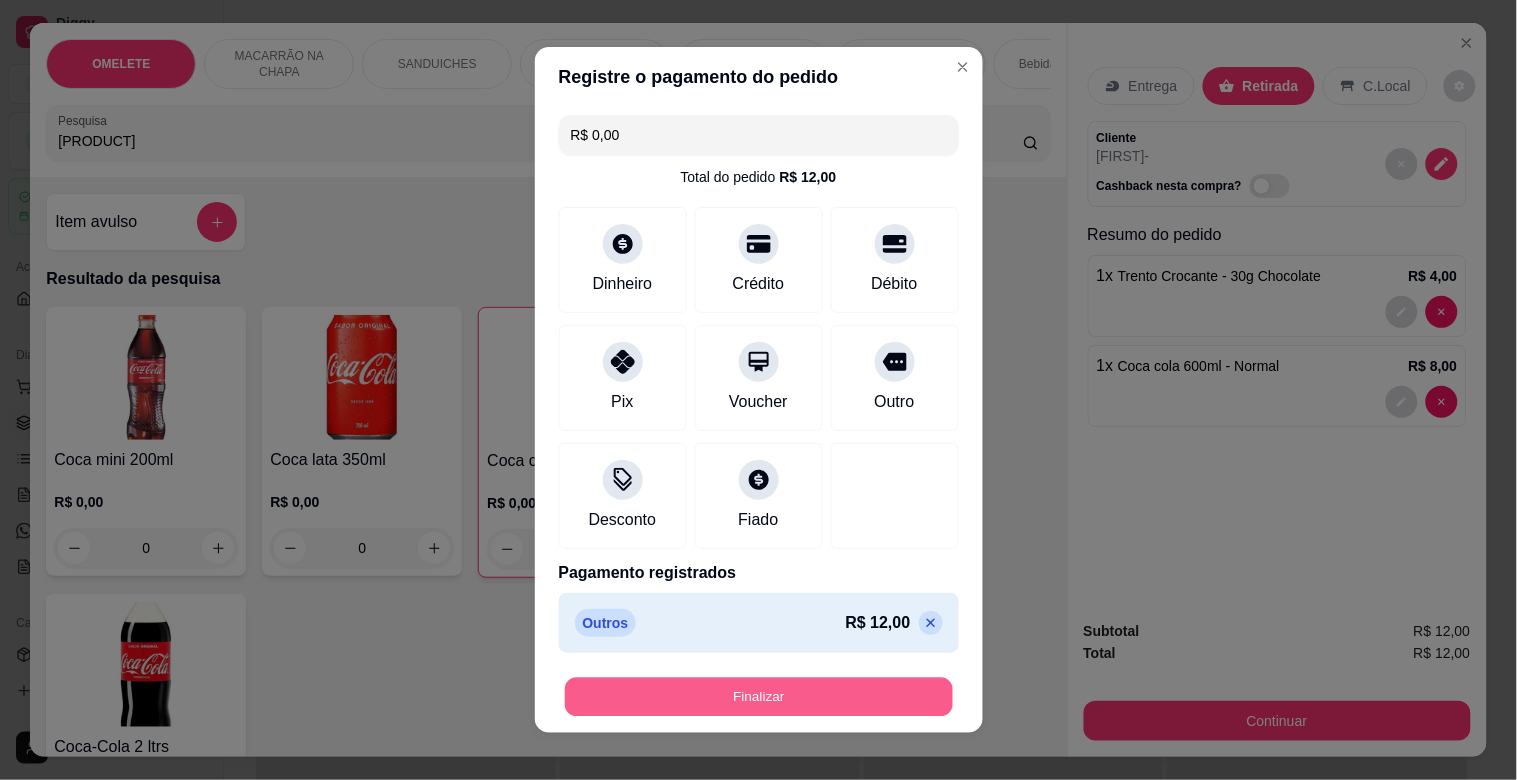 click on "Finalizar" at bounding box center (759, 697) 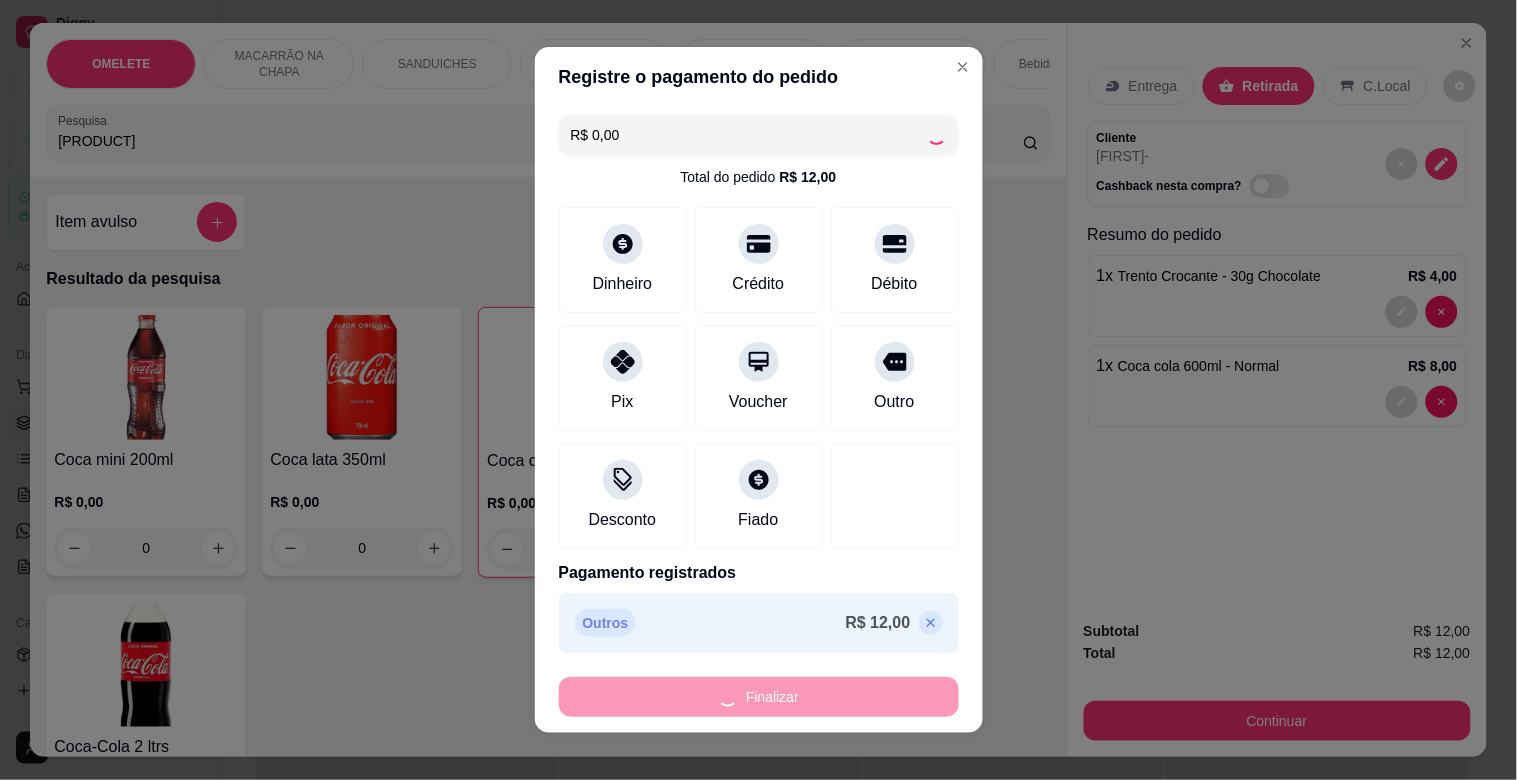 type on "0" 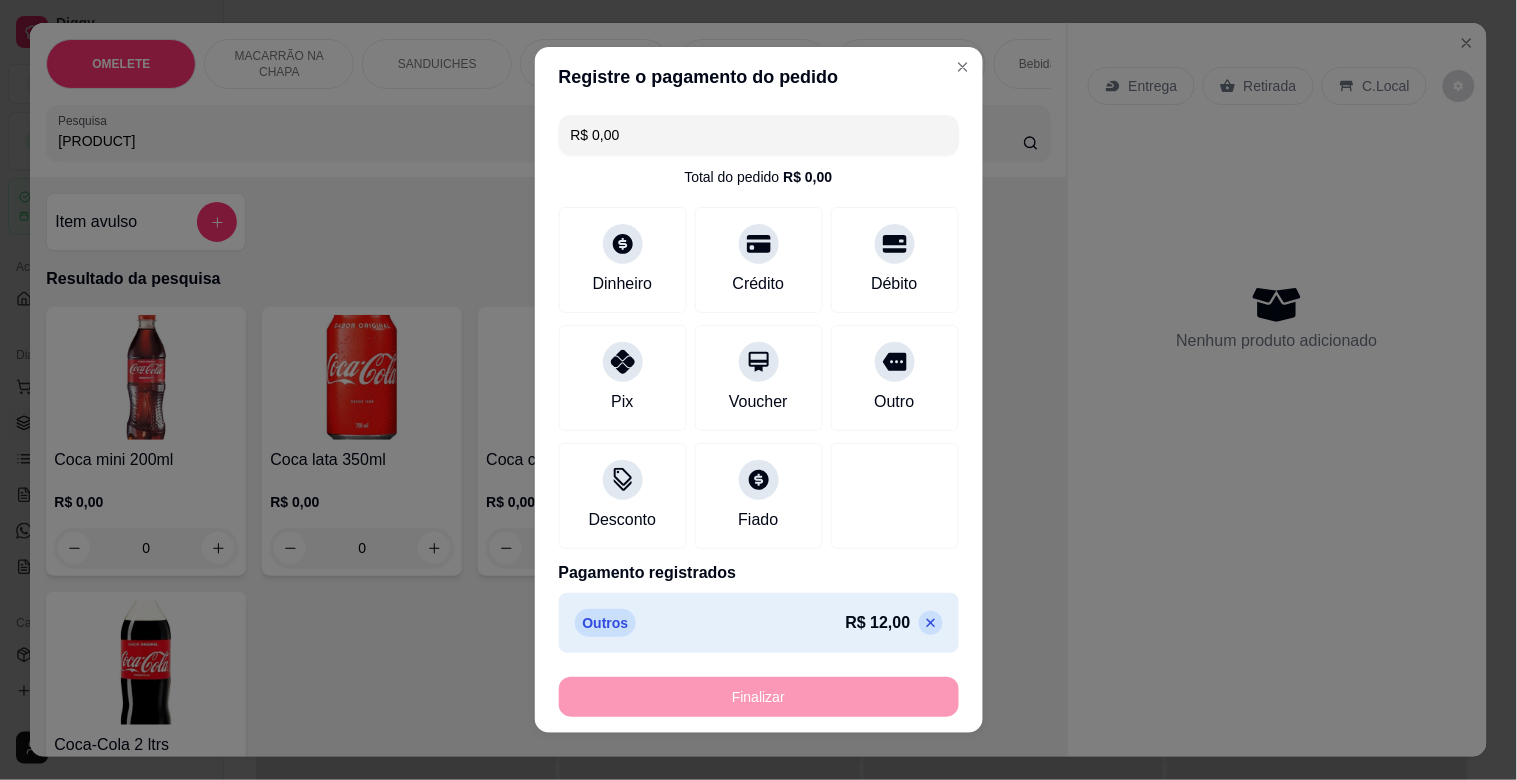 type on "-R$ 12,00" 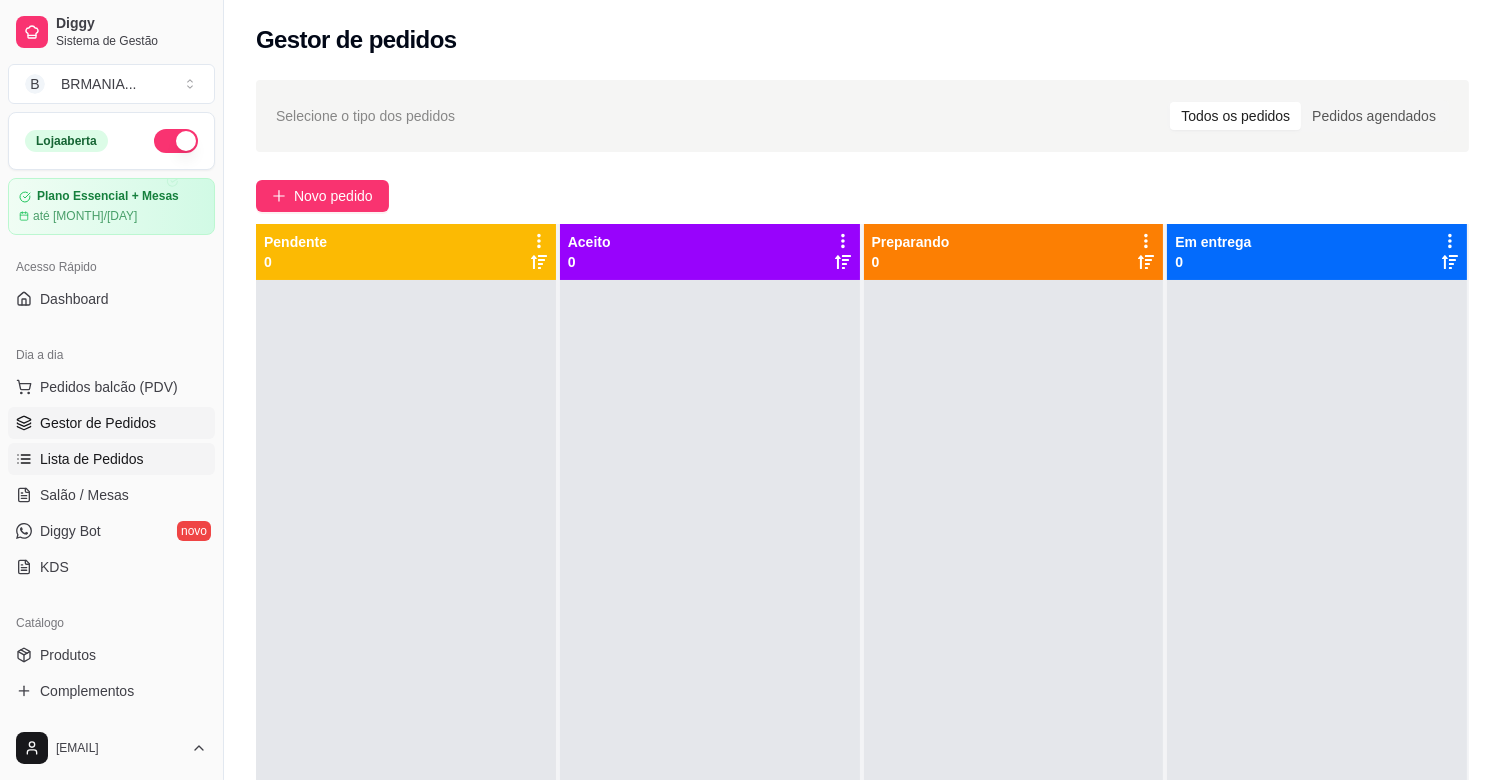 click on "Lista de Pedidos" at bounding box center (92, 459) 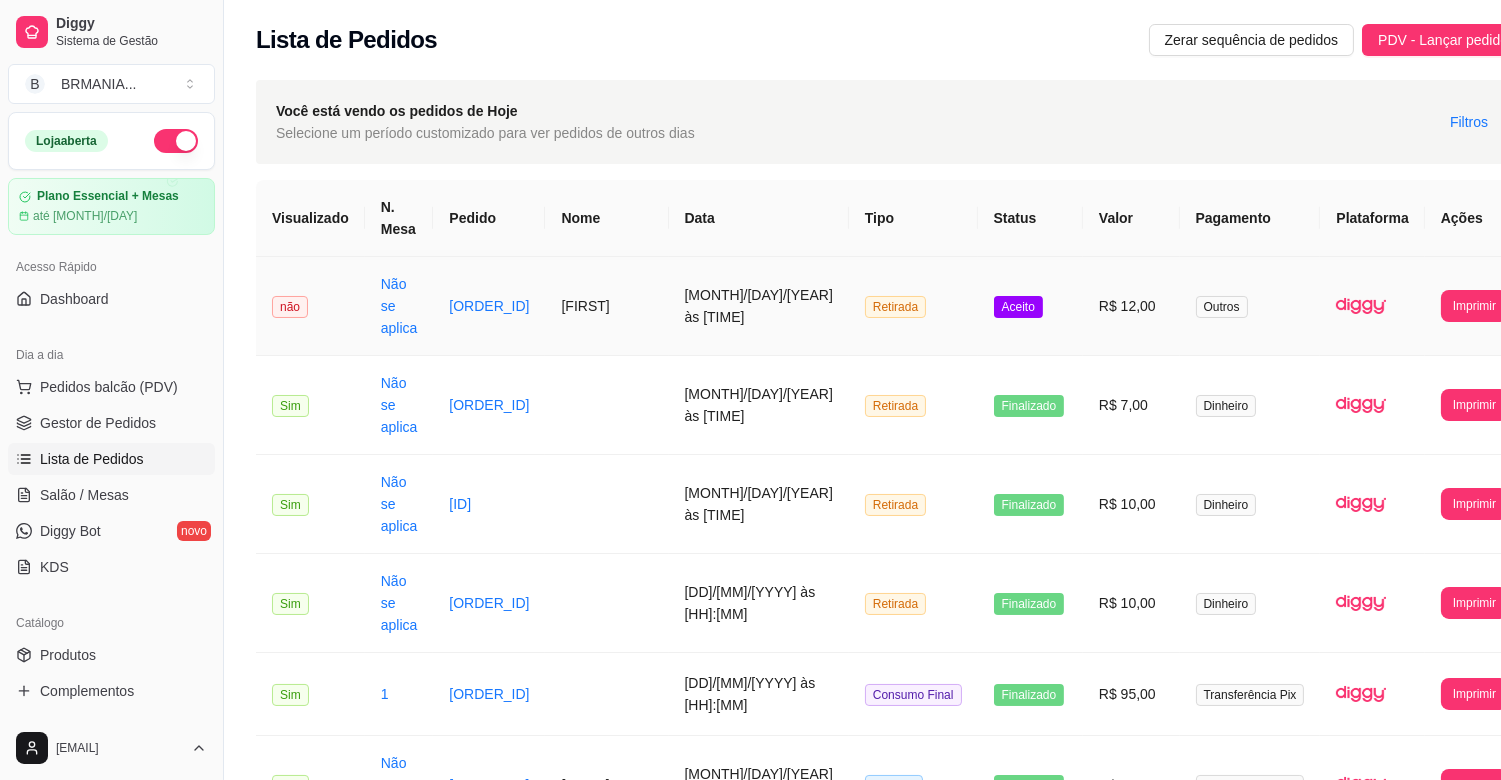 click on "Aceito" at bounding box center (1030, 306) 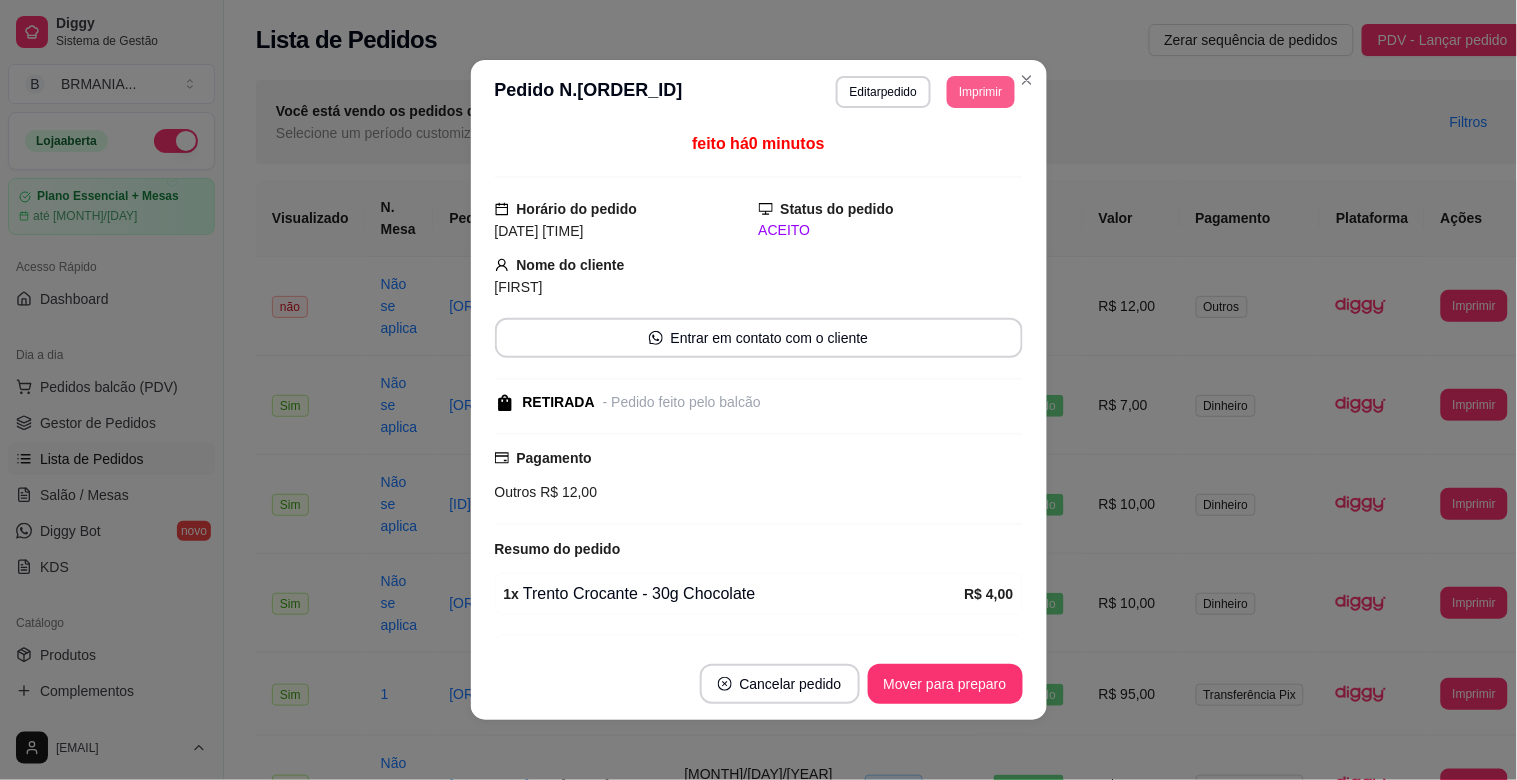 click on "Imprimir" at bounding box center [980, 92] 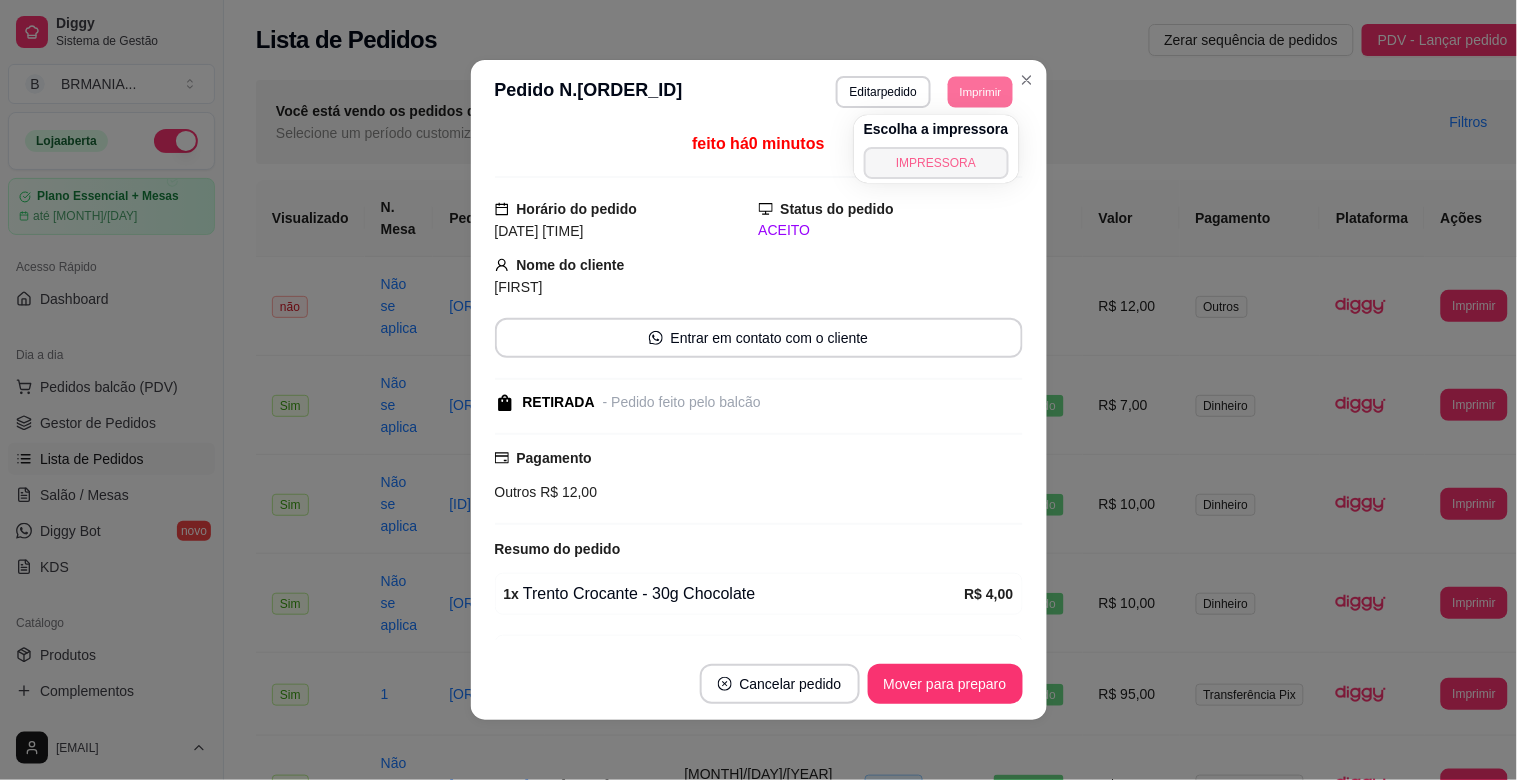click on "IMPRESSORA" at bounding box center (936, 163) 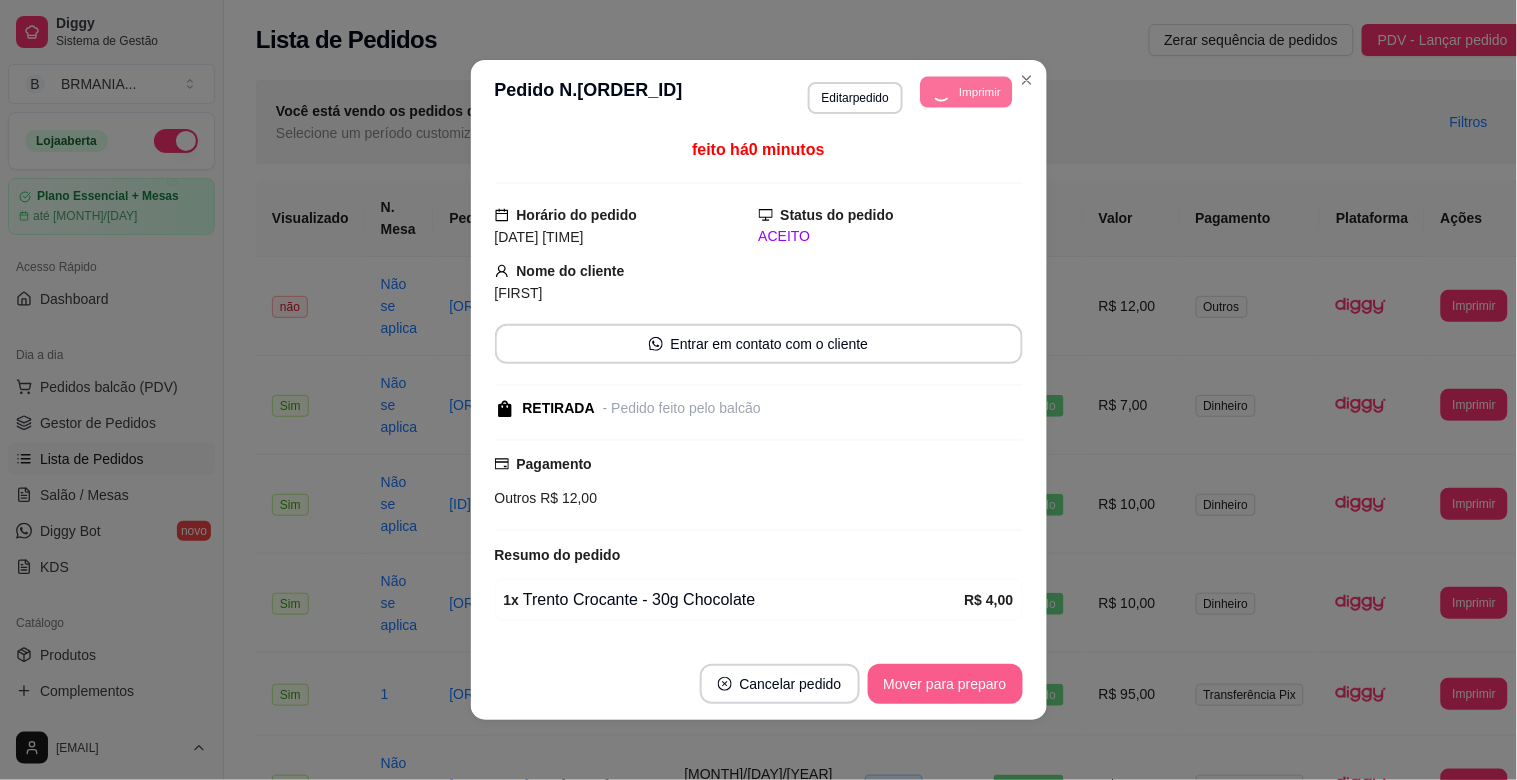 click on "Mover para preparo" at bounding box center (945, 684) 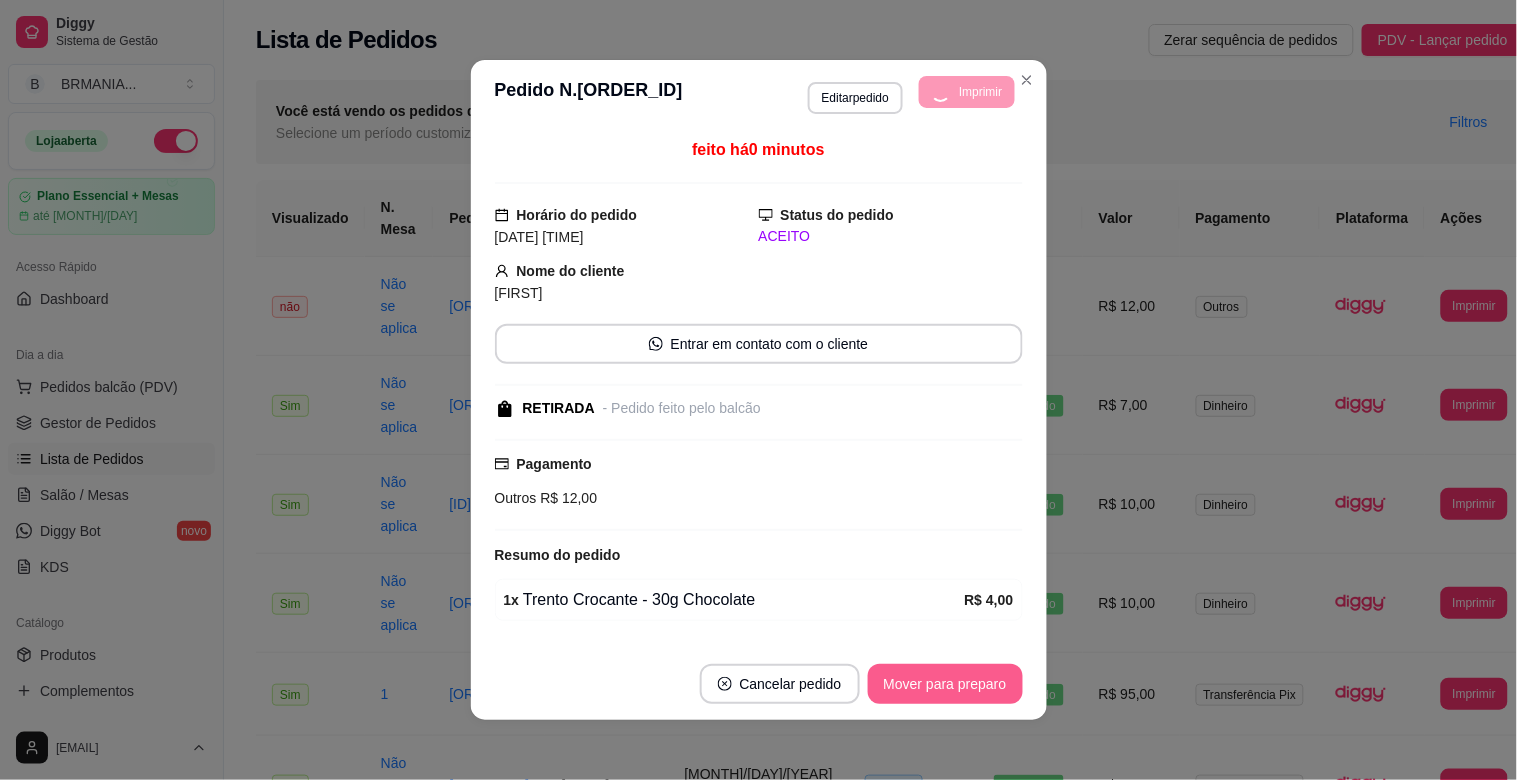 click on "Mover para preparo" at bounding box center [945, 684] 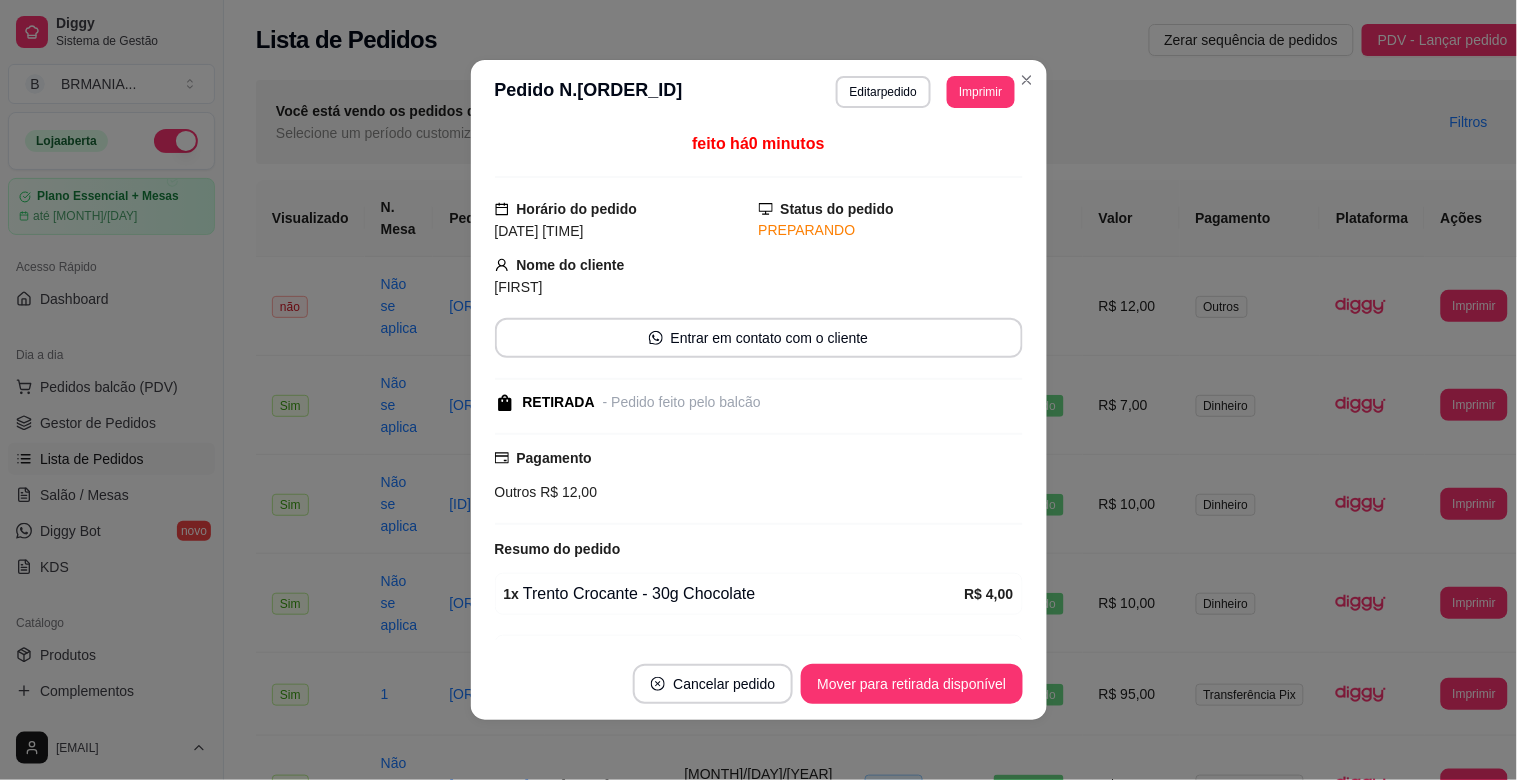 click on "Cancelar pedido Mover para retirada disponível" at bounding box center [759, 684] 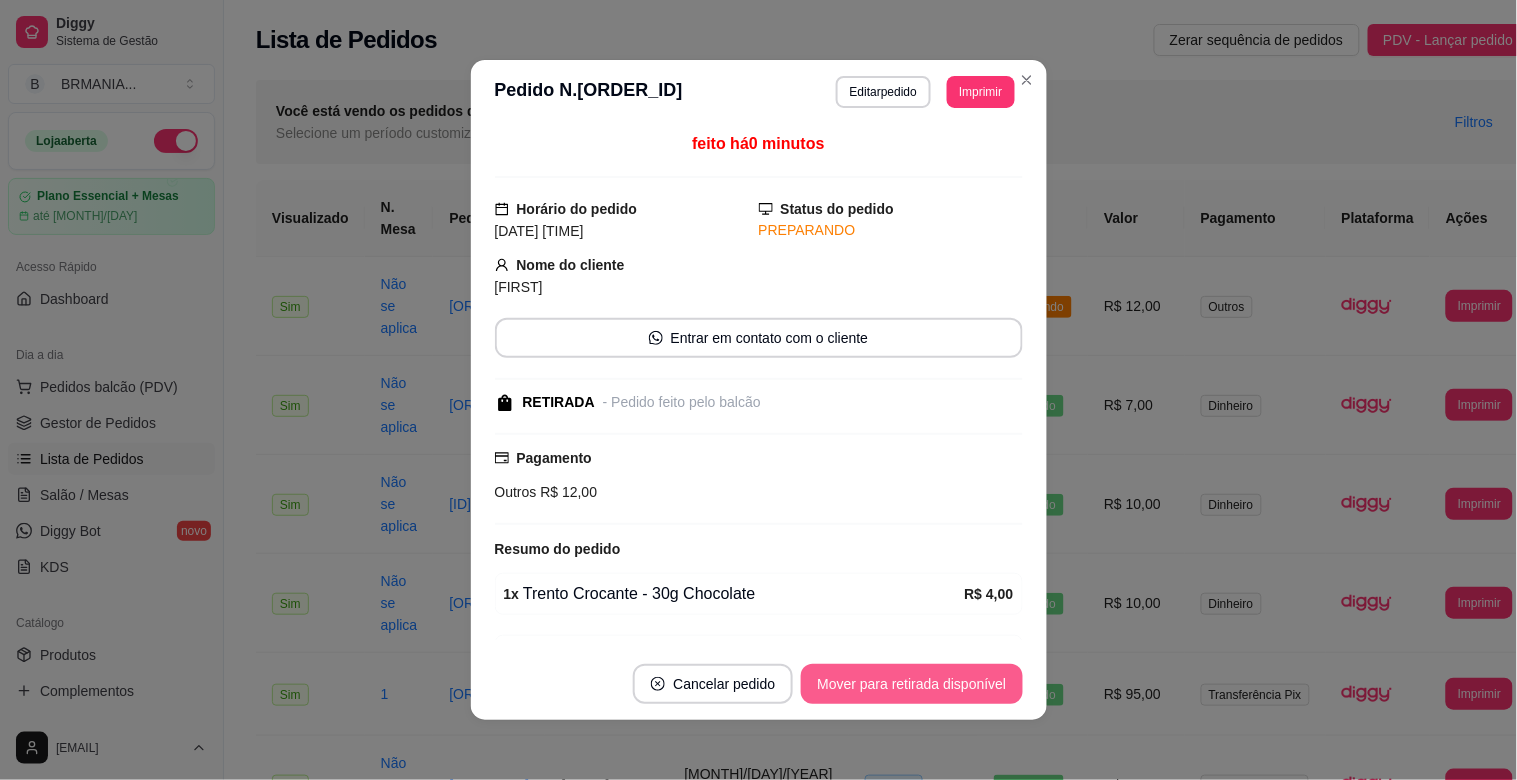 click on "Mover para retirada disponível" at bounding box center (911, 684) 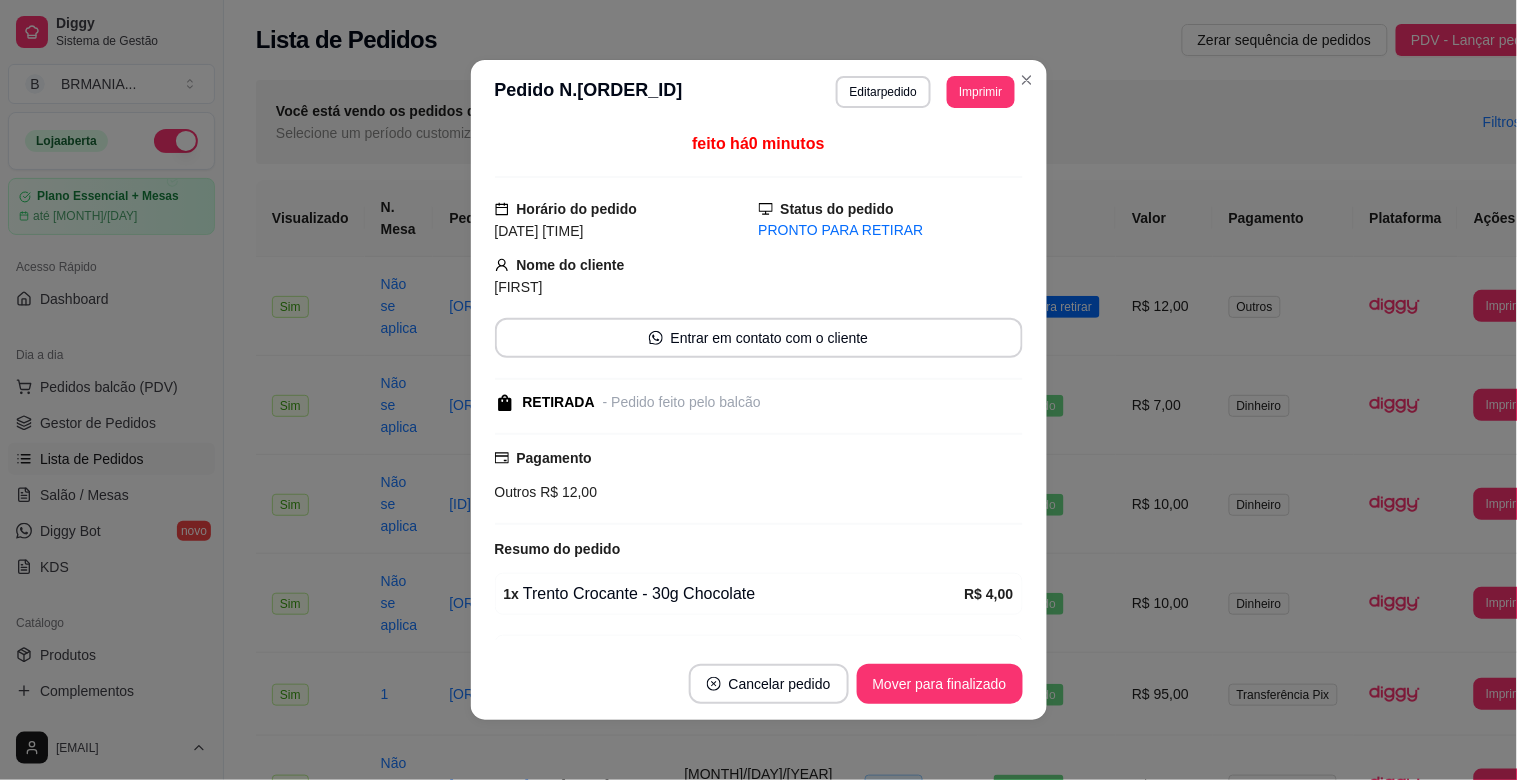 click on "Mover para finalizado" at bounding box center [940, 684] 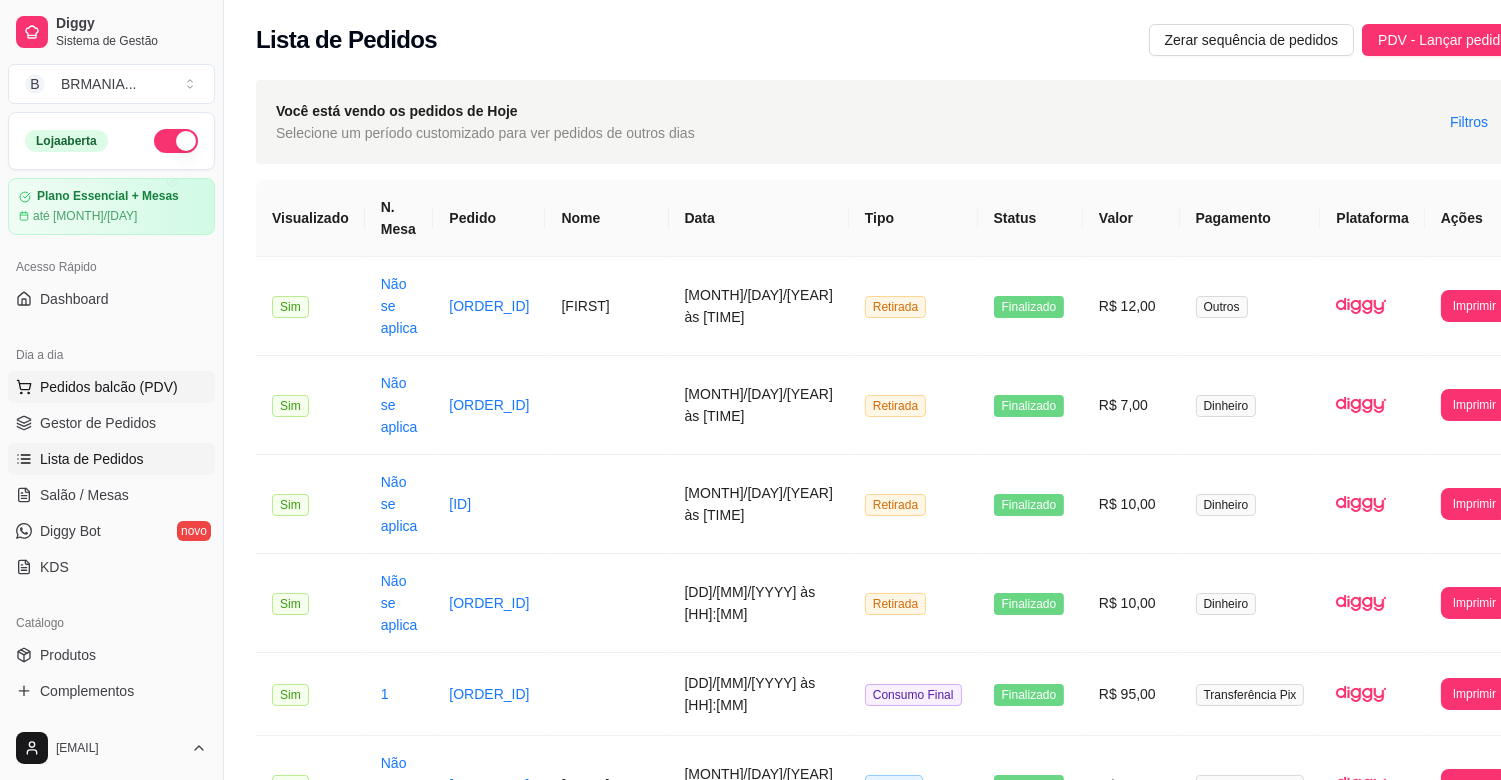 drag, startPoint x: 102, startPoint y: 393, endPoint x: 125, endPoint y: 394, distance: 23.021729 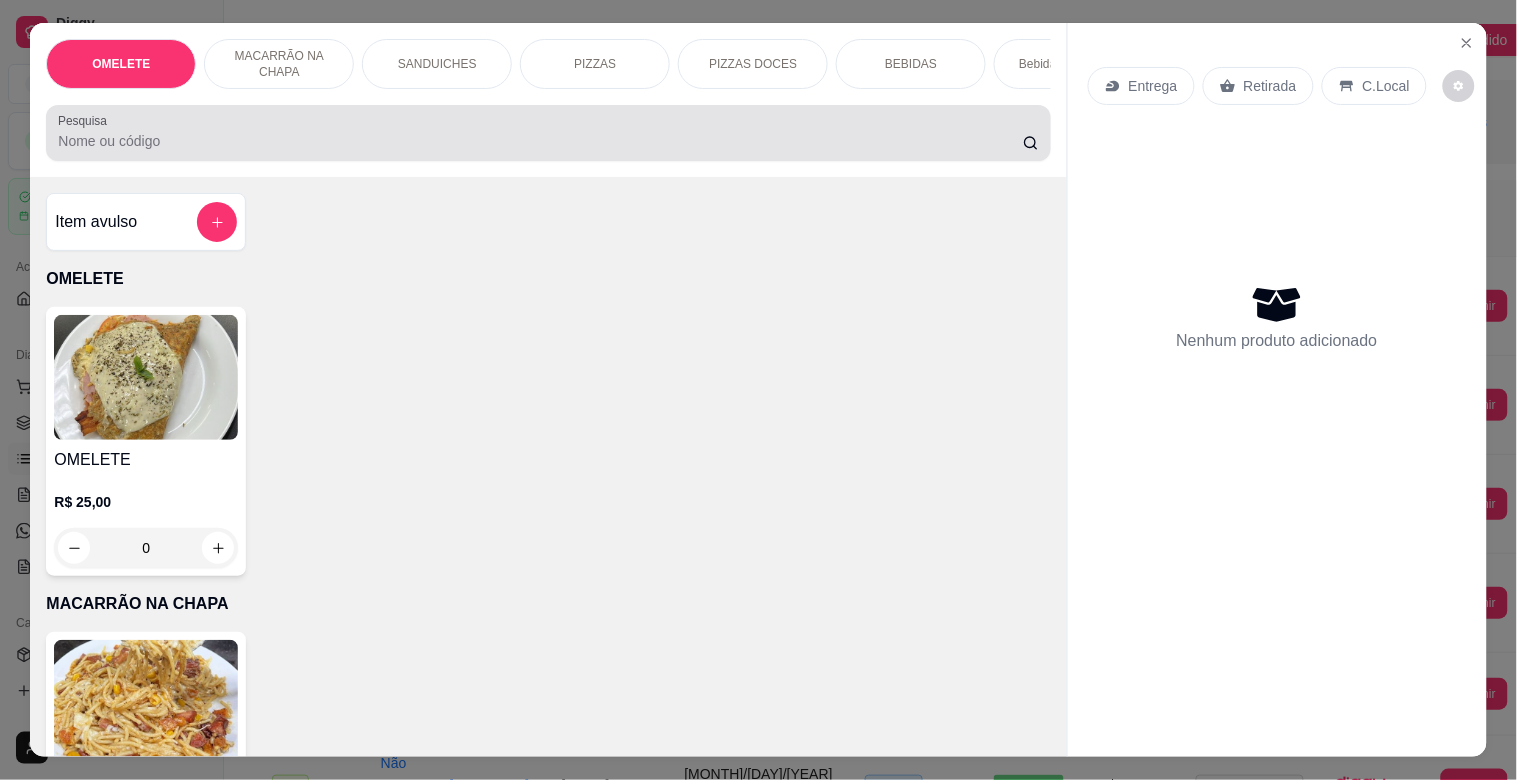 click at bounding box center [548, 133] 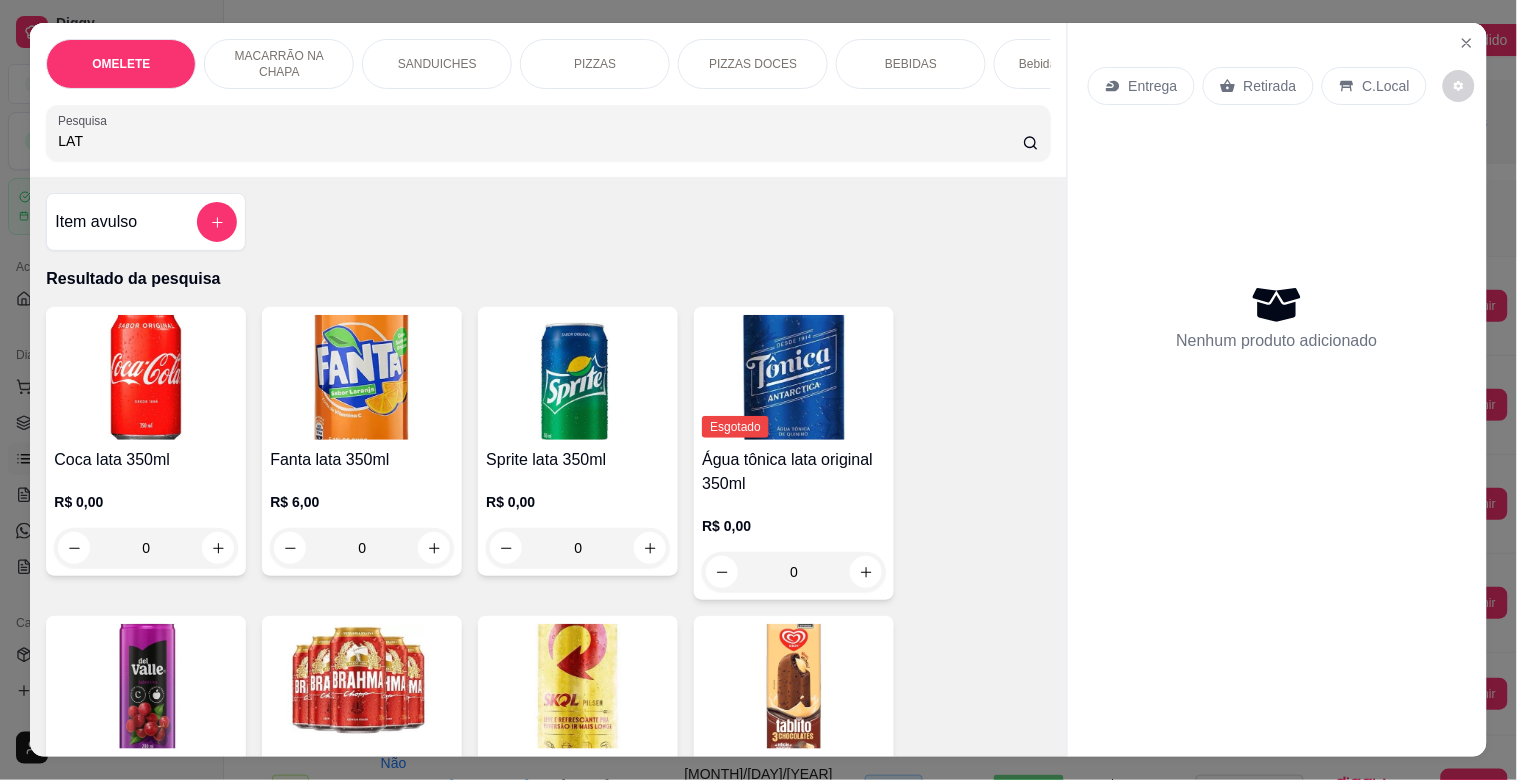 type on "LAT" 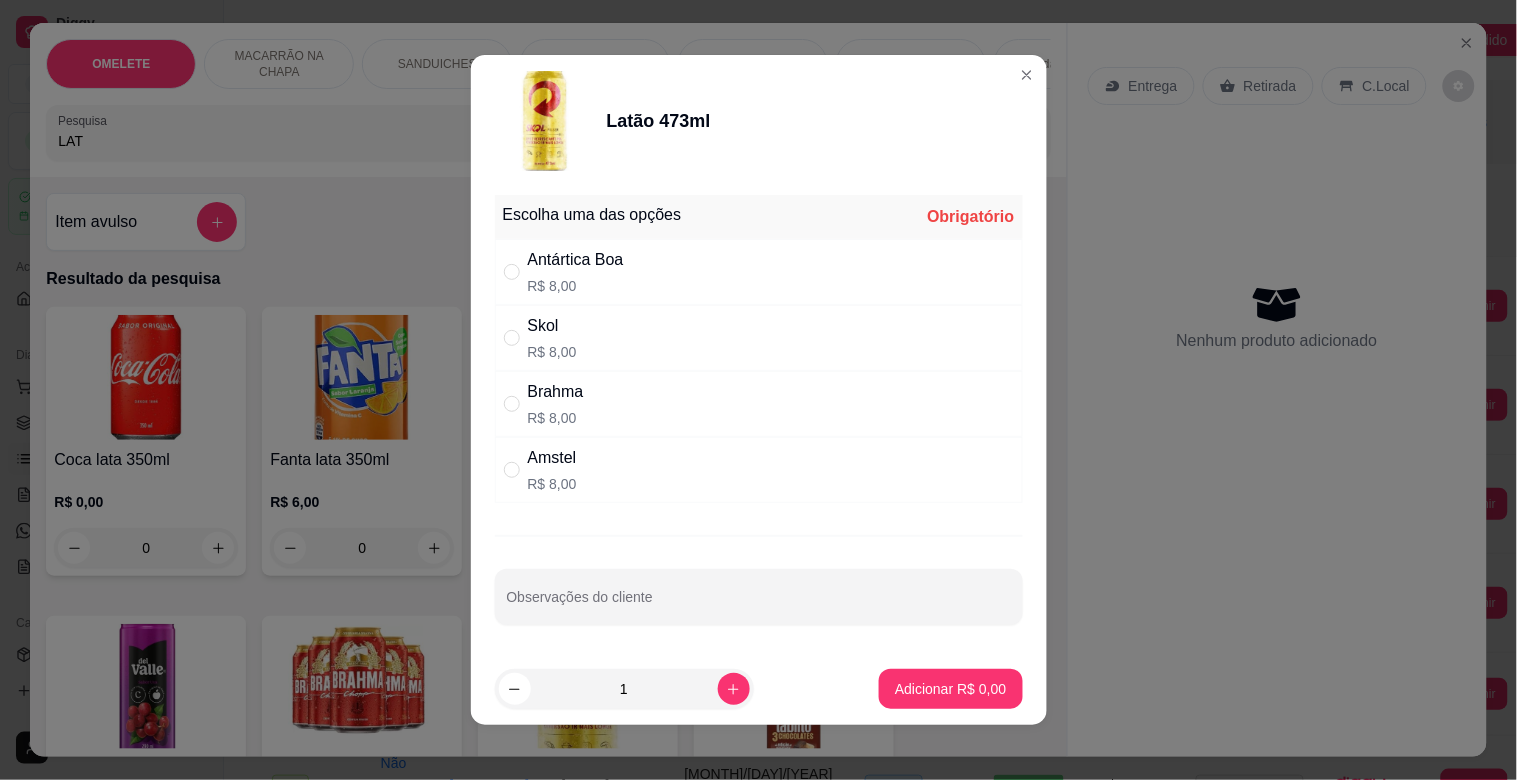 drag, startPoint x: 572, startPoint y: 395, endPoint x: 575, endPoint y: 408, distance: 13.341664 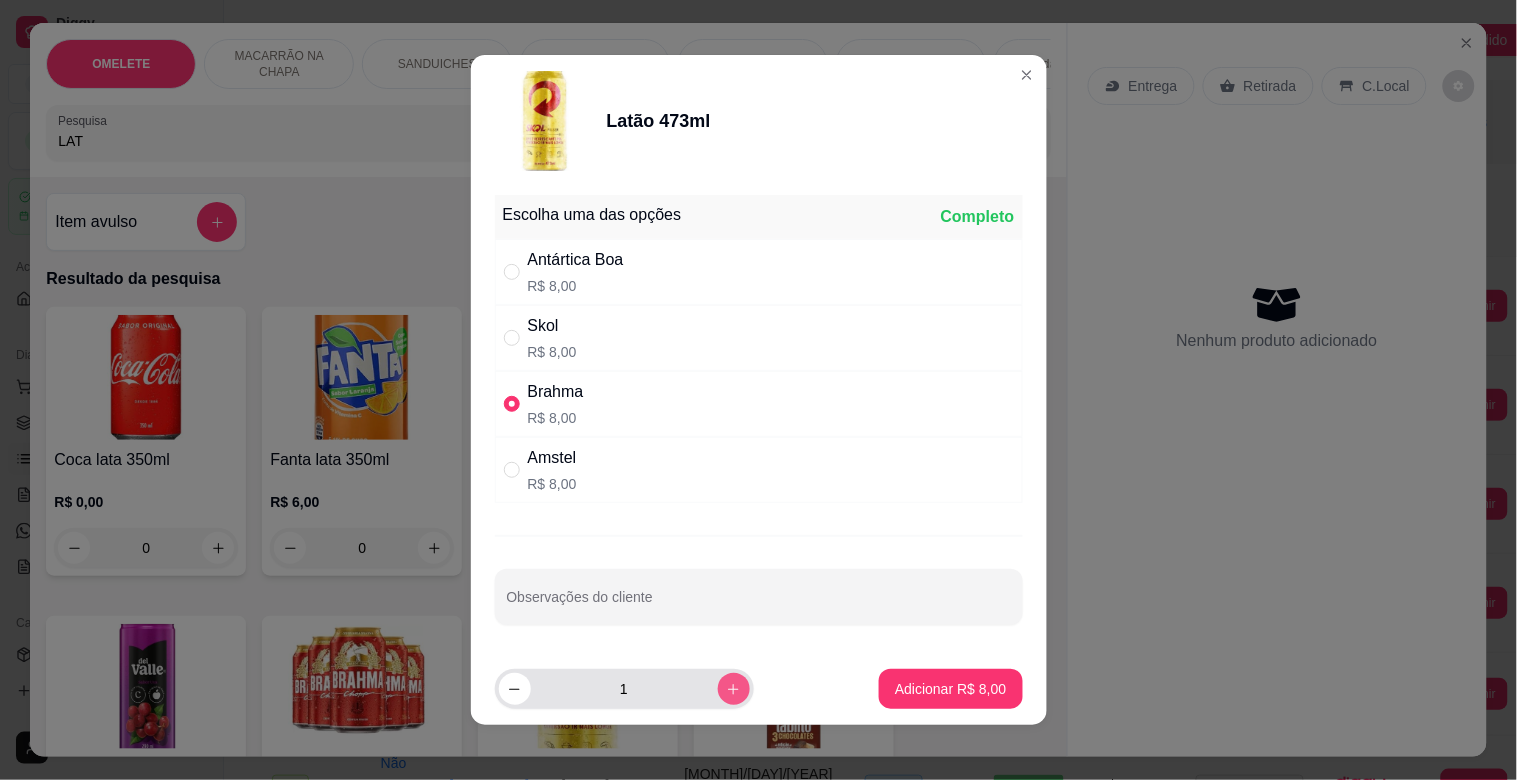 click 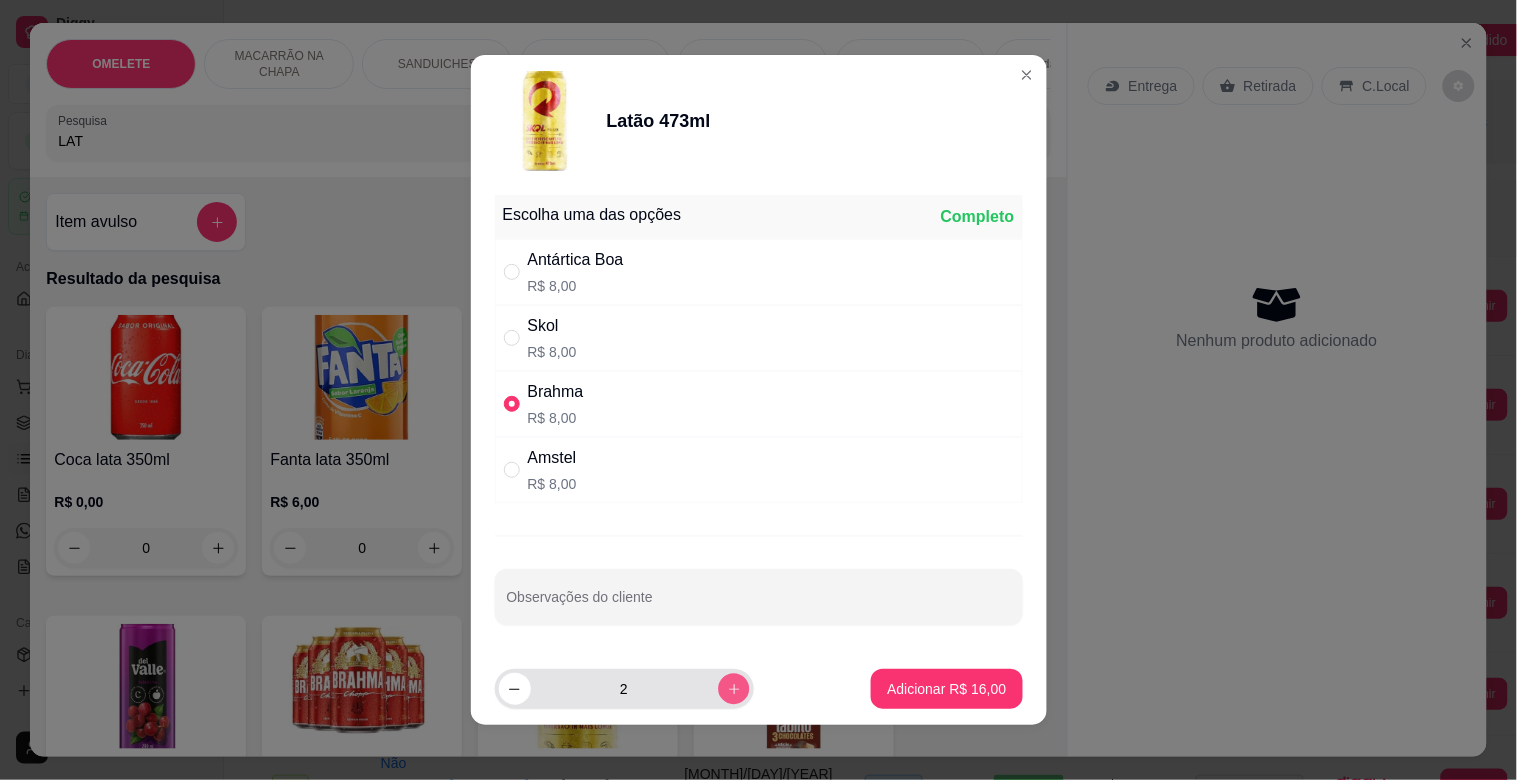 click 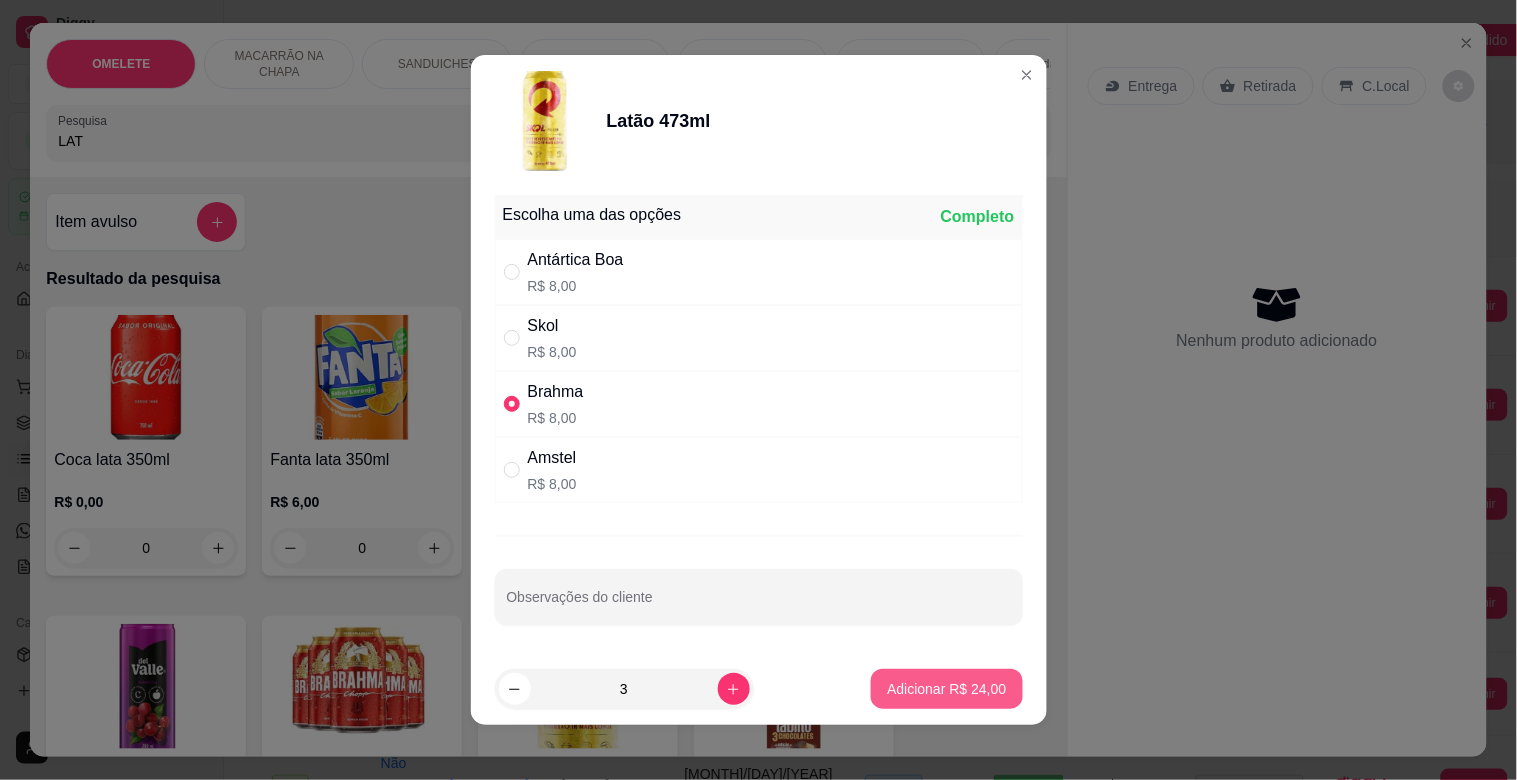 click on "Adicionar   R$ 24,00" at bounding box center [946, 689] 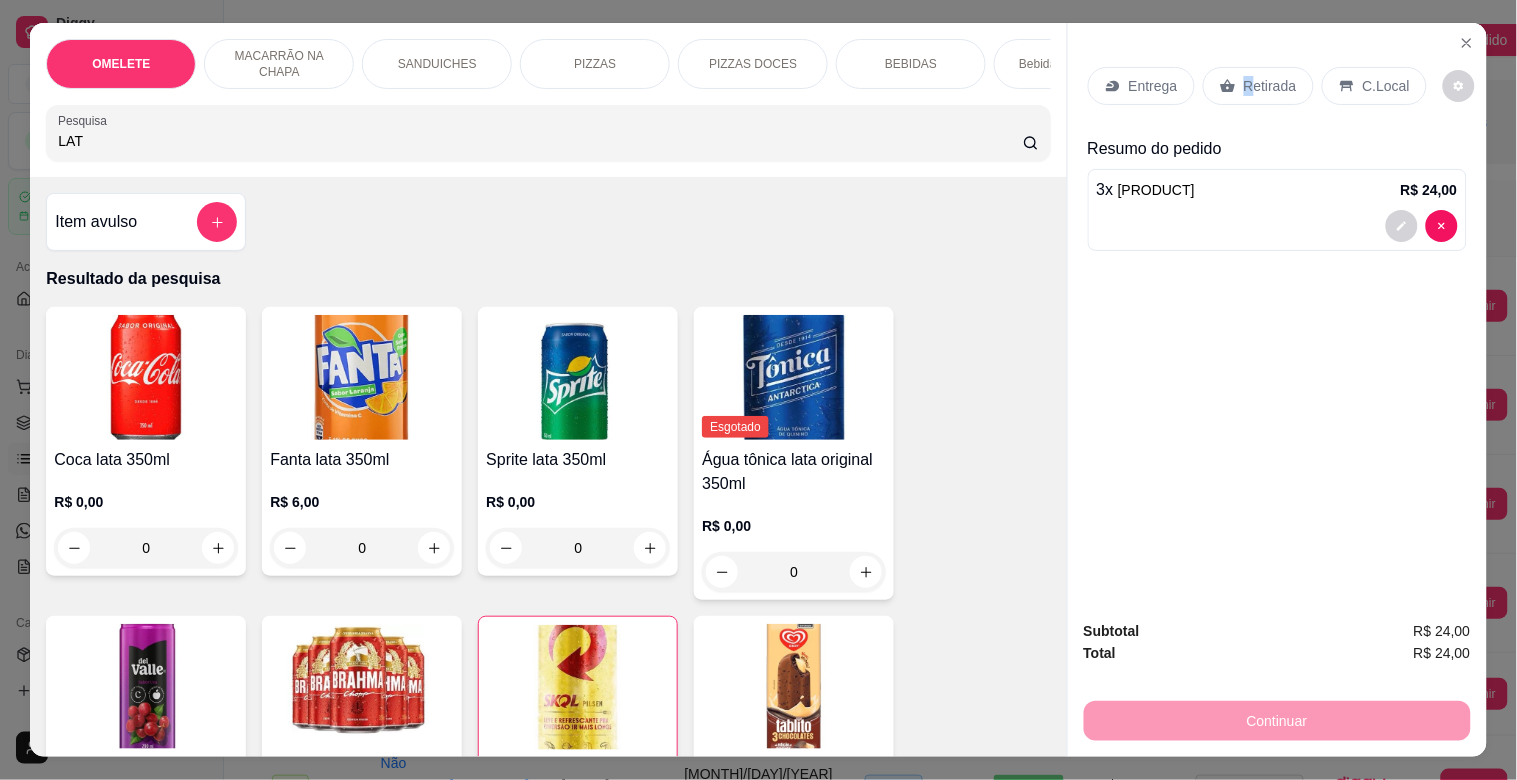 click on "Entrega Retirada C.Local" at bounding box center [1277, 86] 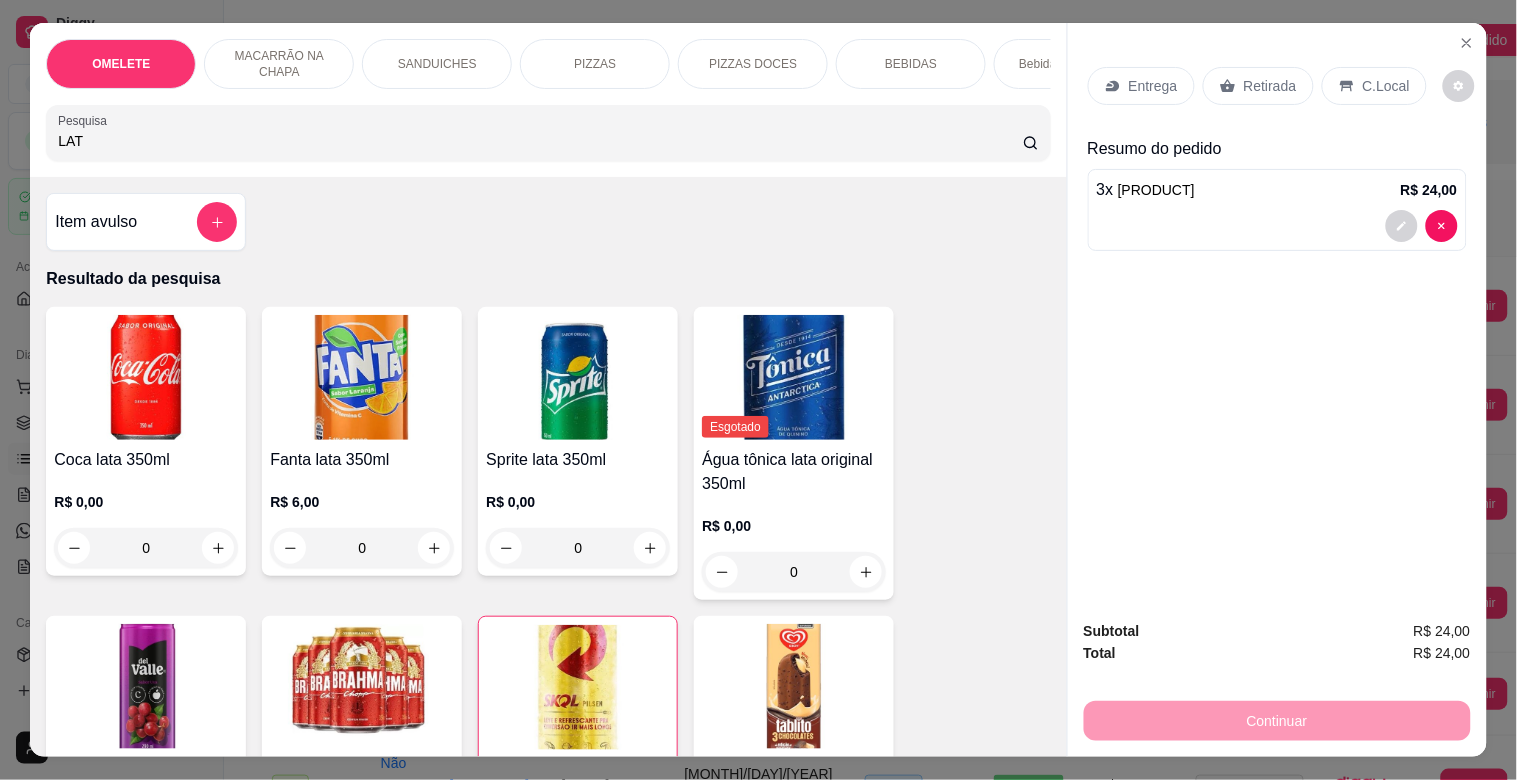 click on "Retirada" at bounding box center (1258, 86) 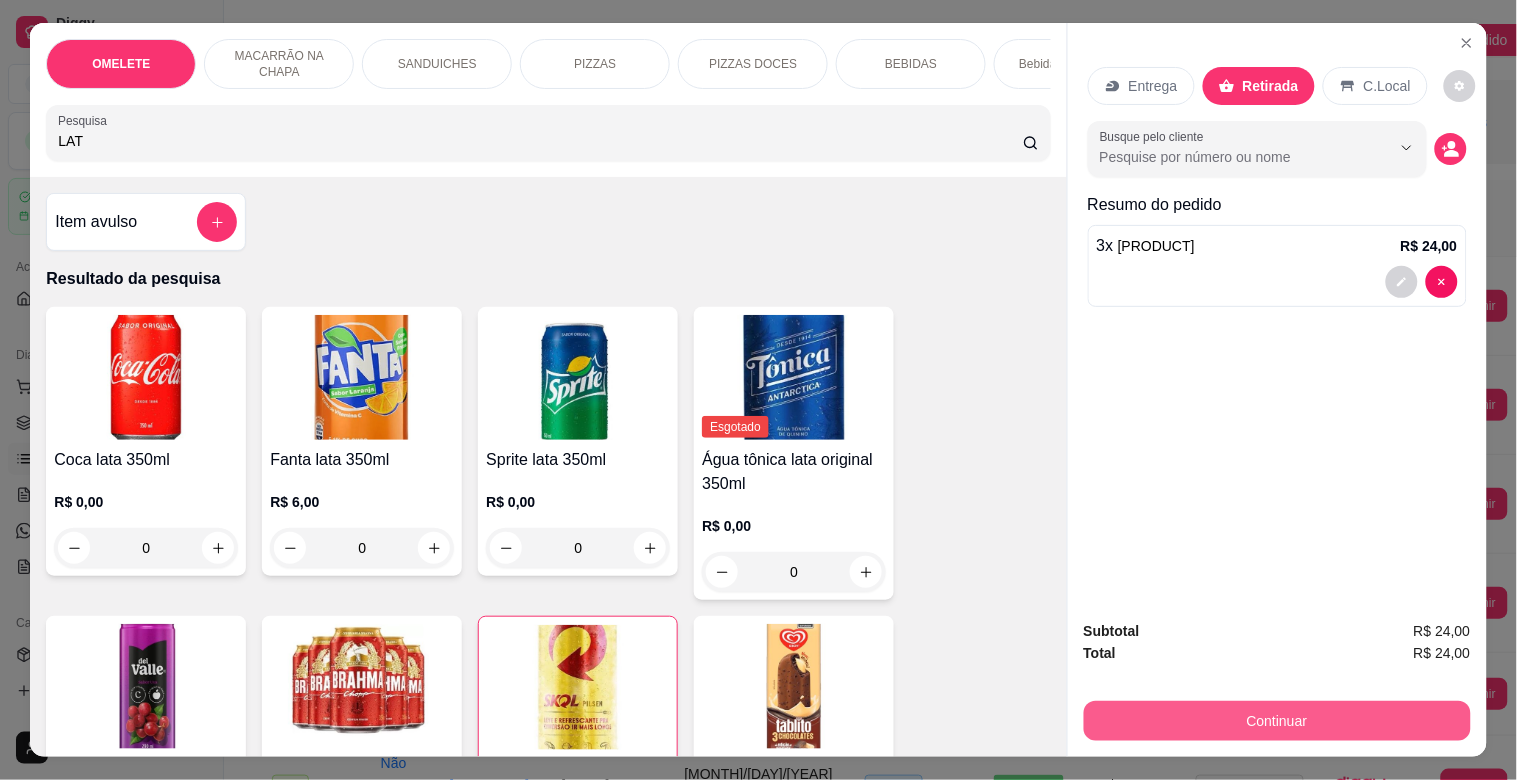 click on "Continuar" at bounding box center [1277, 721] 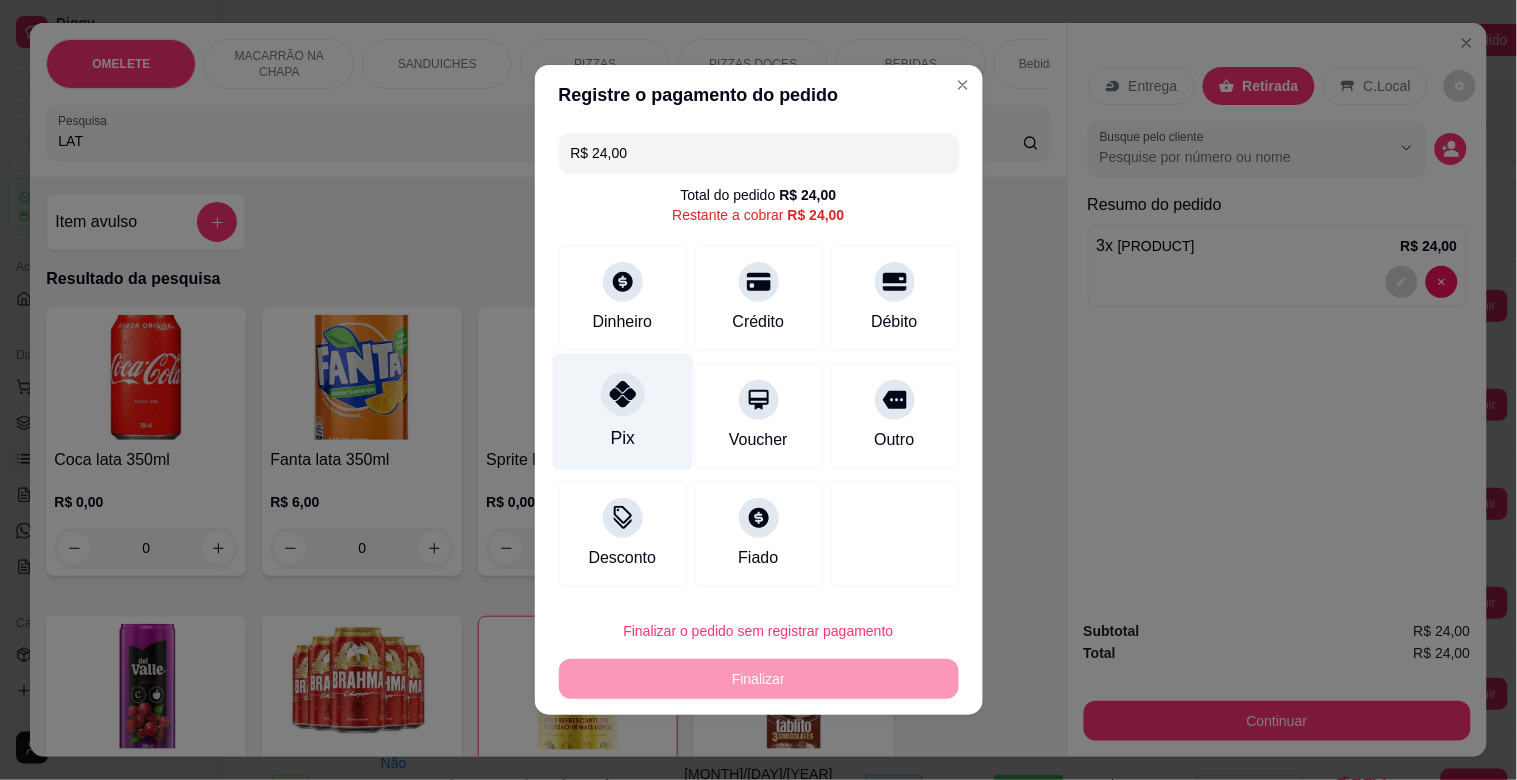 click 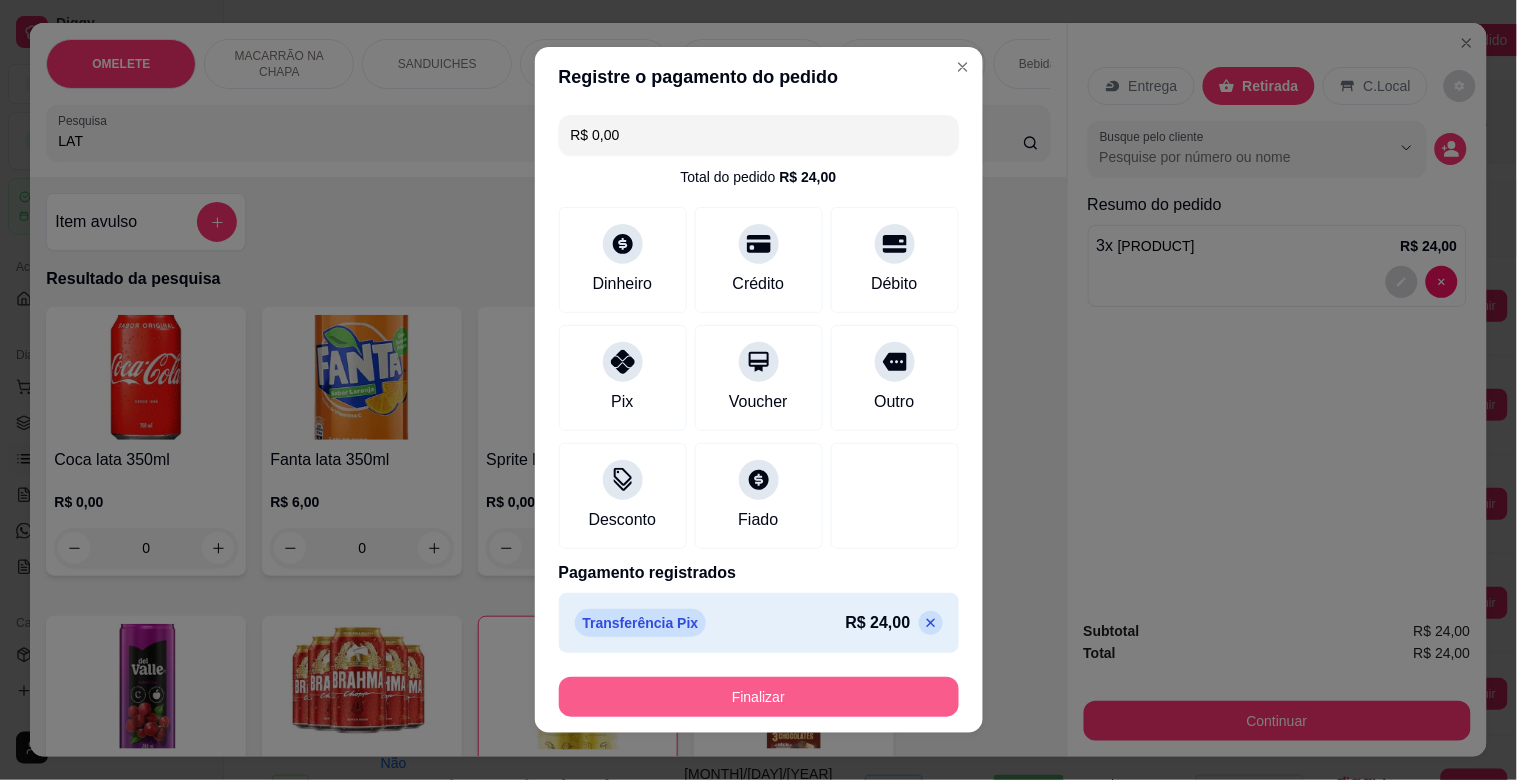 click on "Finalizar" at bounding box center (759, 697) 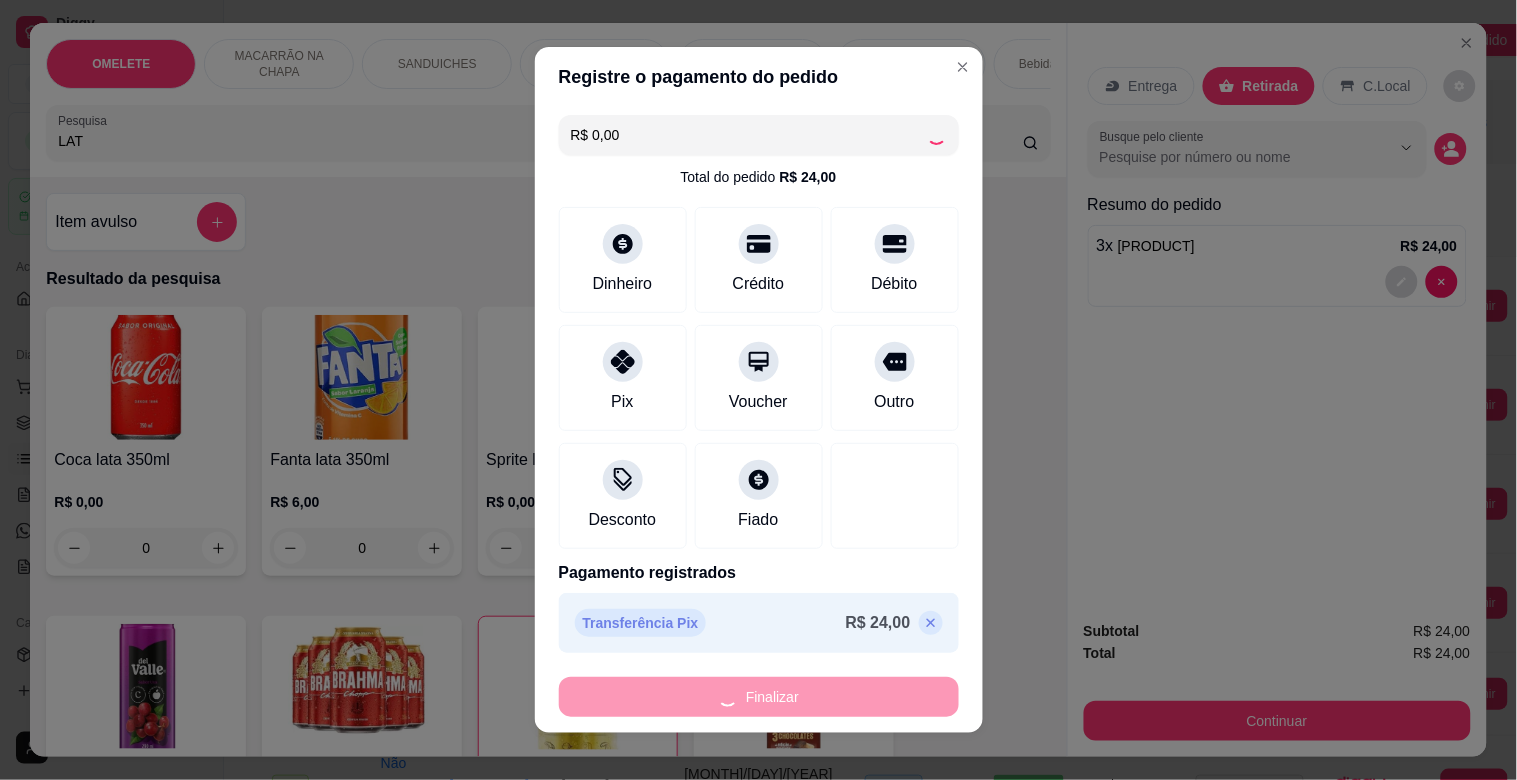 type on "0" 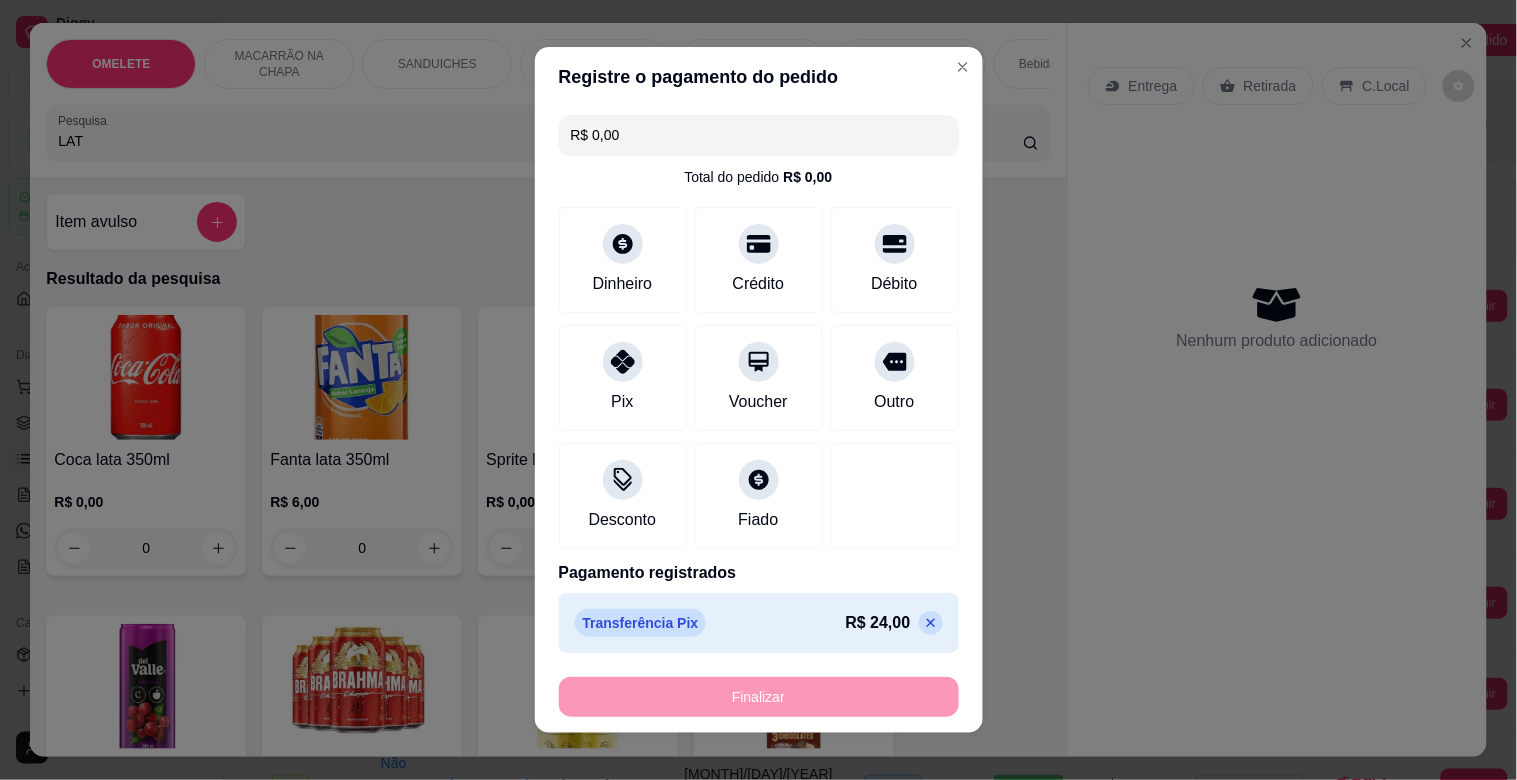 type on "-R$ 24,00" 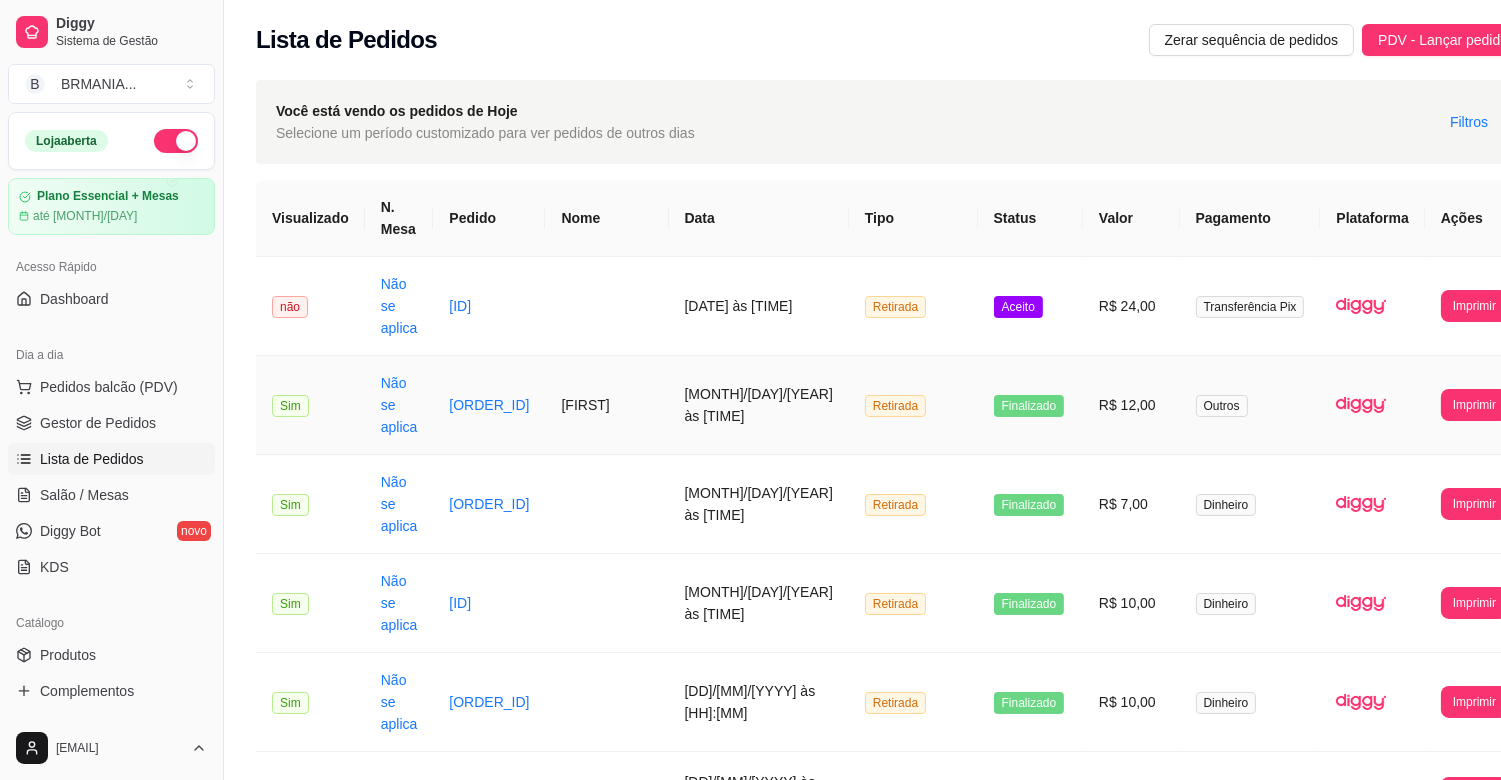 click on "[ID]" at bounding box center (489, 306) 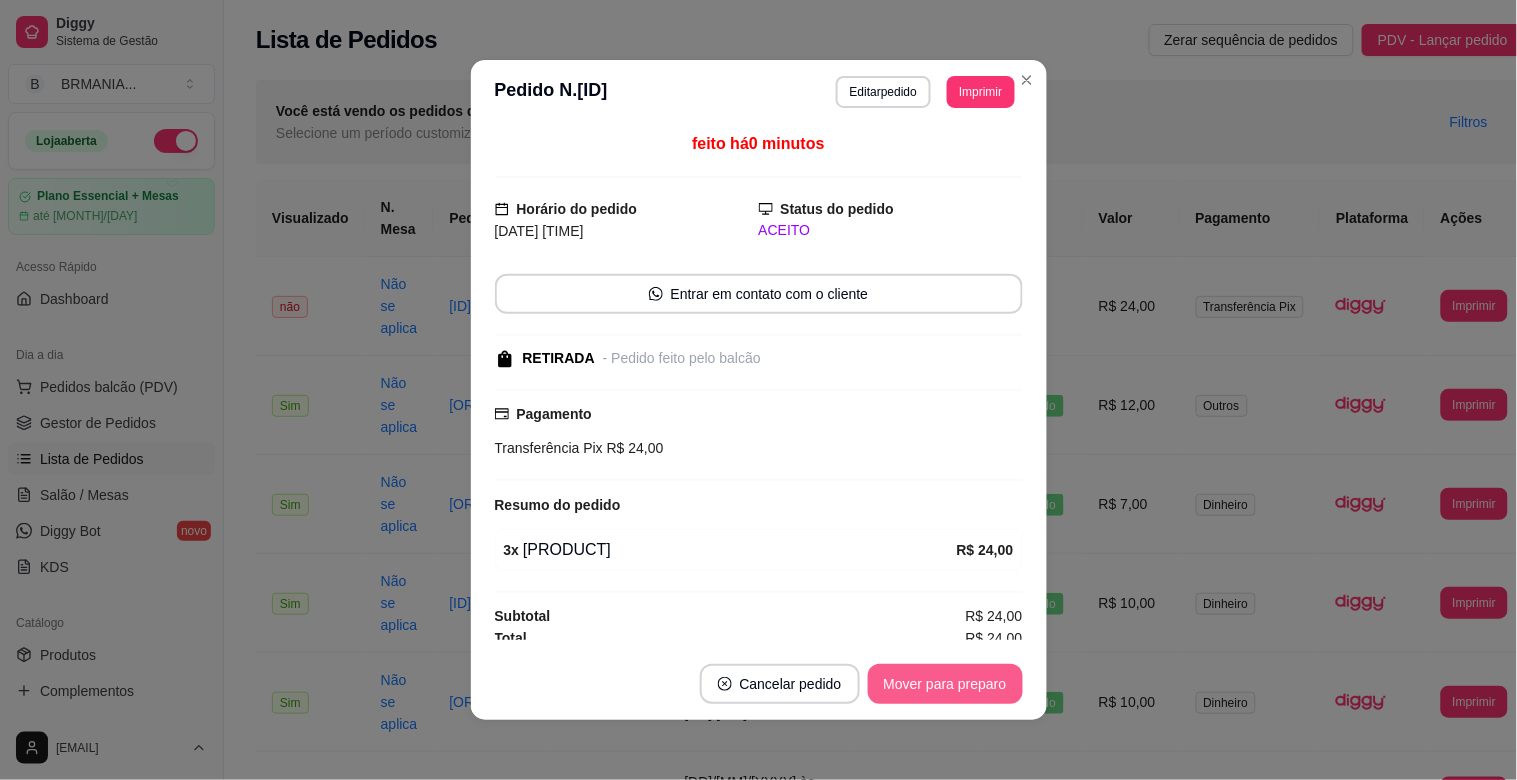 click on "Mover para preparo" at bounding box center (945, 684) 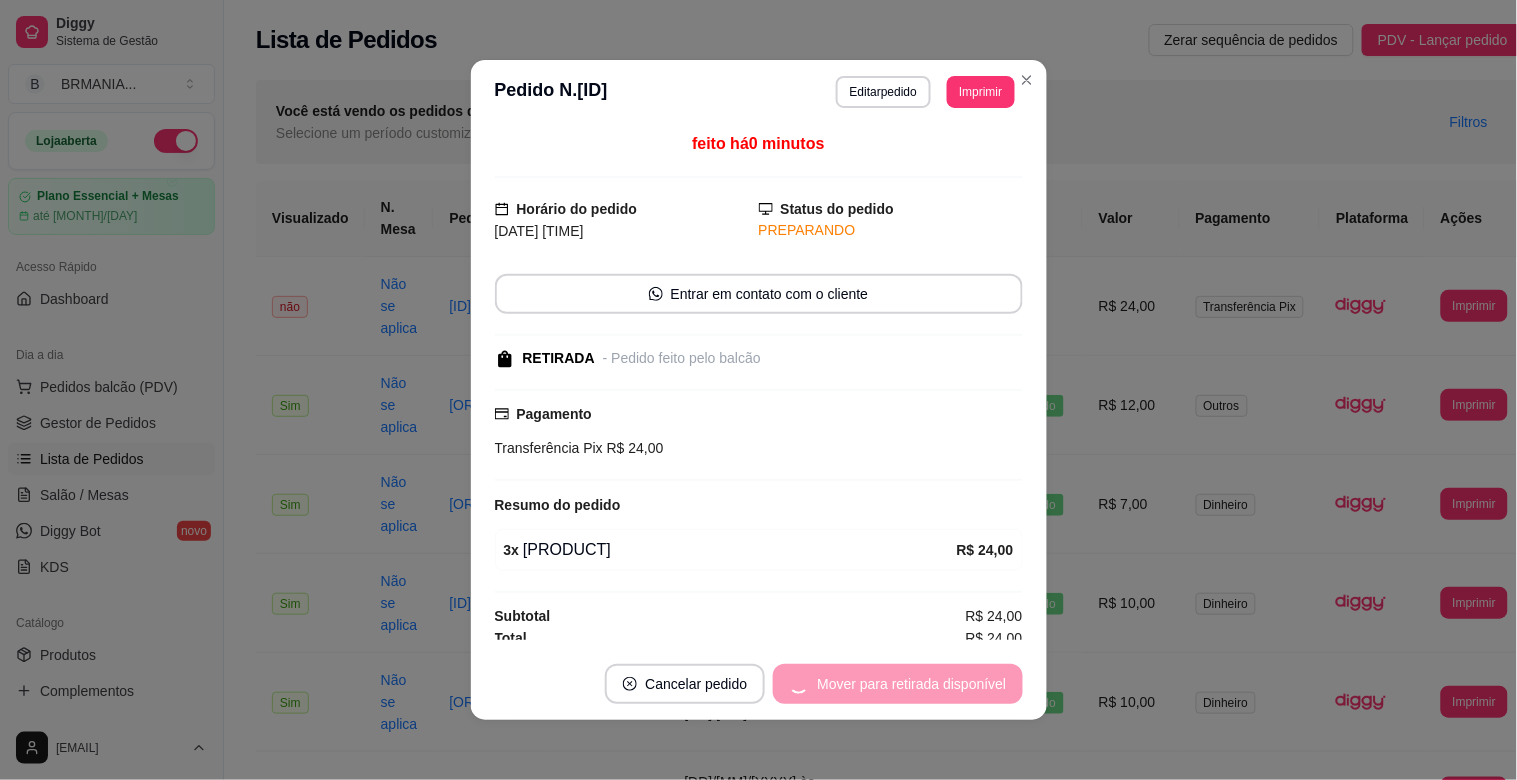 click on "Mover para retirada disponível" at bounding box center [897, 684] 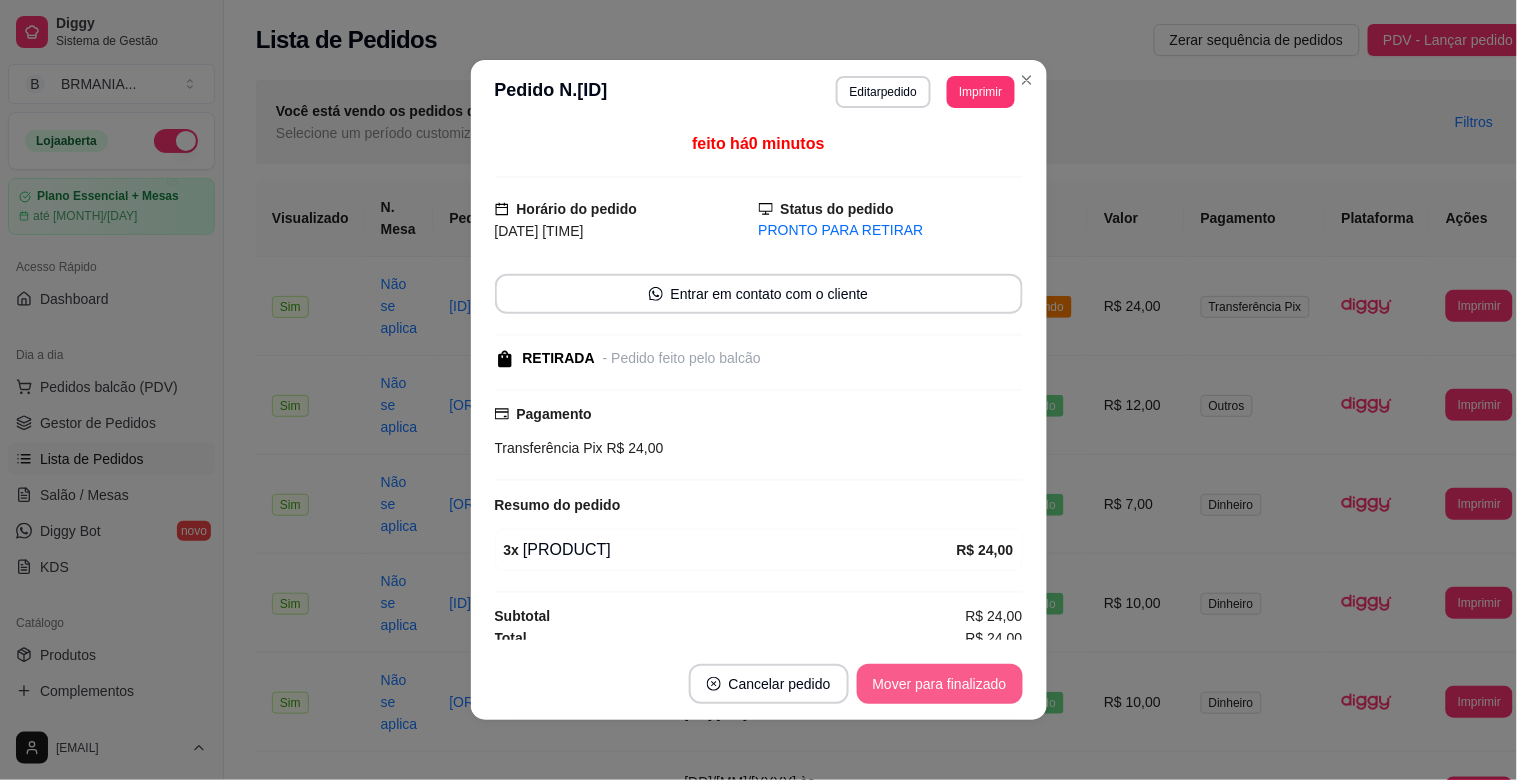 click on "Mover para finalizado" at bounding box center [940, 684] 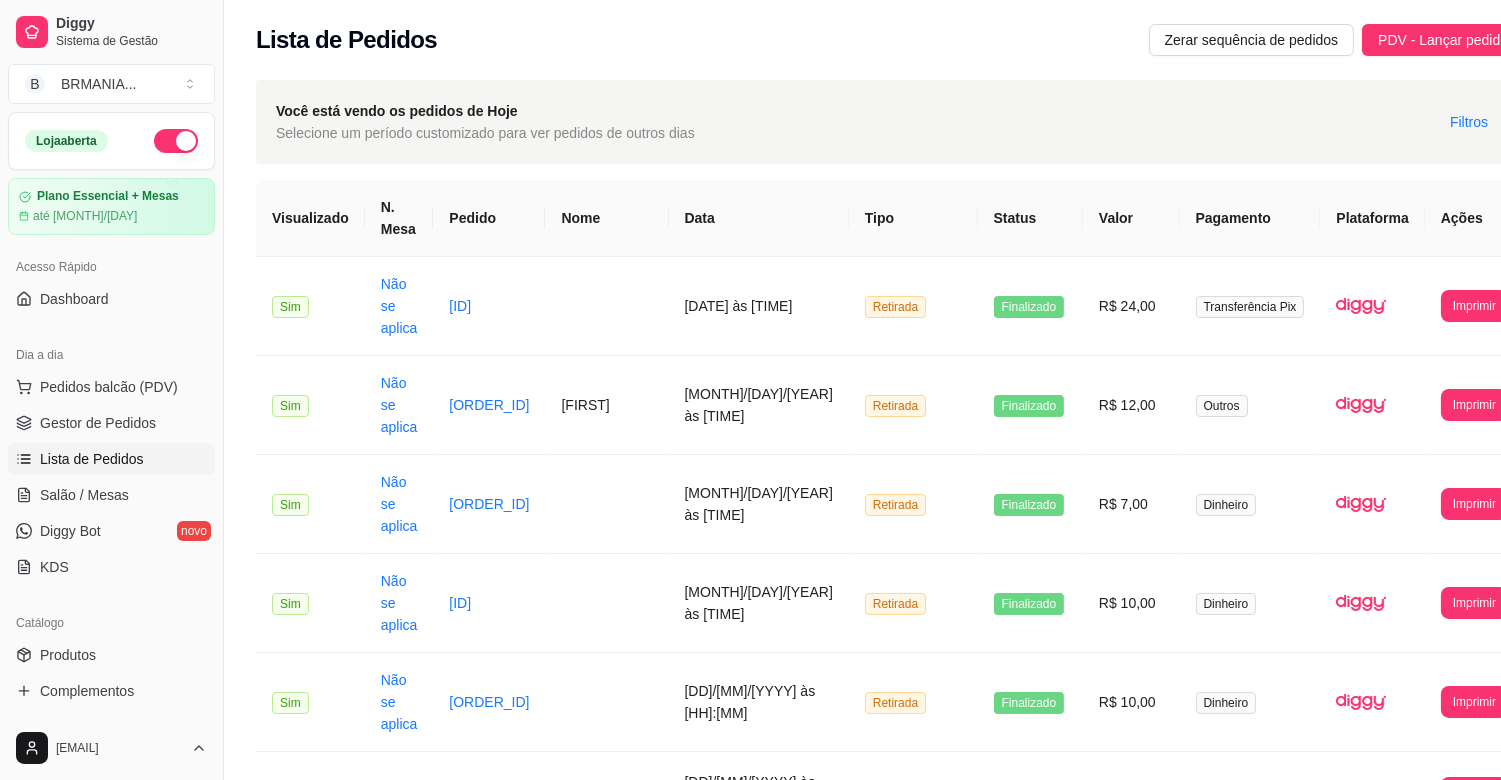 drag, startPoint x: 221, startPoint y: 340, endPoint x: 211, endPoint y: 353, distance: 16.40122 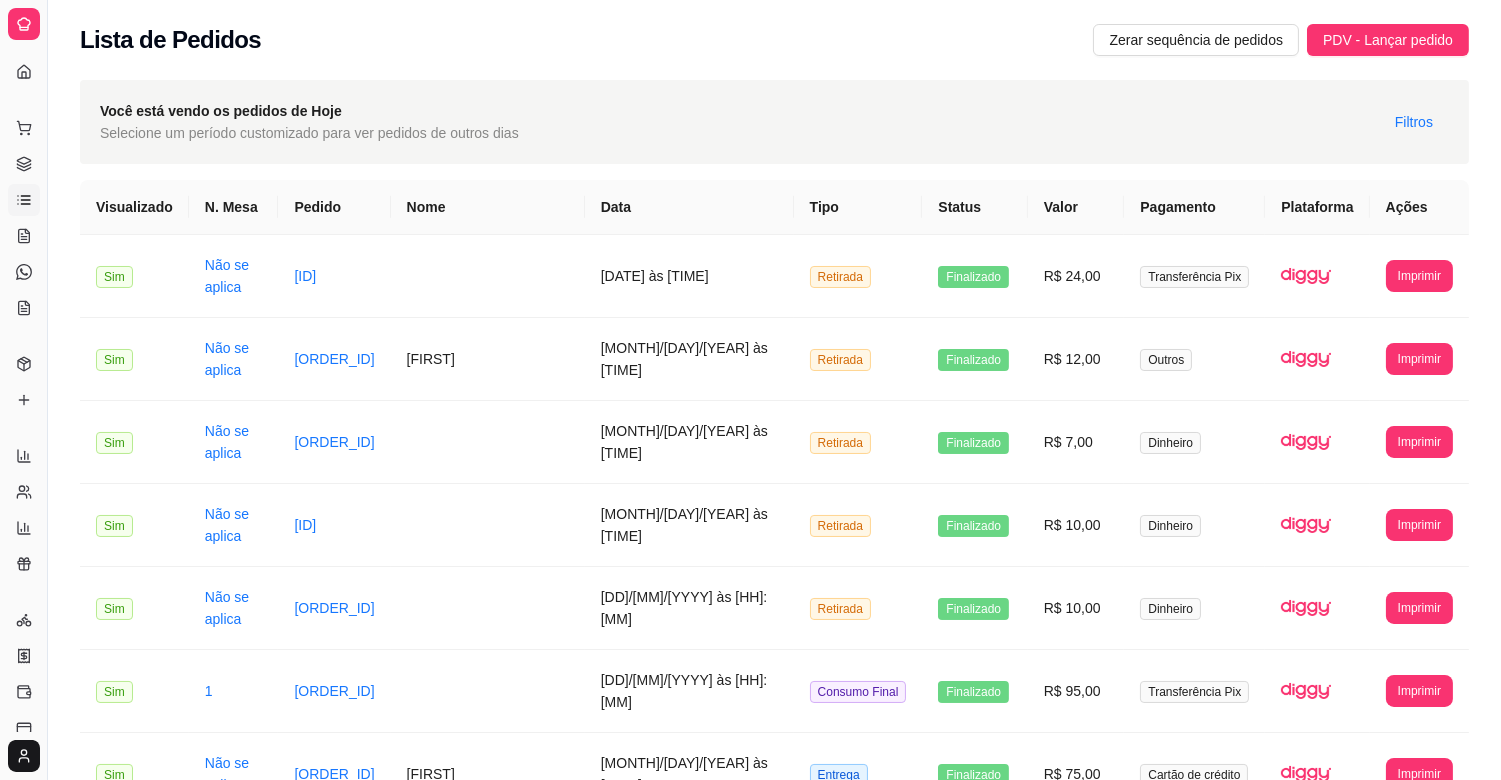 drag, startPoint x: 48, startPoint y: 381, endPoint x: 60, endPoint y: 383, distance: 12.165525 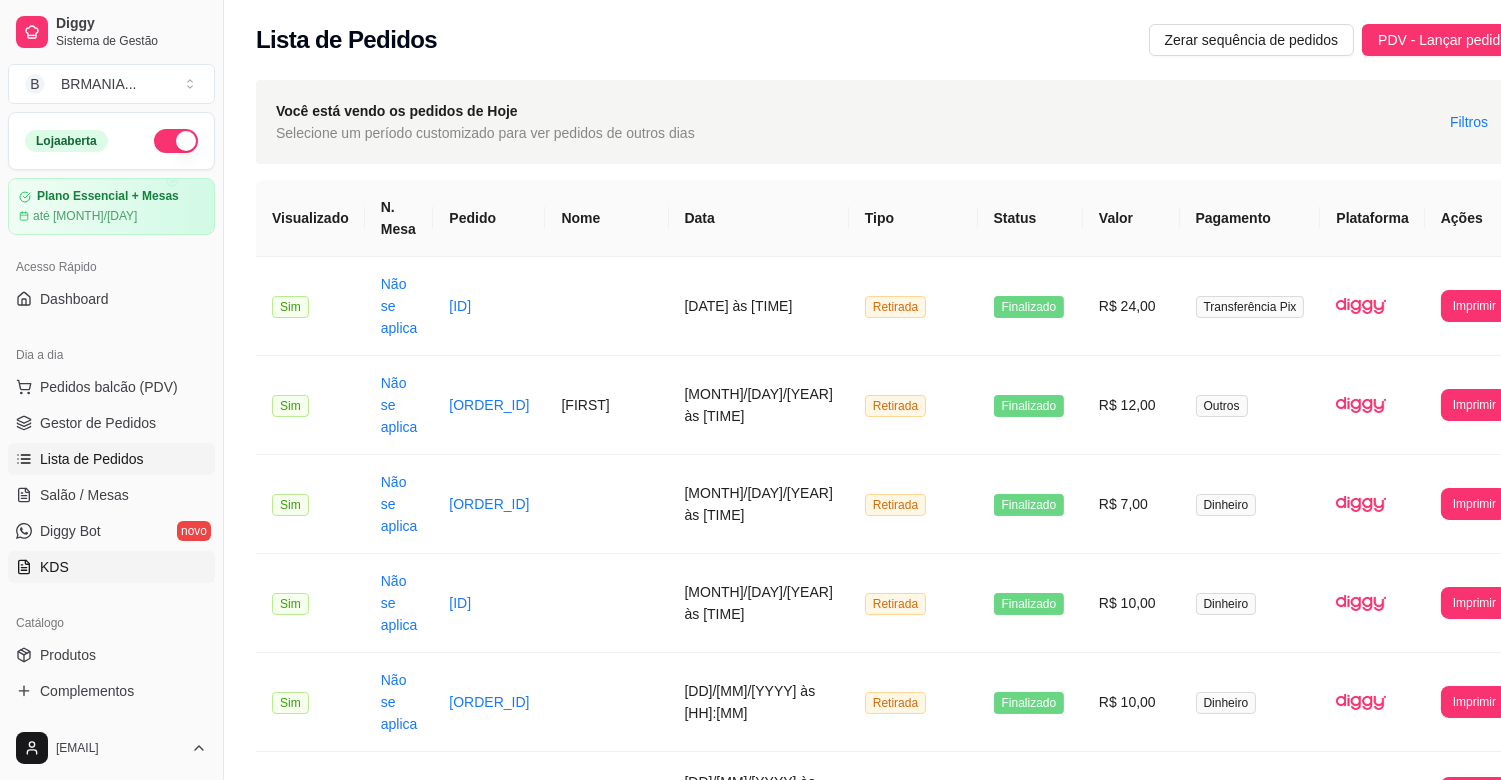 drag, startPoint x: 214, startPoint y: 368, endPoint x: 180, endPoint y: 565, distance: 199.91248 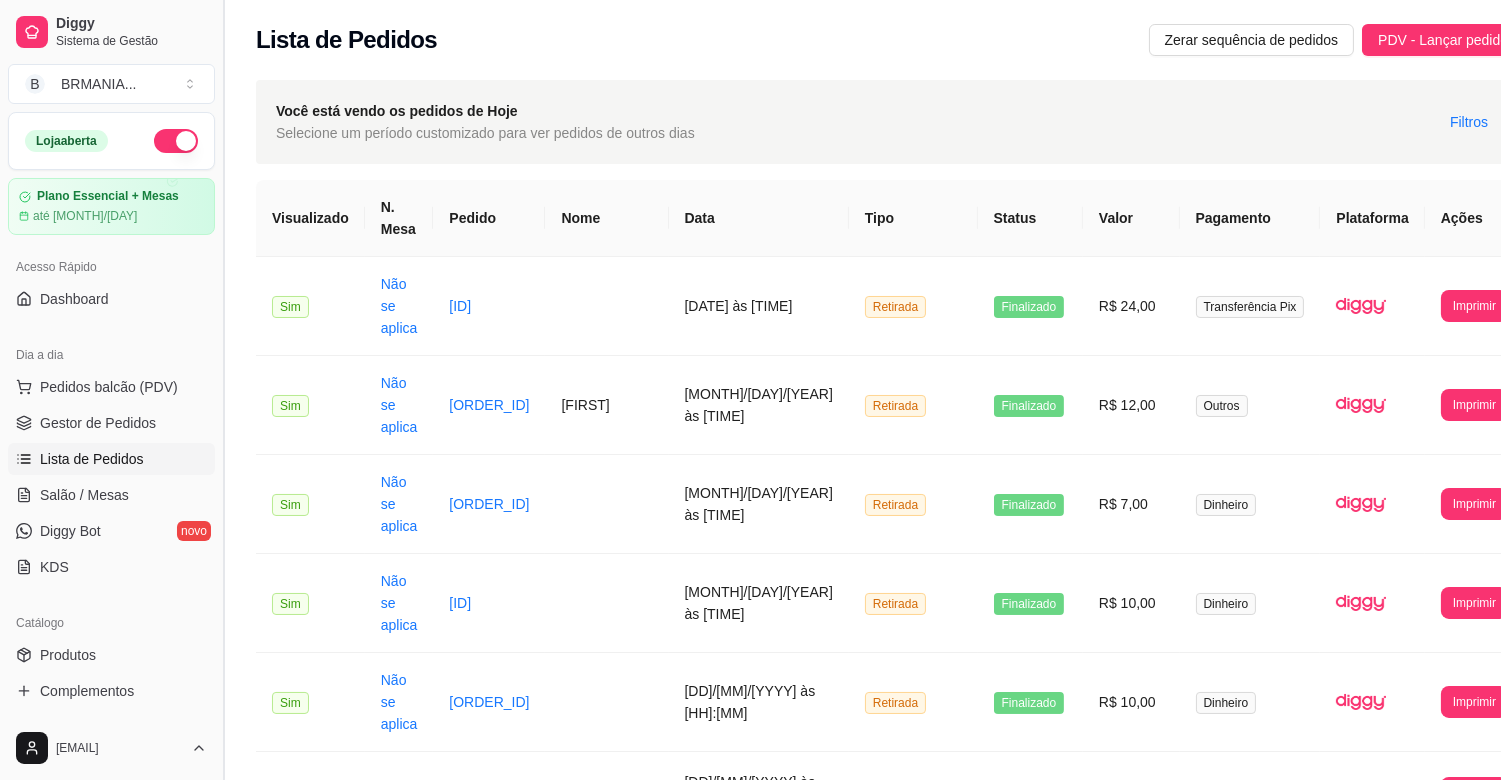 click at bounding box center [223, 390] 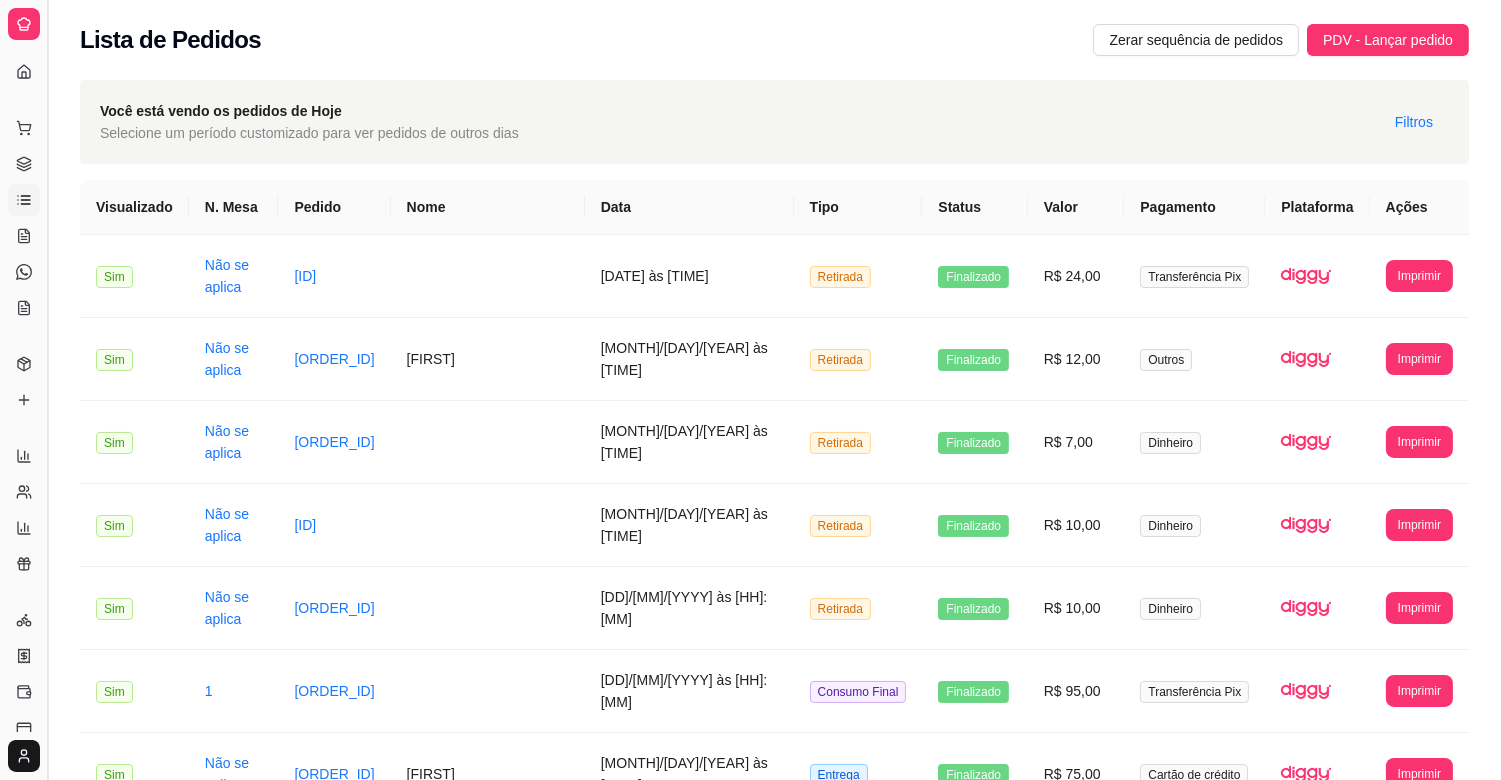 click at bounding box center (47, 390) 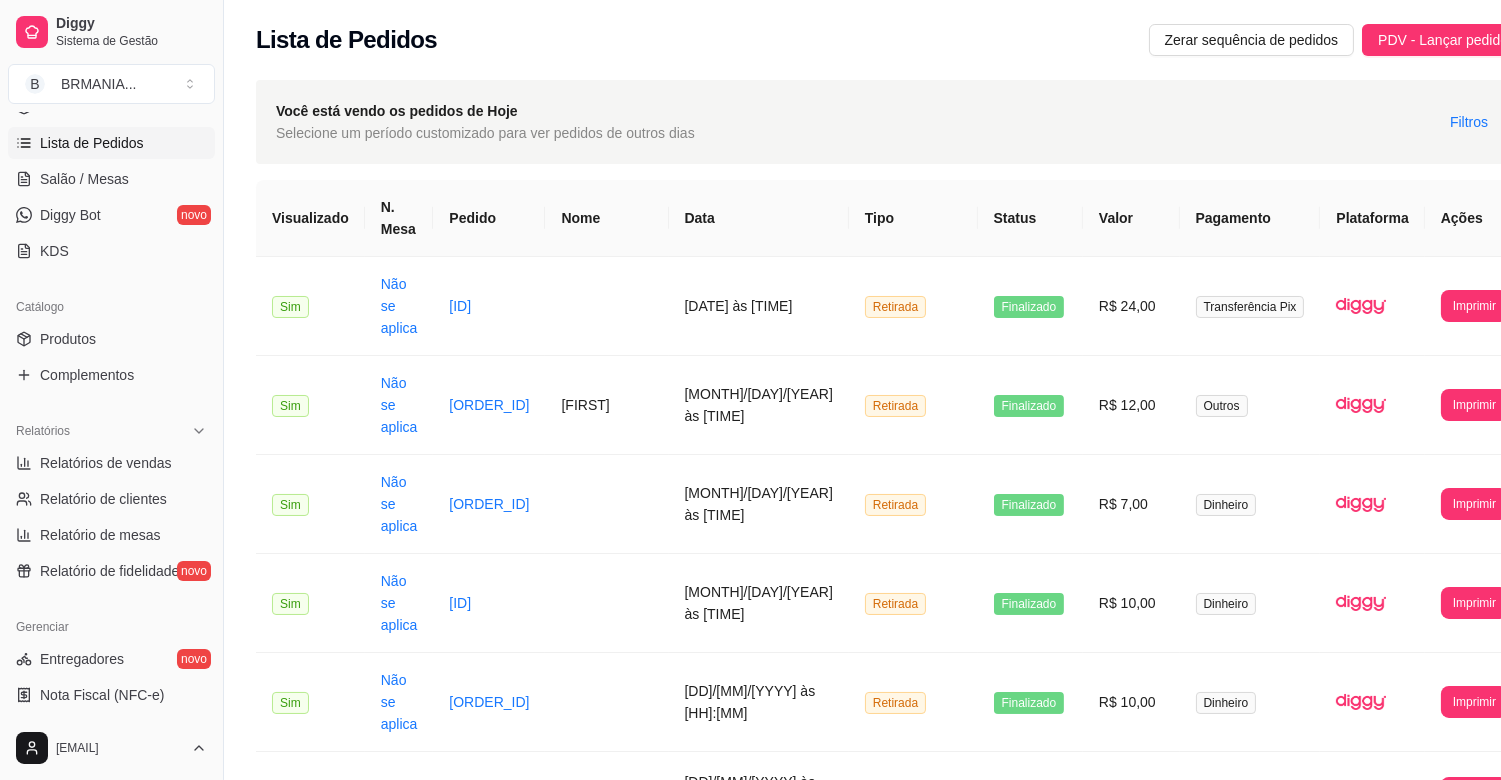 scroll, scrollTop: 342, scrollLeft: 0, axis: vertical 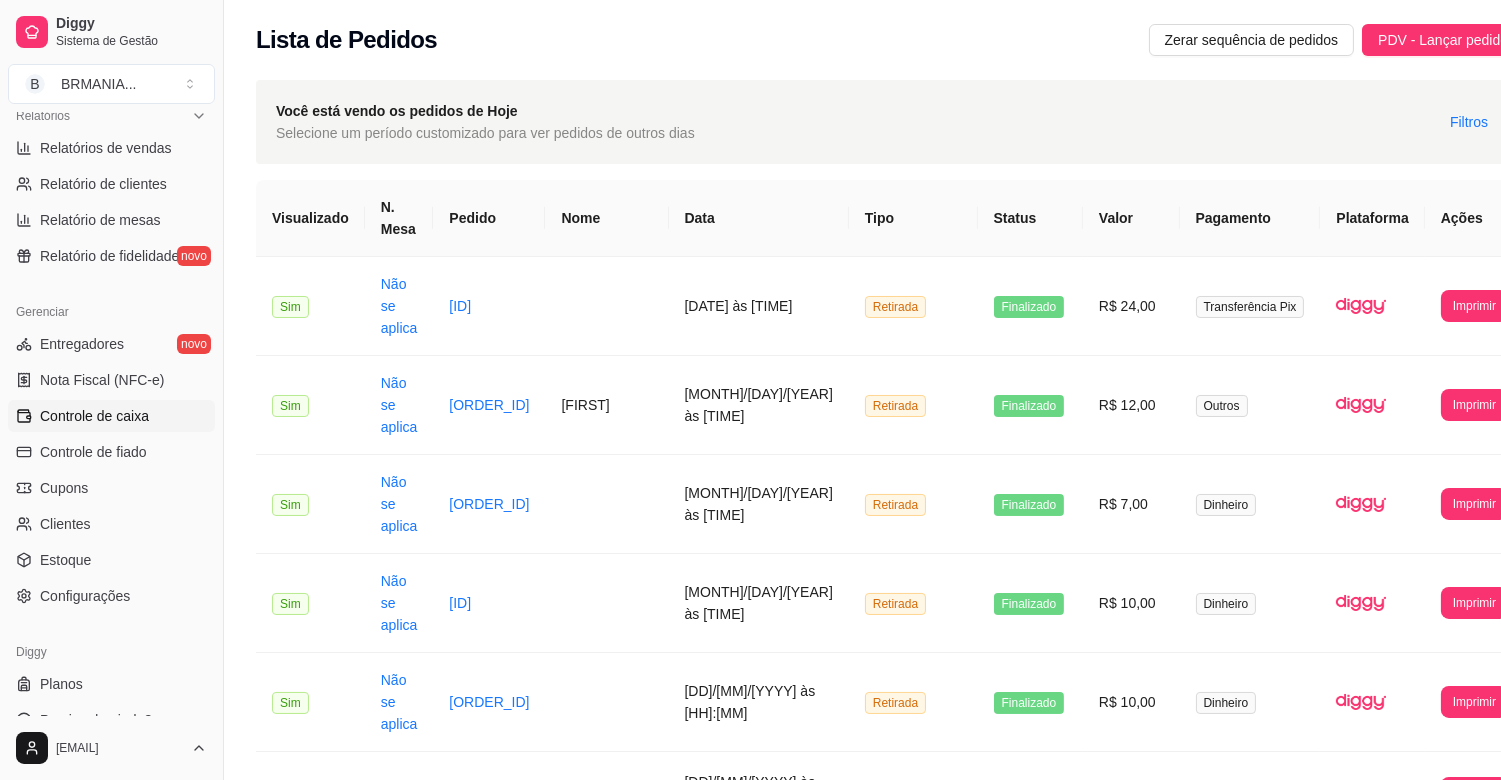 click on "Controle de caixa" at bounding box center (94, 416) 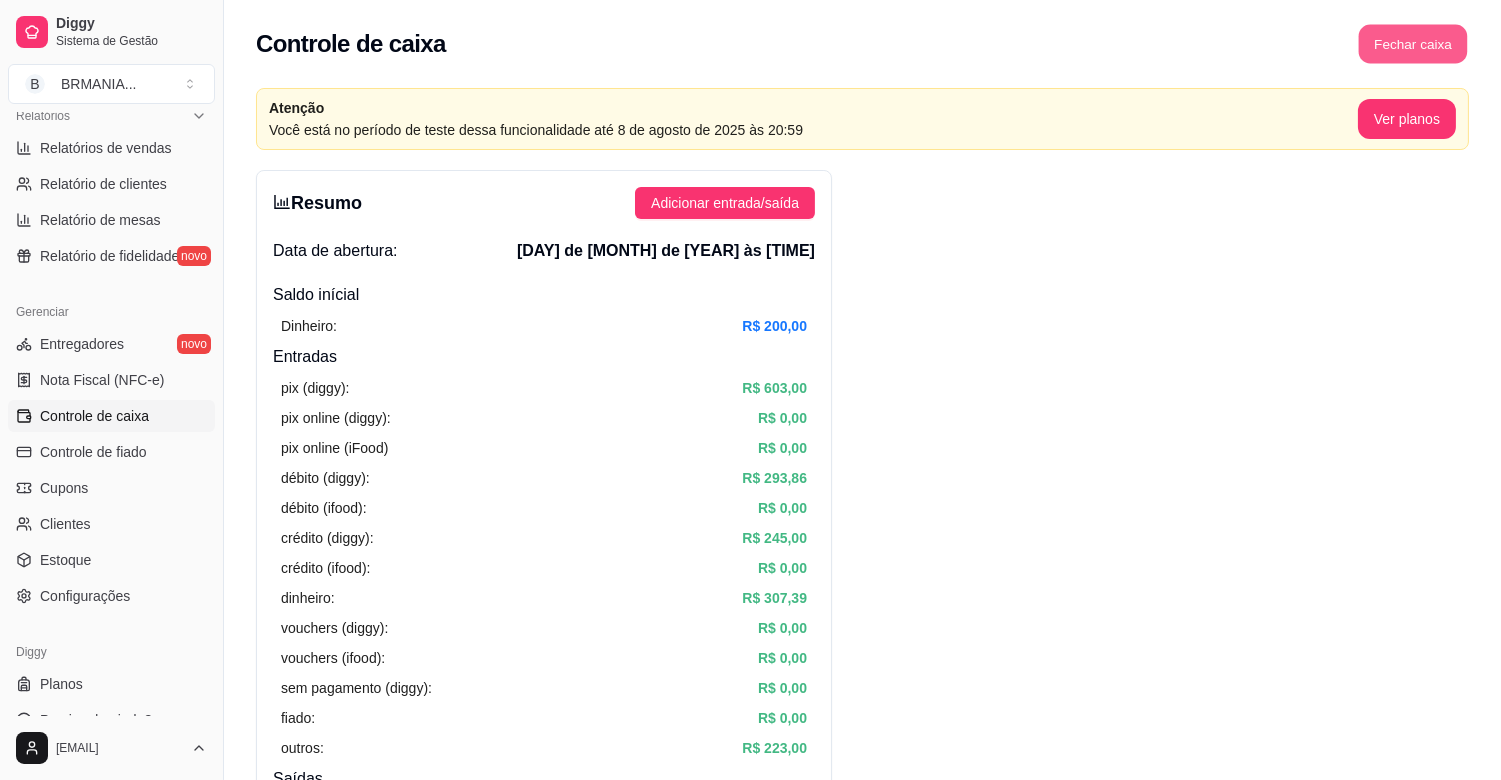 click on "Fechar caixa" at bounding box center (1413, 44) 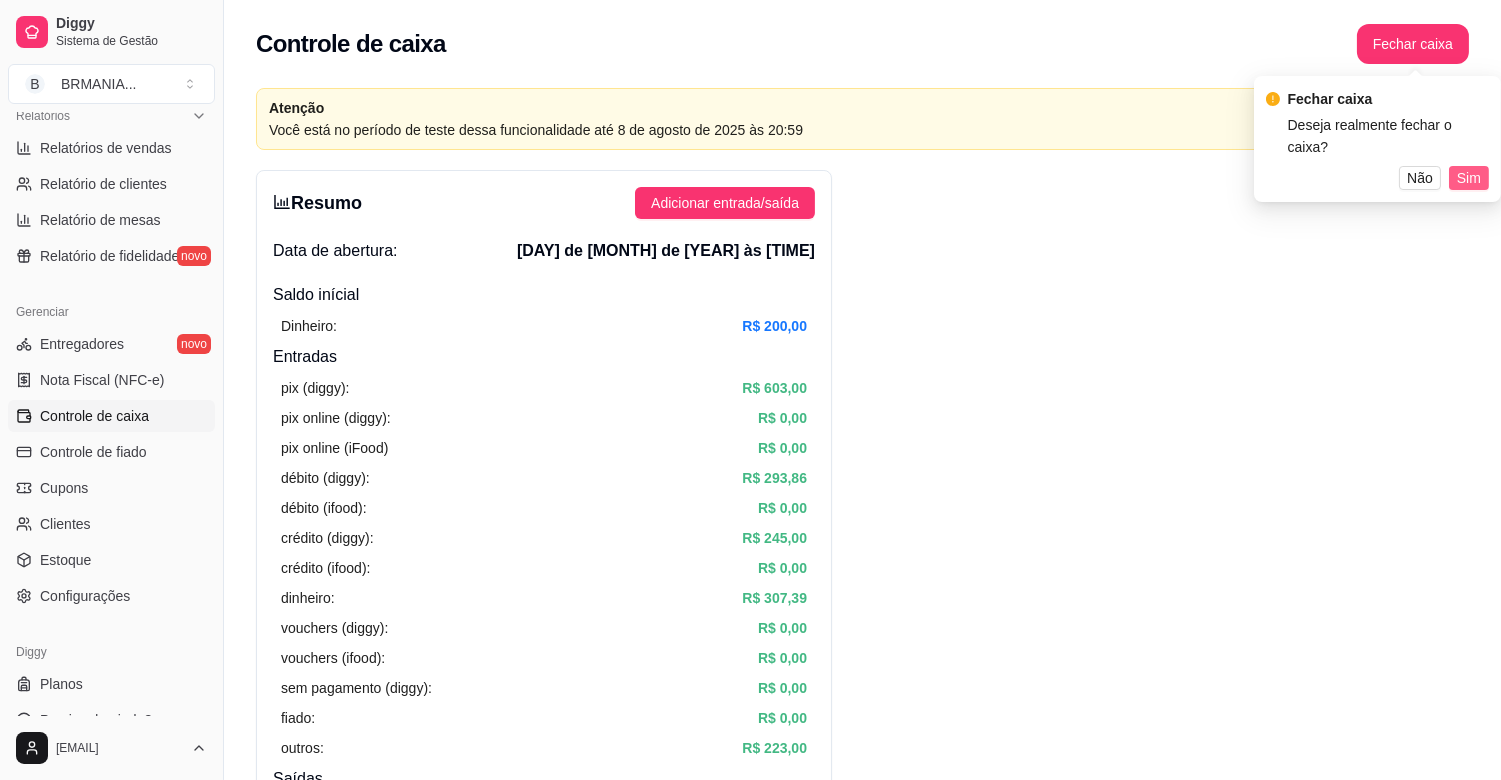 click on "Sim" at bounding box center (1469, 178) 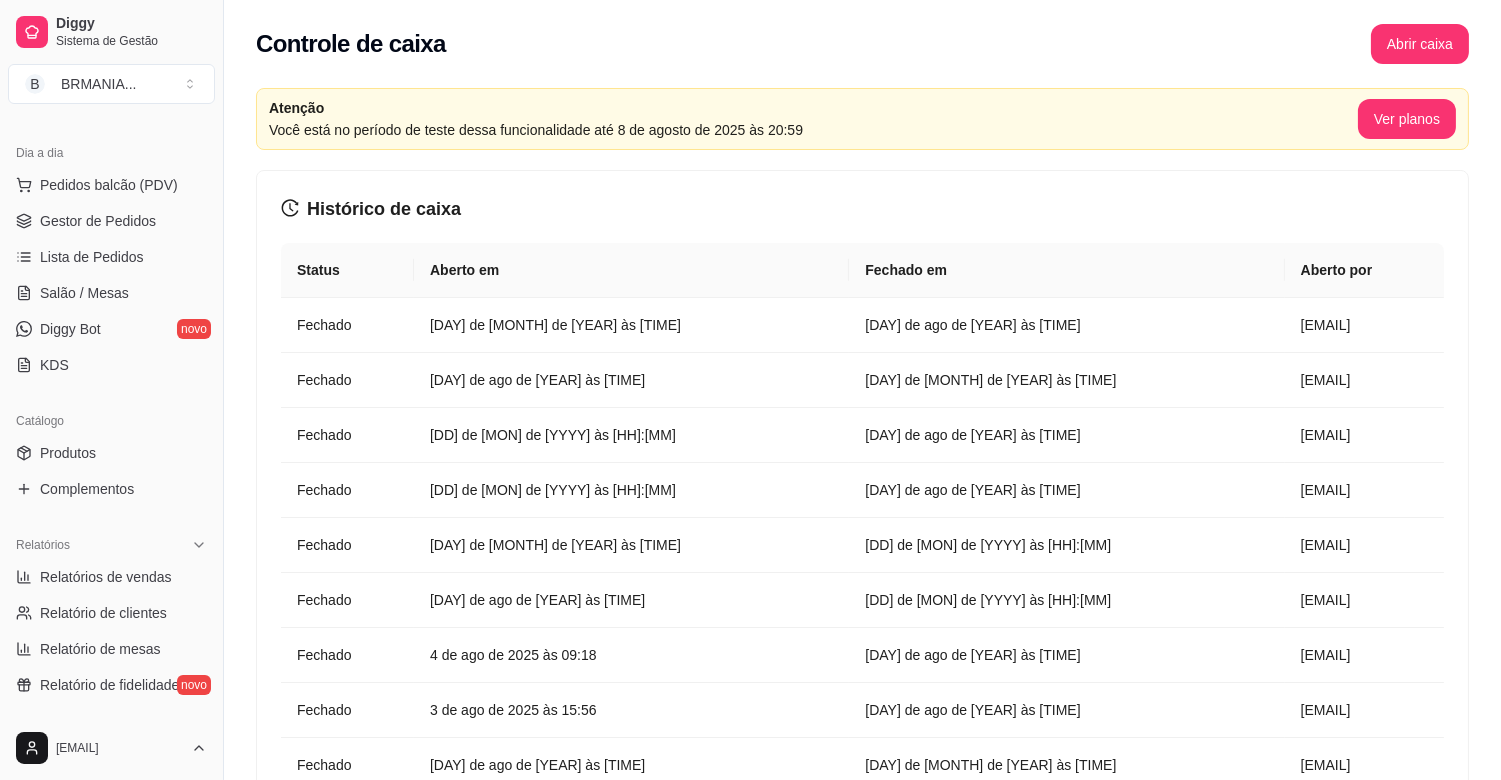 scroll, scrollTop: 0, scrollLeft: 0, axis: both 